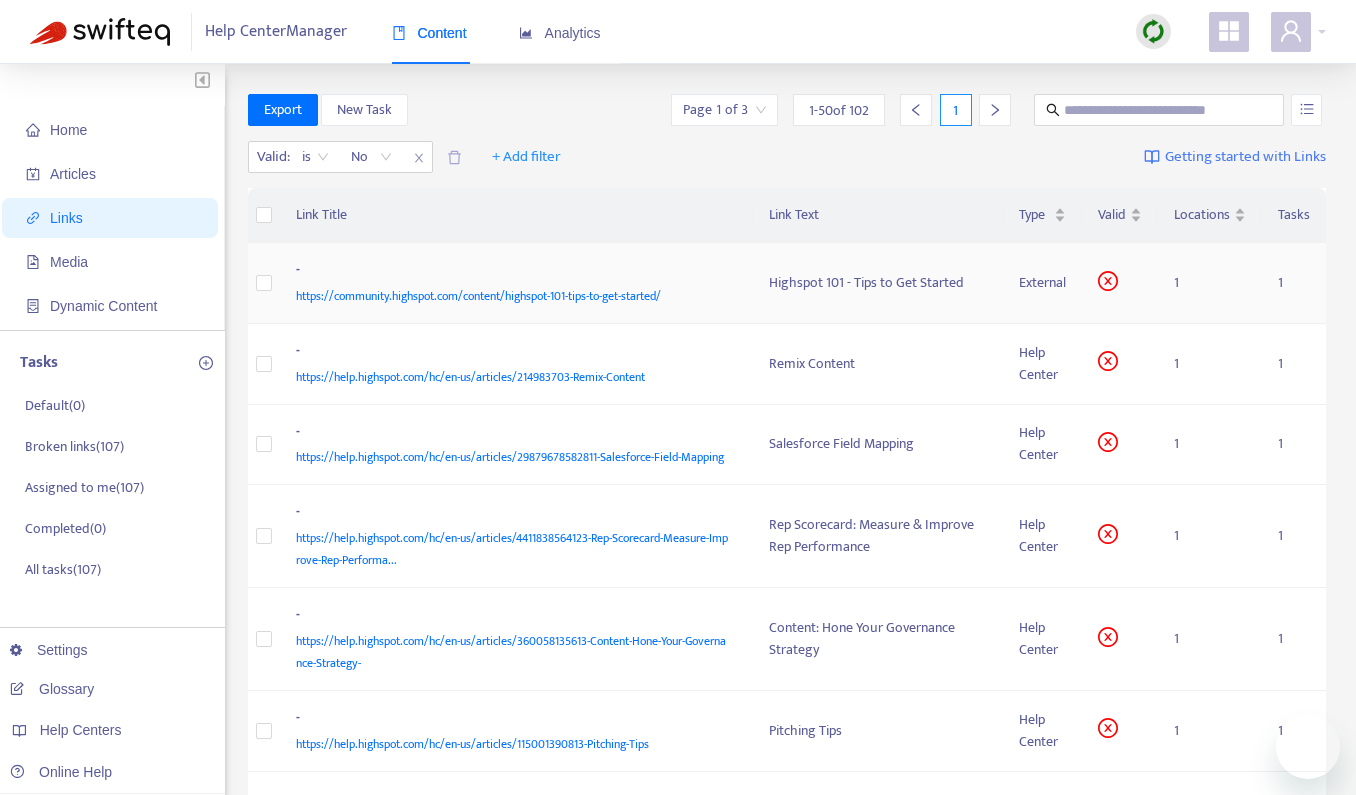 scroll, scrollTop: 0, scrollLeft: 0, axis: both 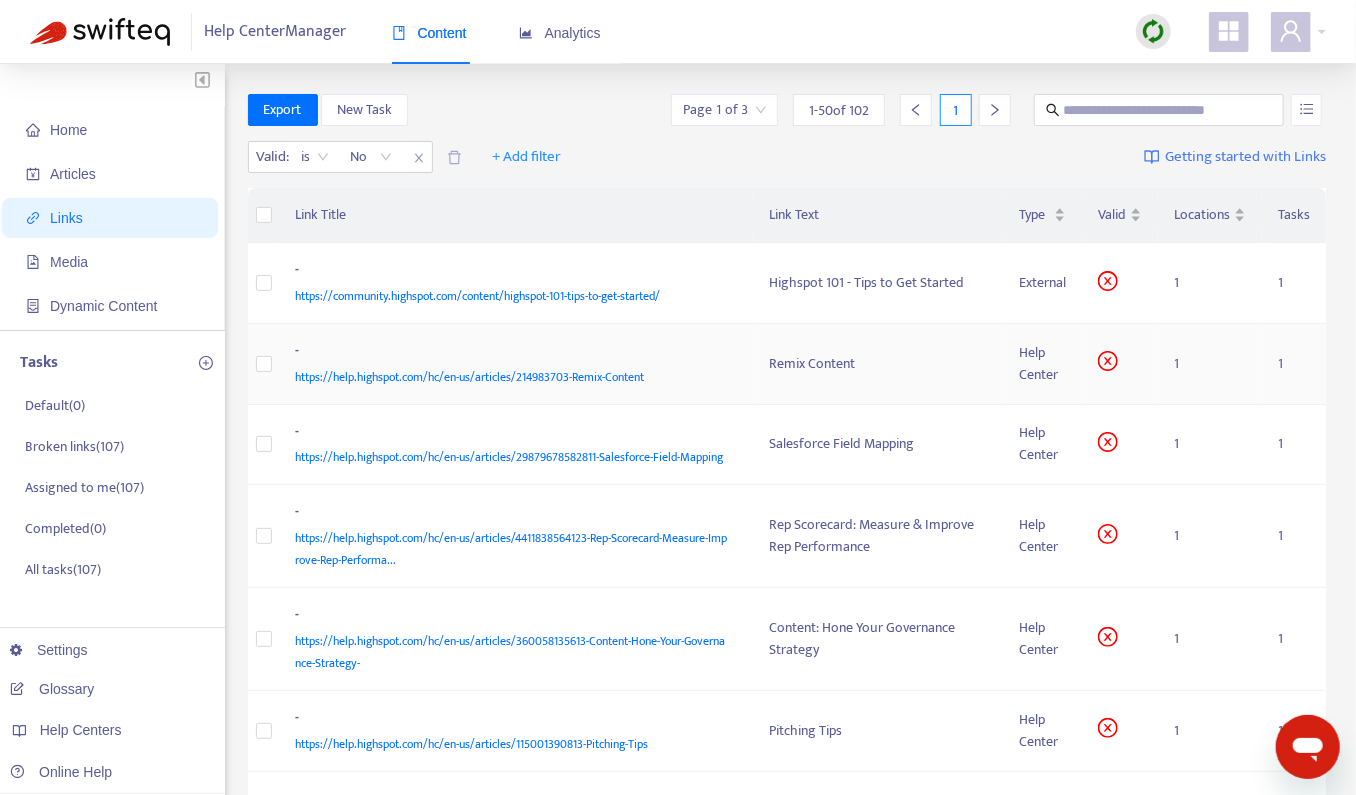 click on "-" at bounding box center [513, 353] 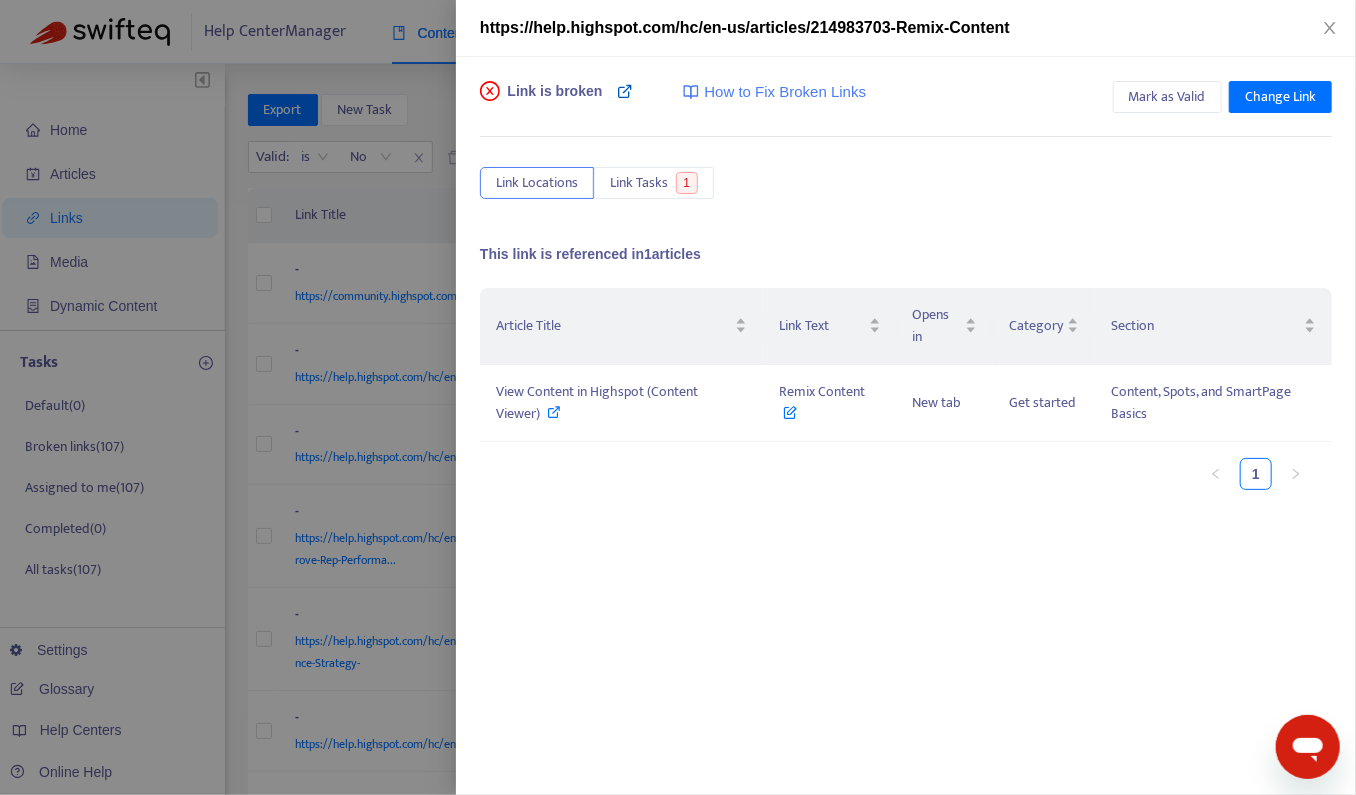 click at bounding box center (625, 91) 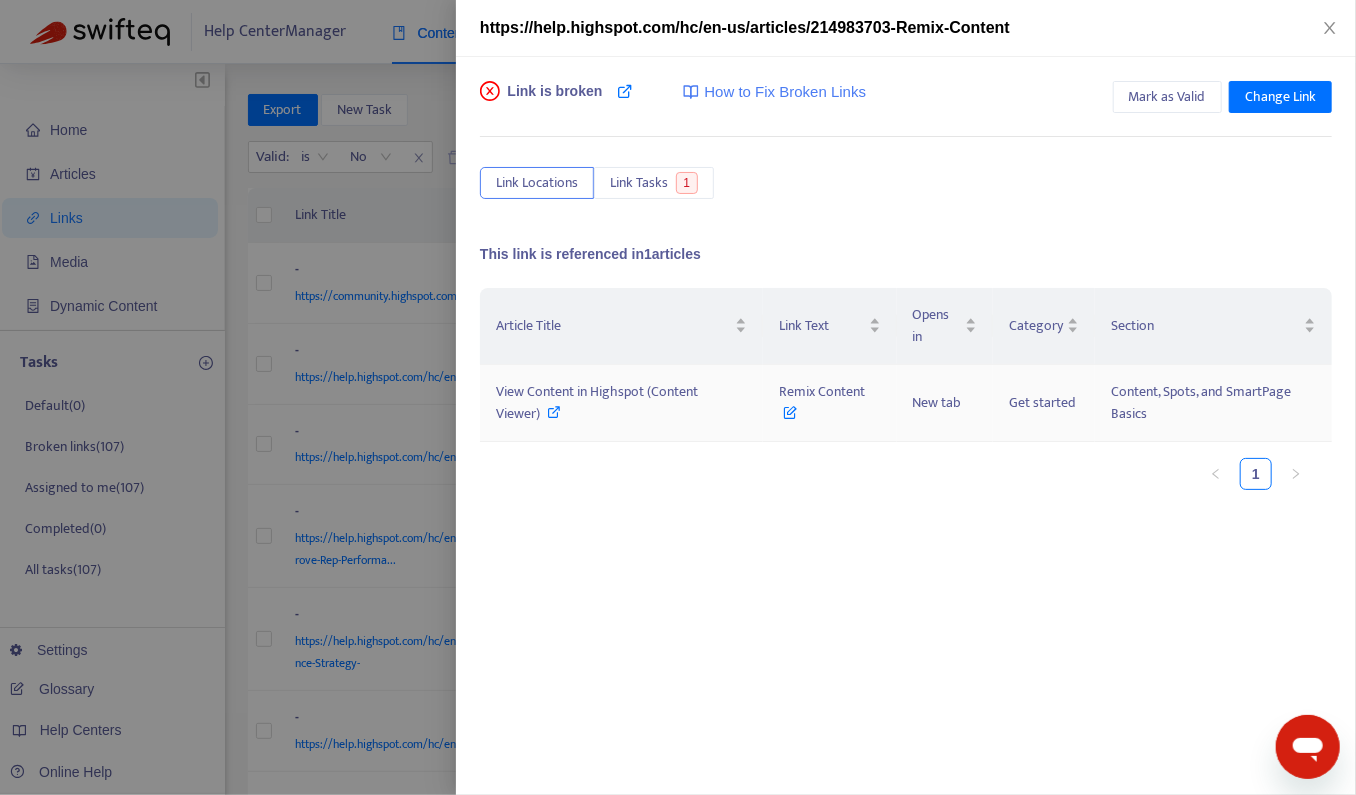 click at bounding box center (790, 408) 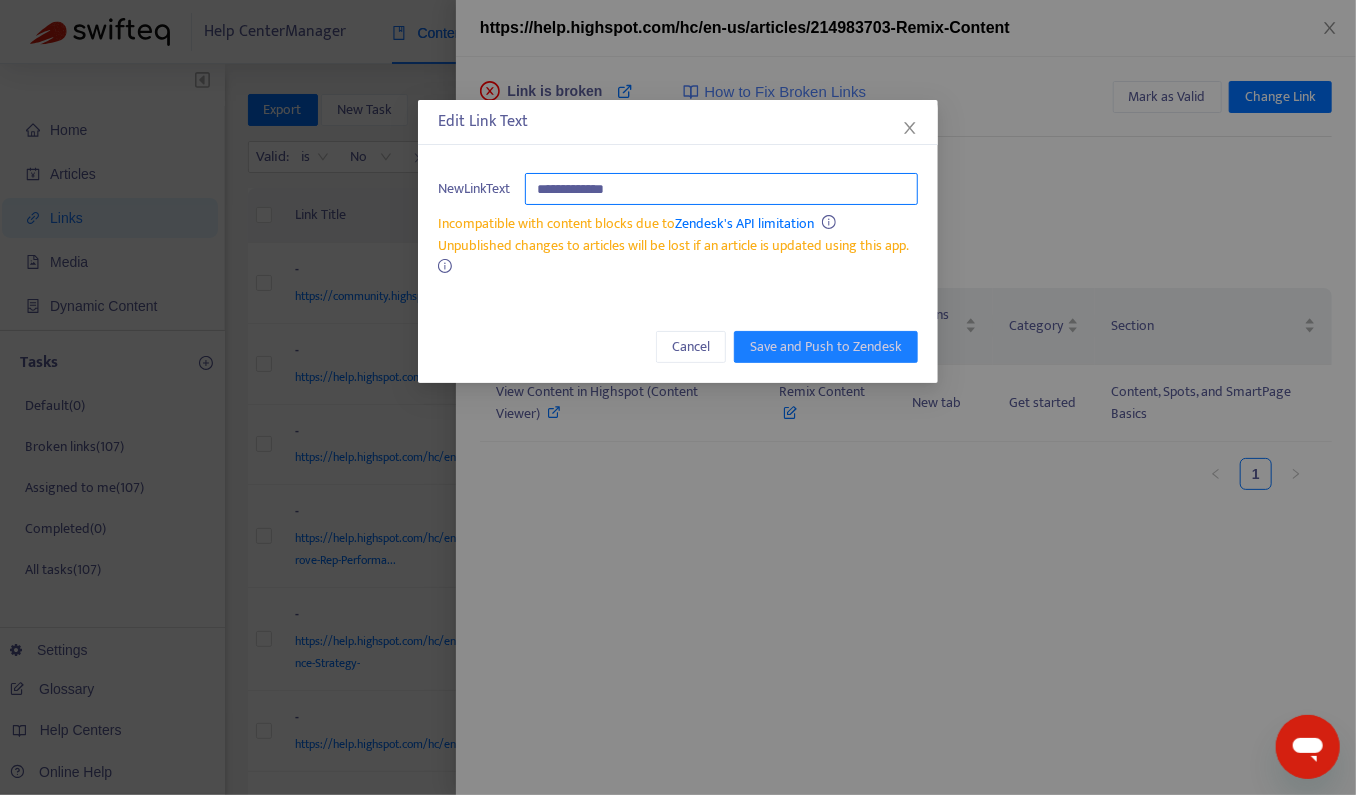 click on "**********" at bounding box center (721, 189) 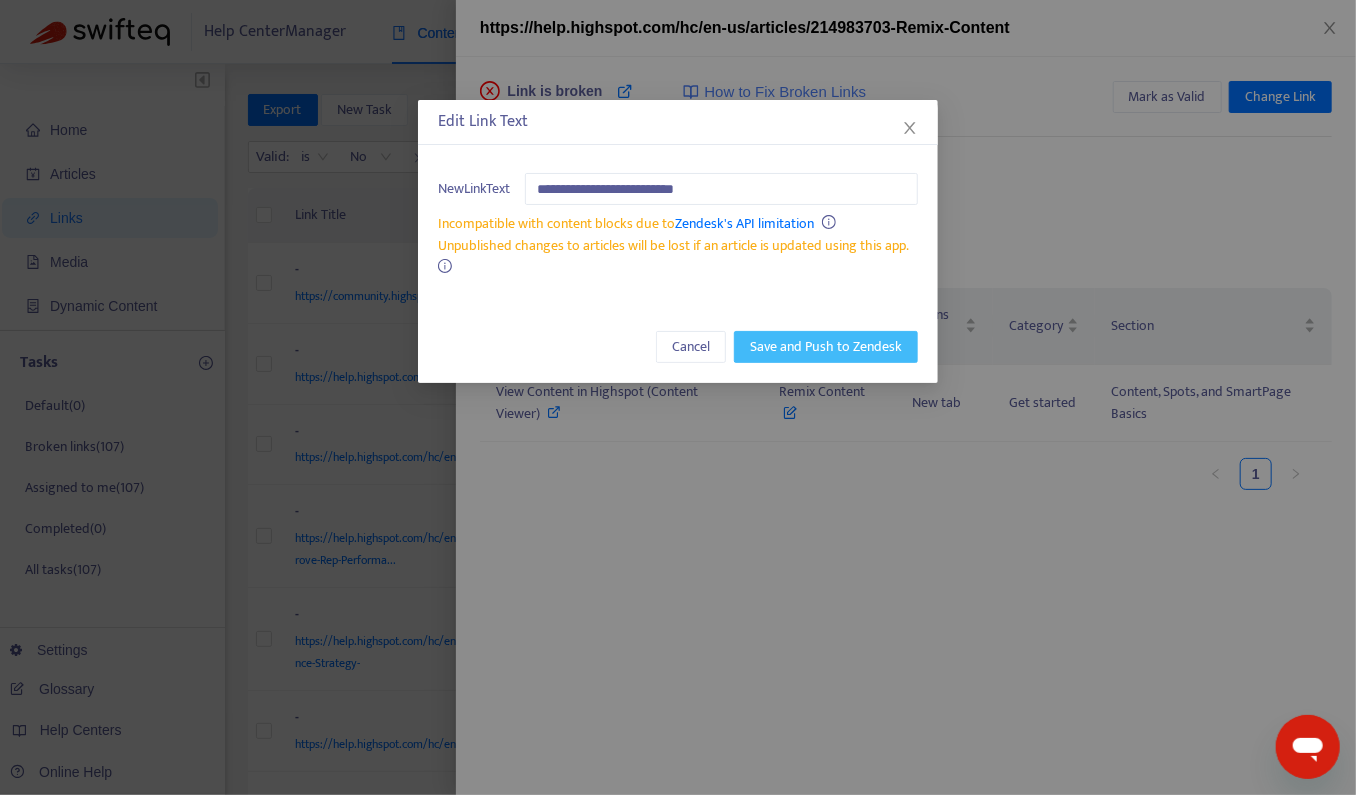 type on "**********" 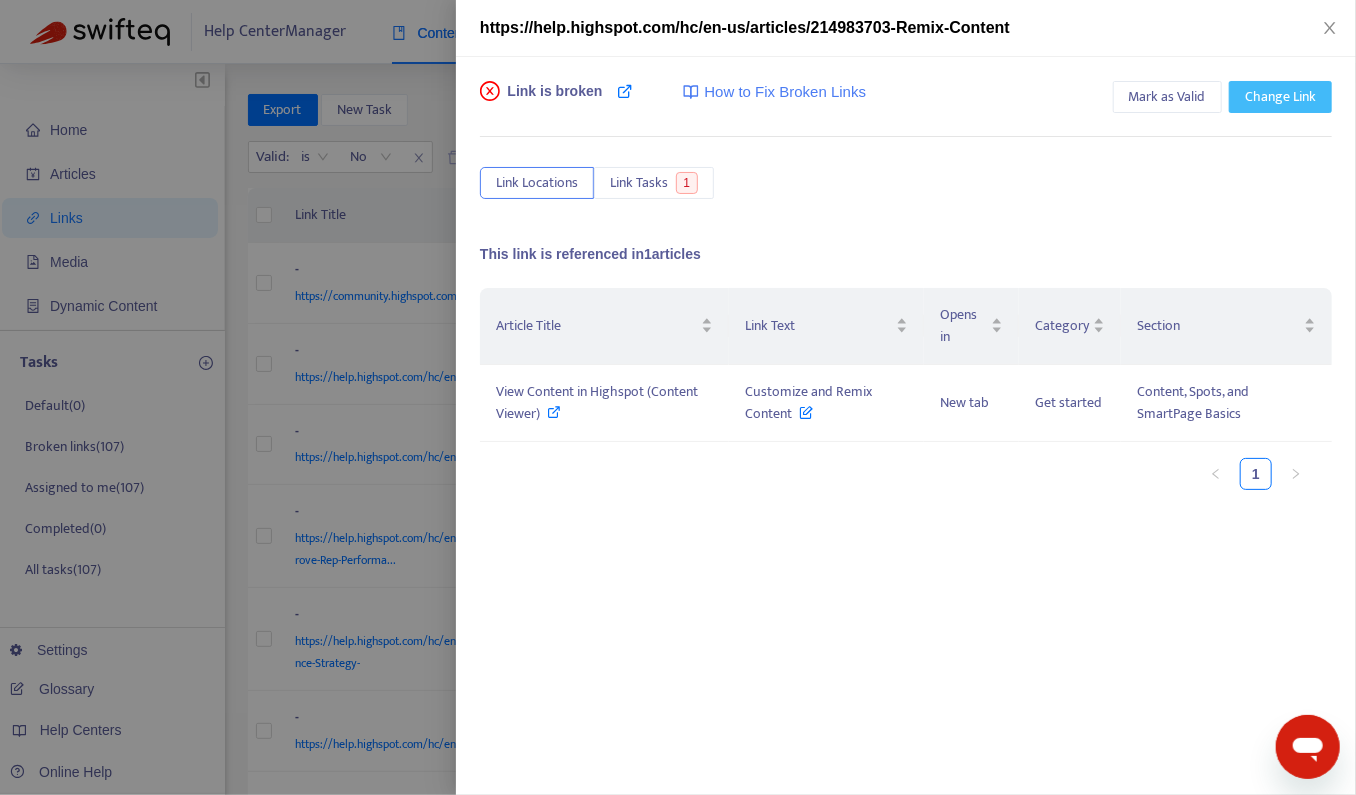 click on "Change Link" at bounding box center (1280, 97) 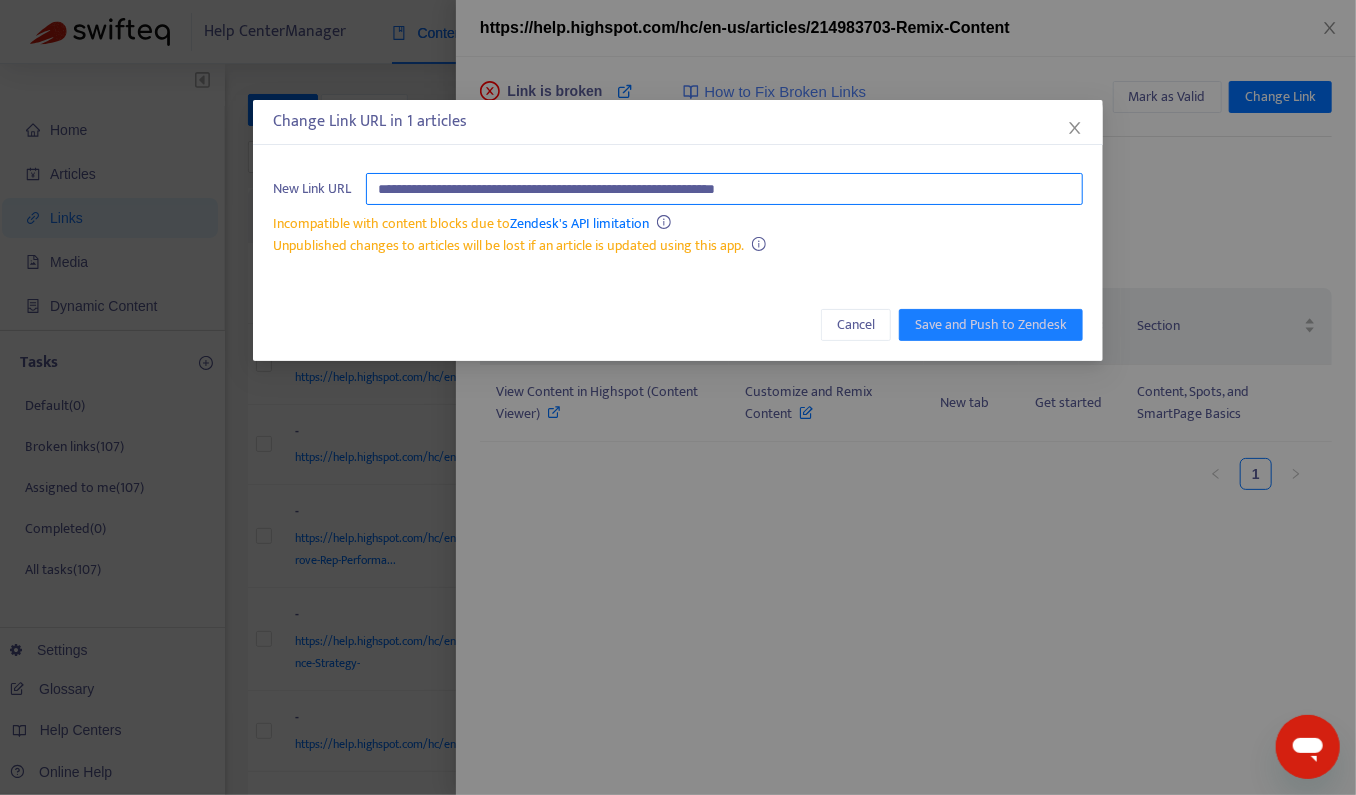 click on "**********" at bounding box center [724, 189] 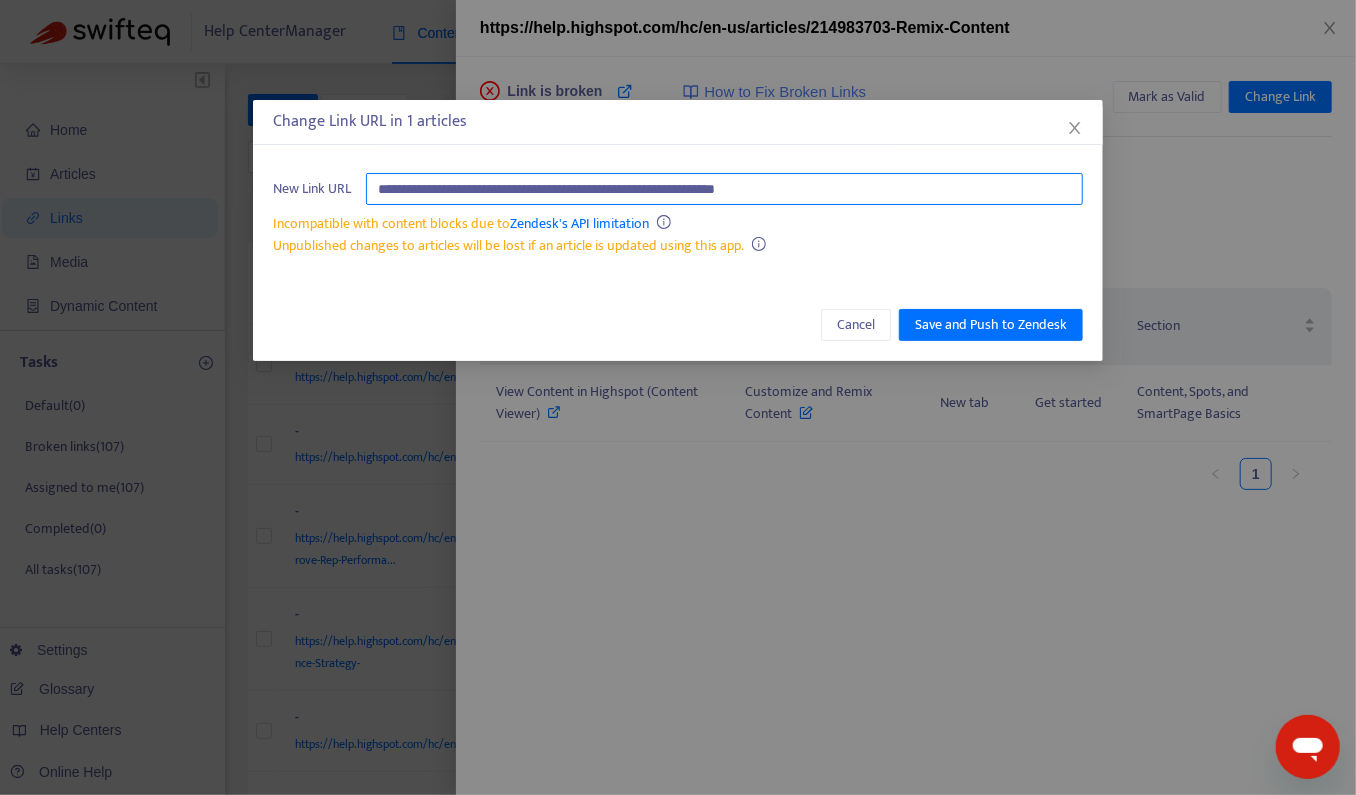 click on "**********" at bounding box center [724, 189] 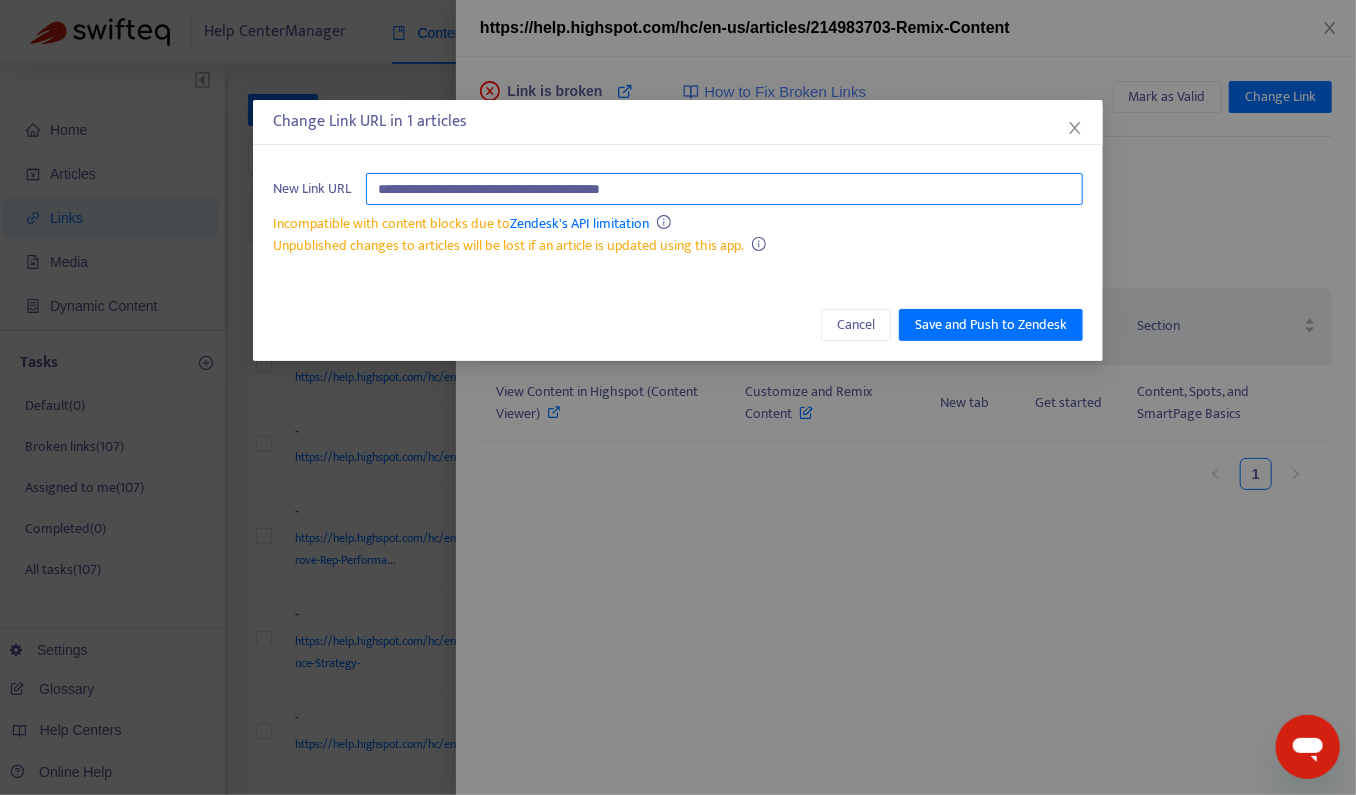 paste on "*********" 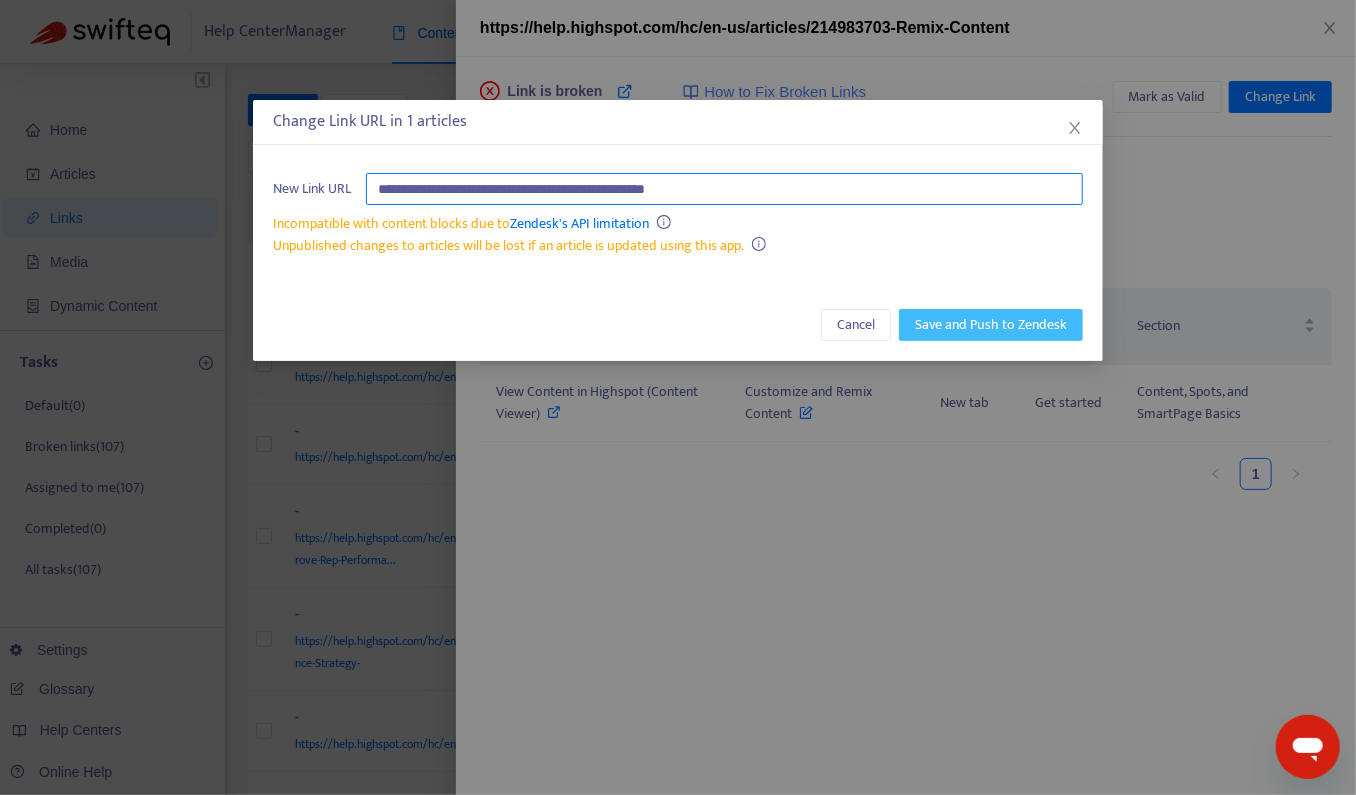 type on "**********" 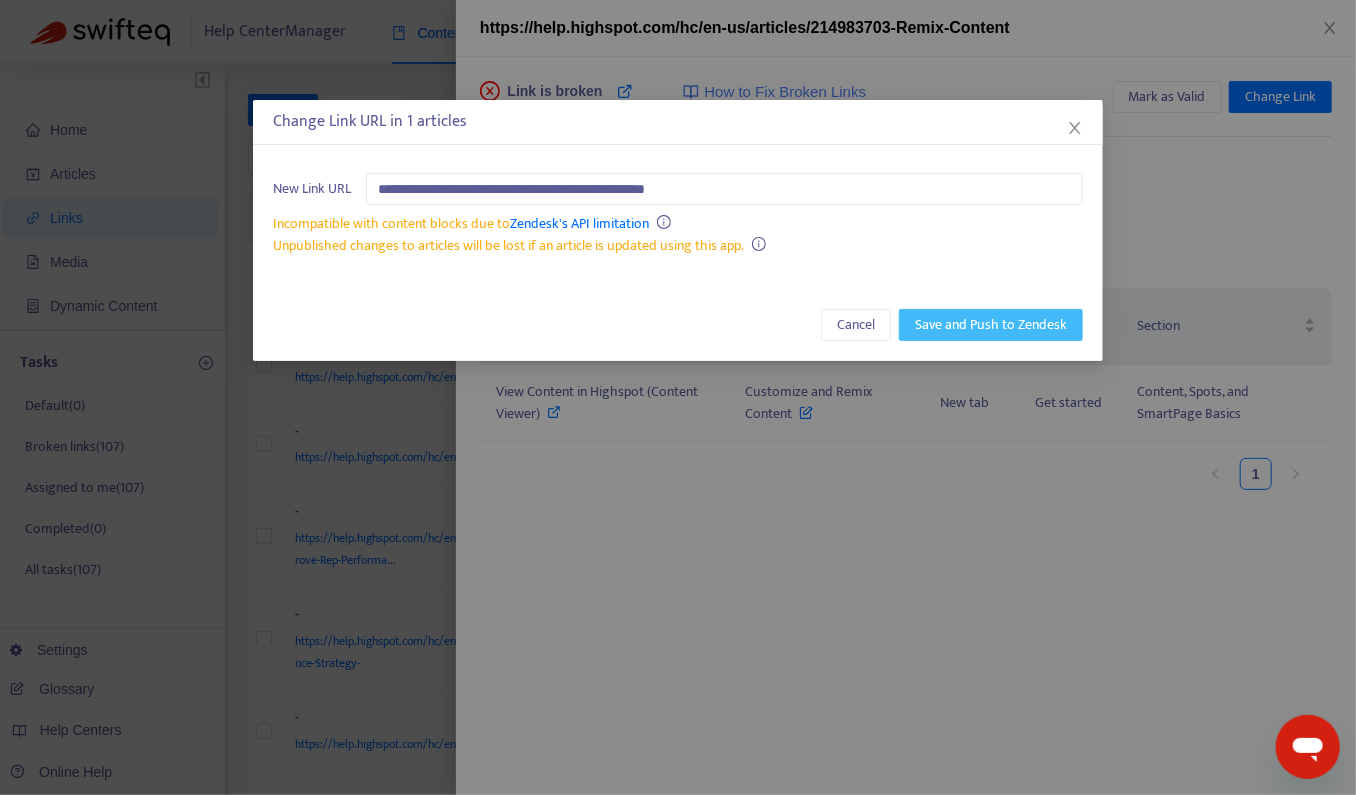 click on "Save and Push to Zendesk" at bounding box center [991, 325] 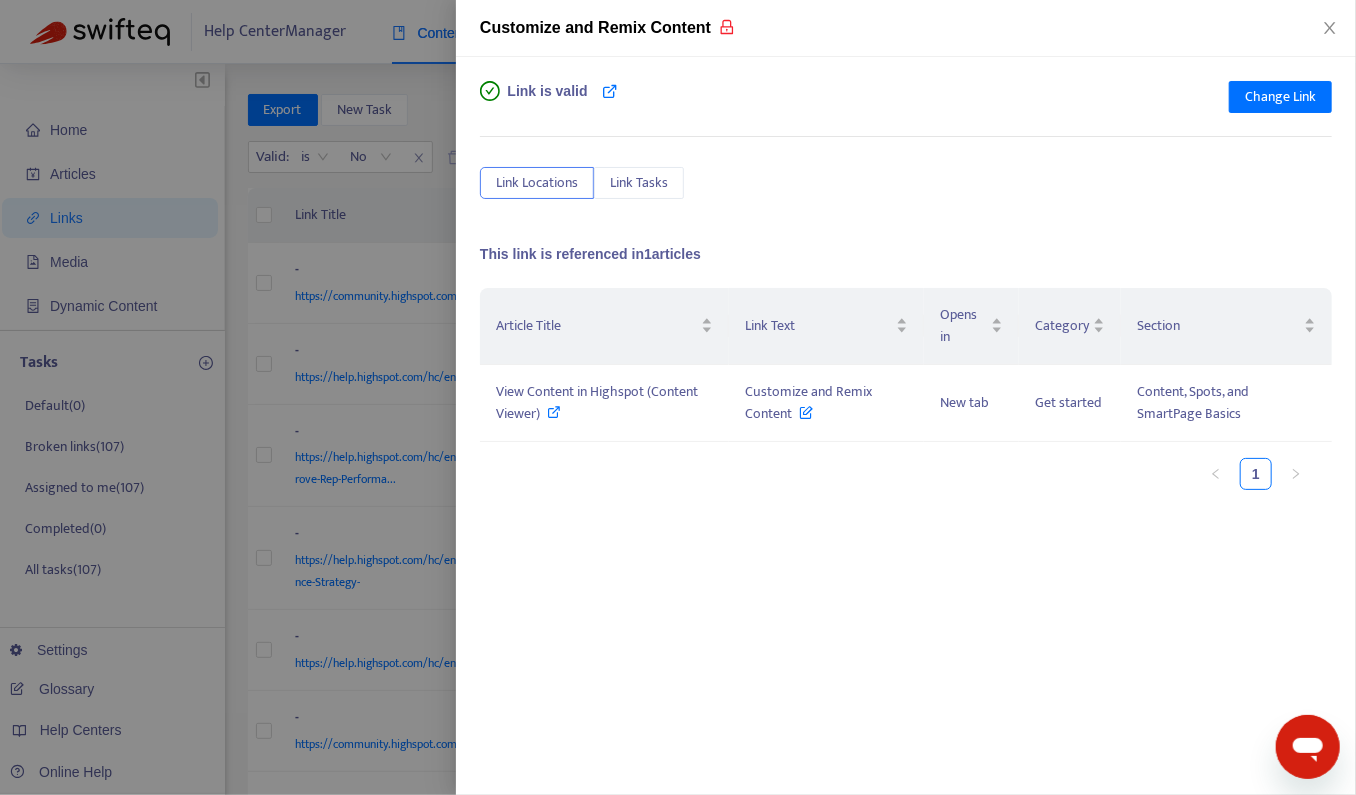 click at bounding box center (678, 397) 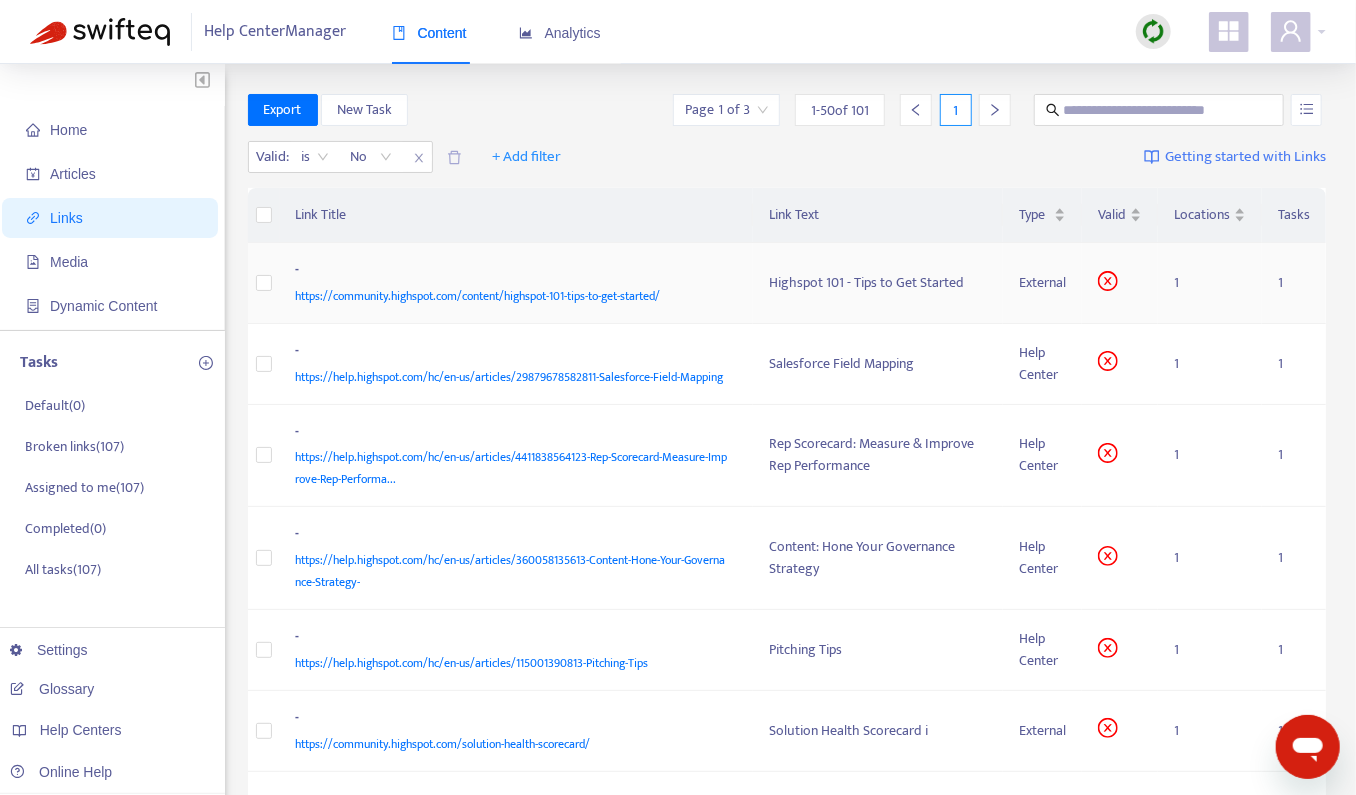 click on "-" at bounding box center [513, 272] 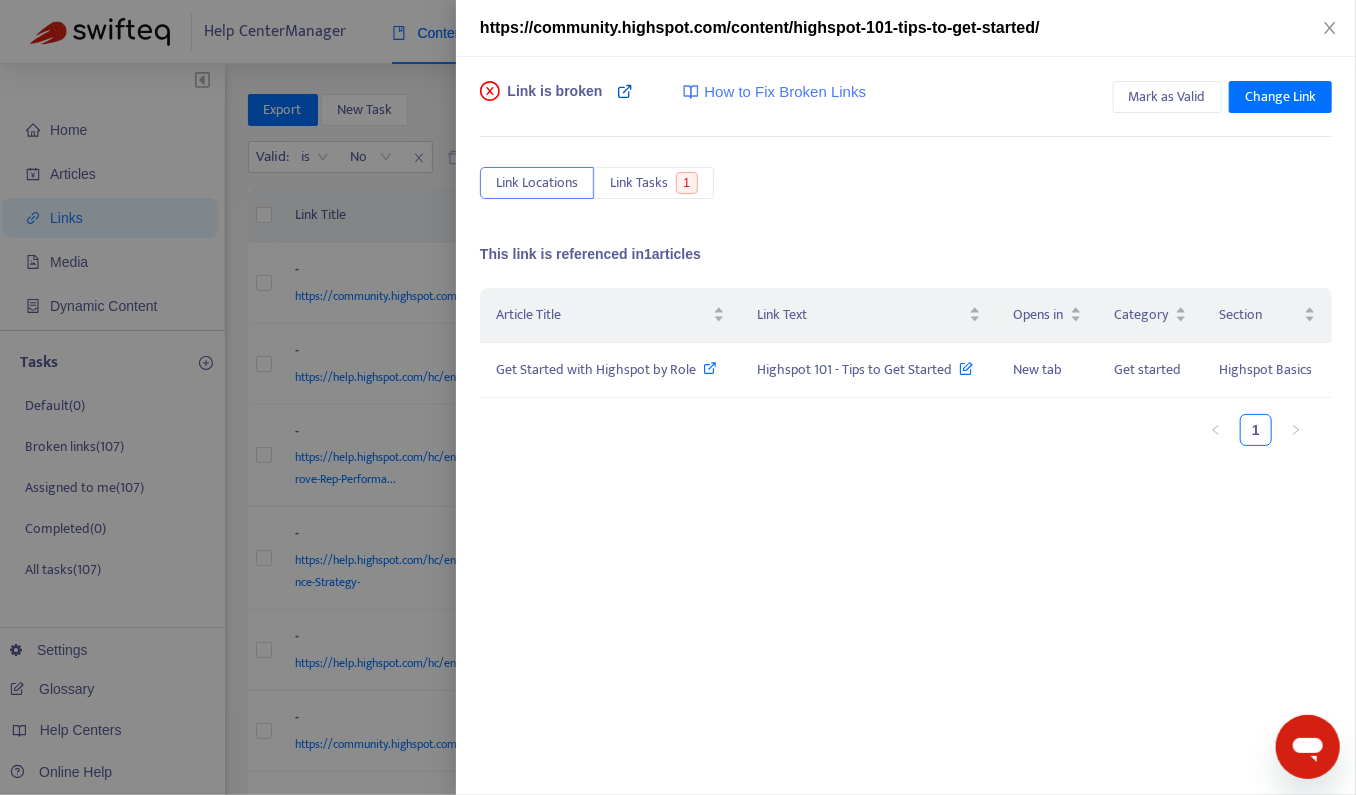 click at bounding box center (625, 91) 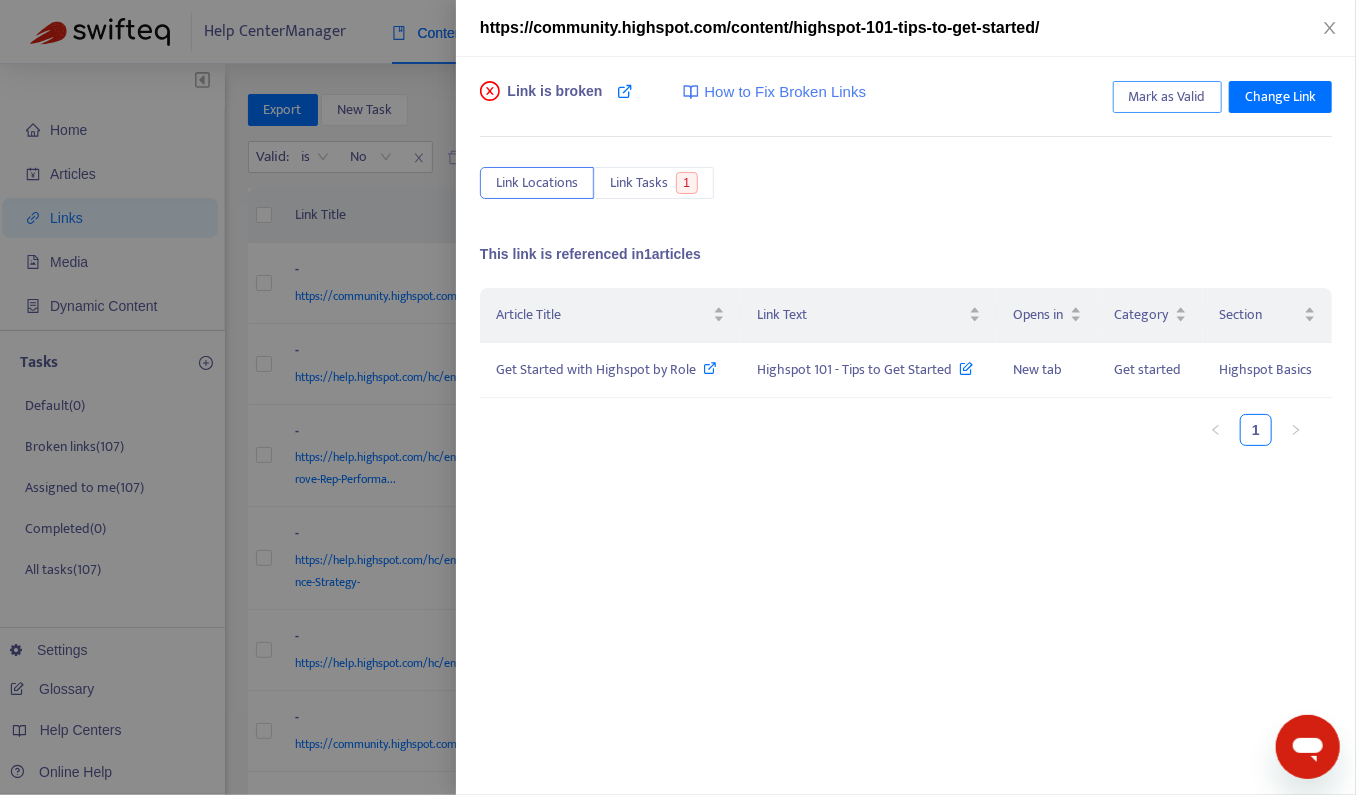 click on "Mark as Valid" at bounding box center [1167, 97] 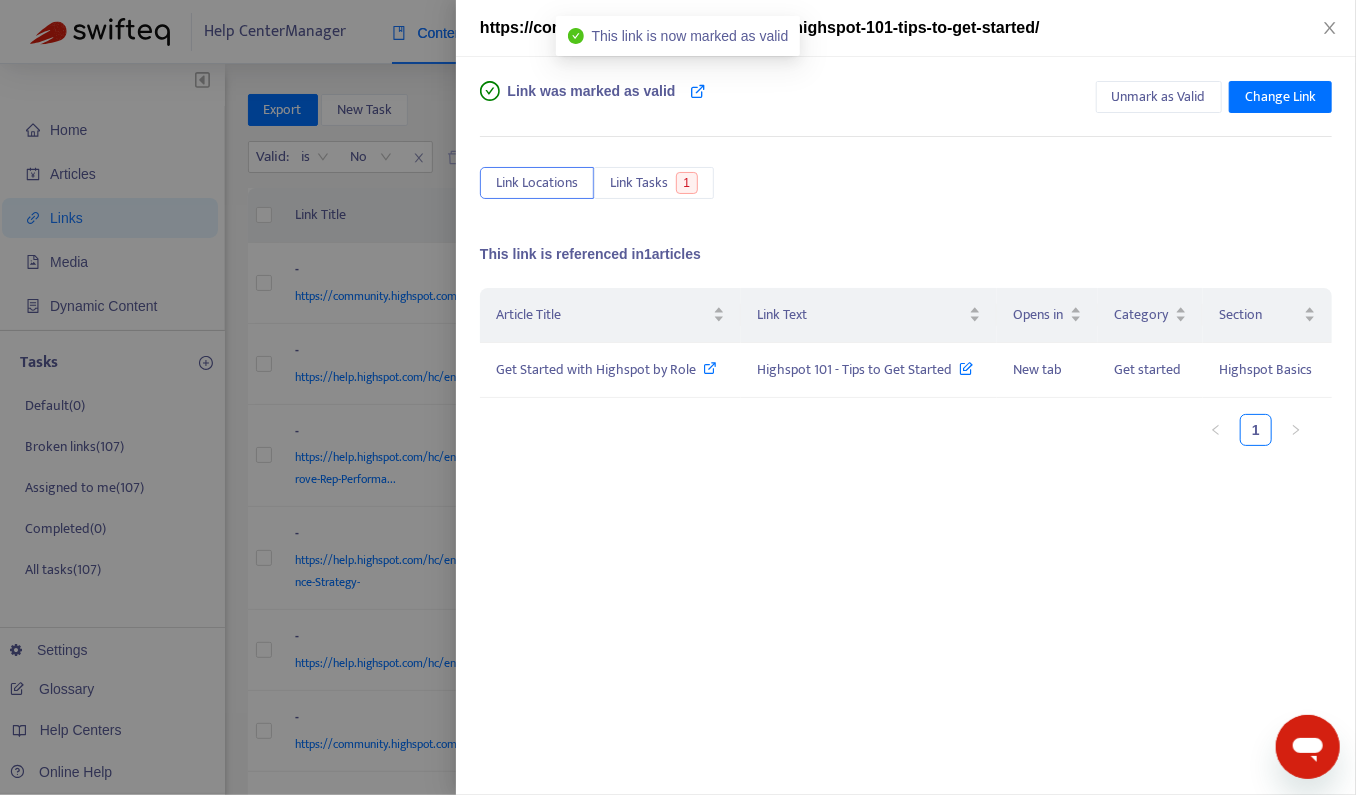 click at bounding box center [678, 397] 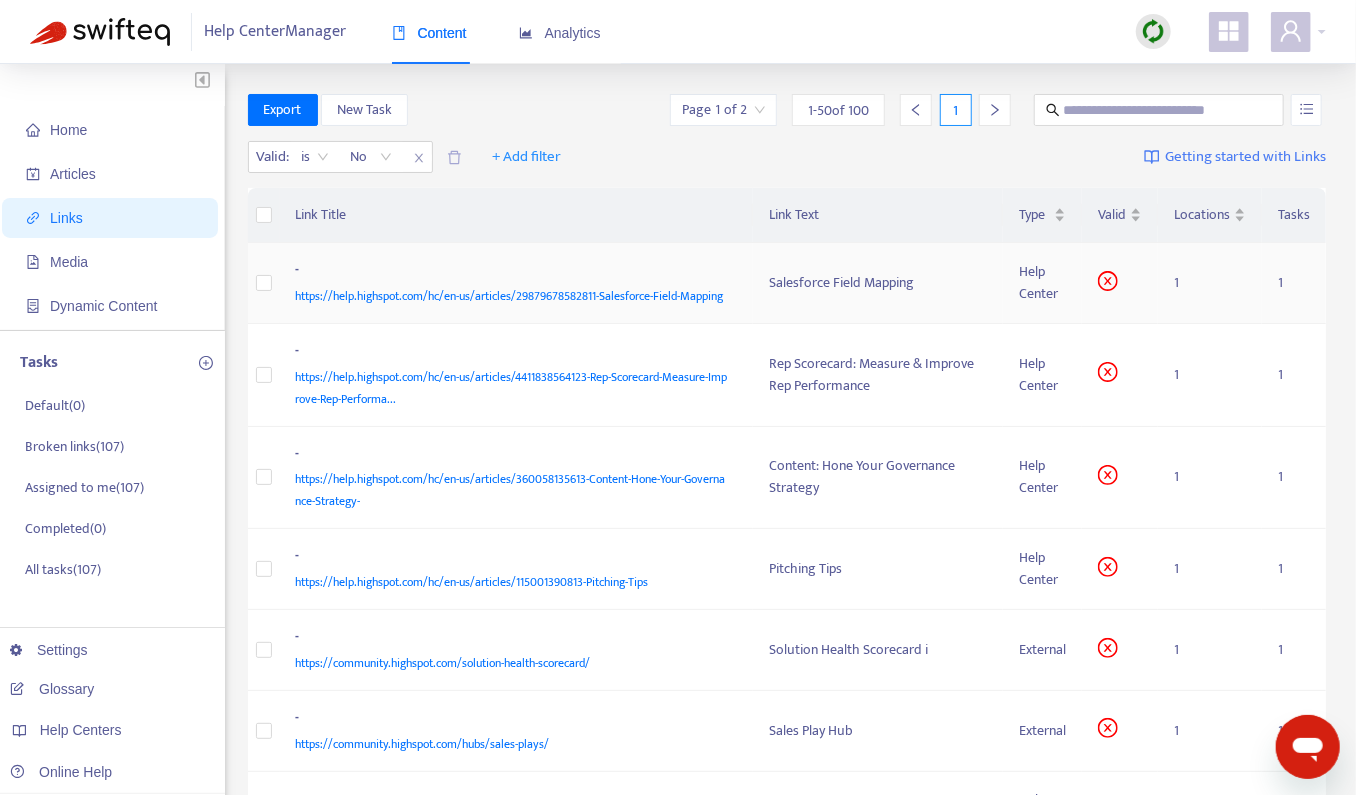 click on "-" at bounding box center (513, 272) 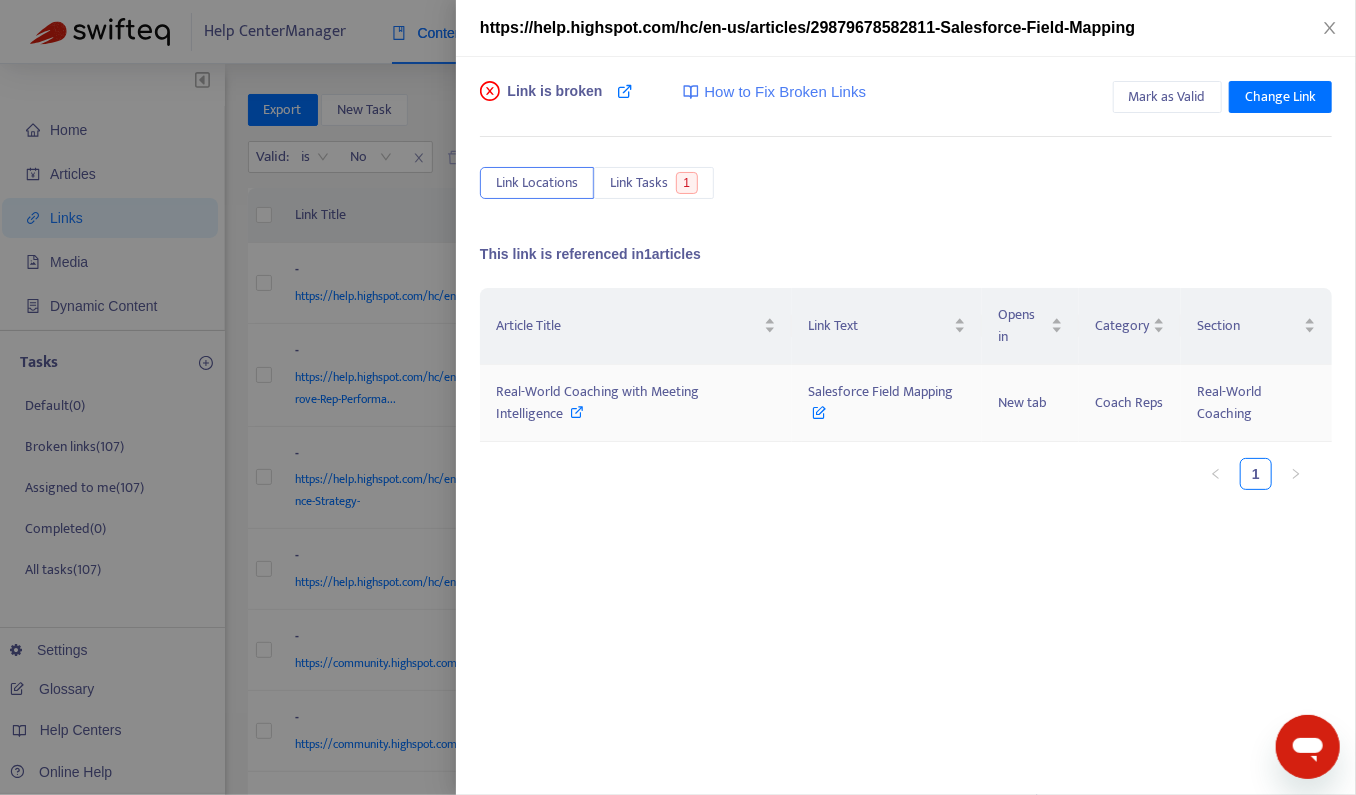 click at bounding box center [578, 412] 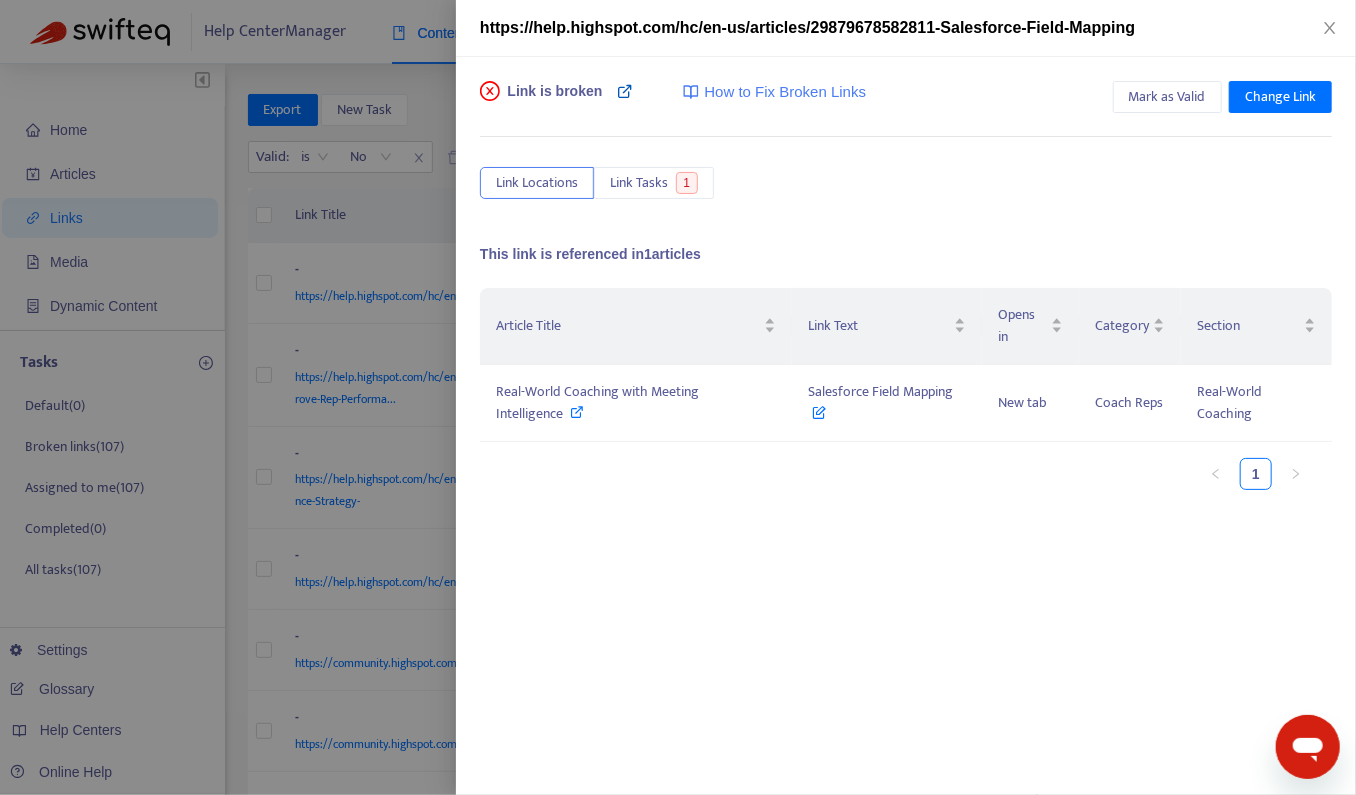 click at bounding box center (625, 91) 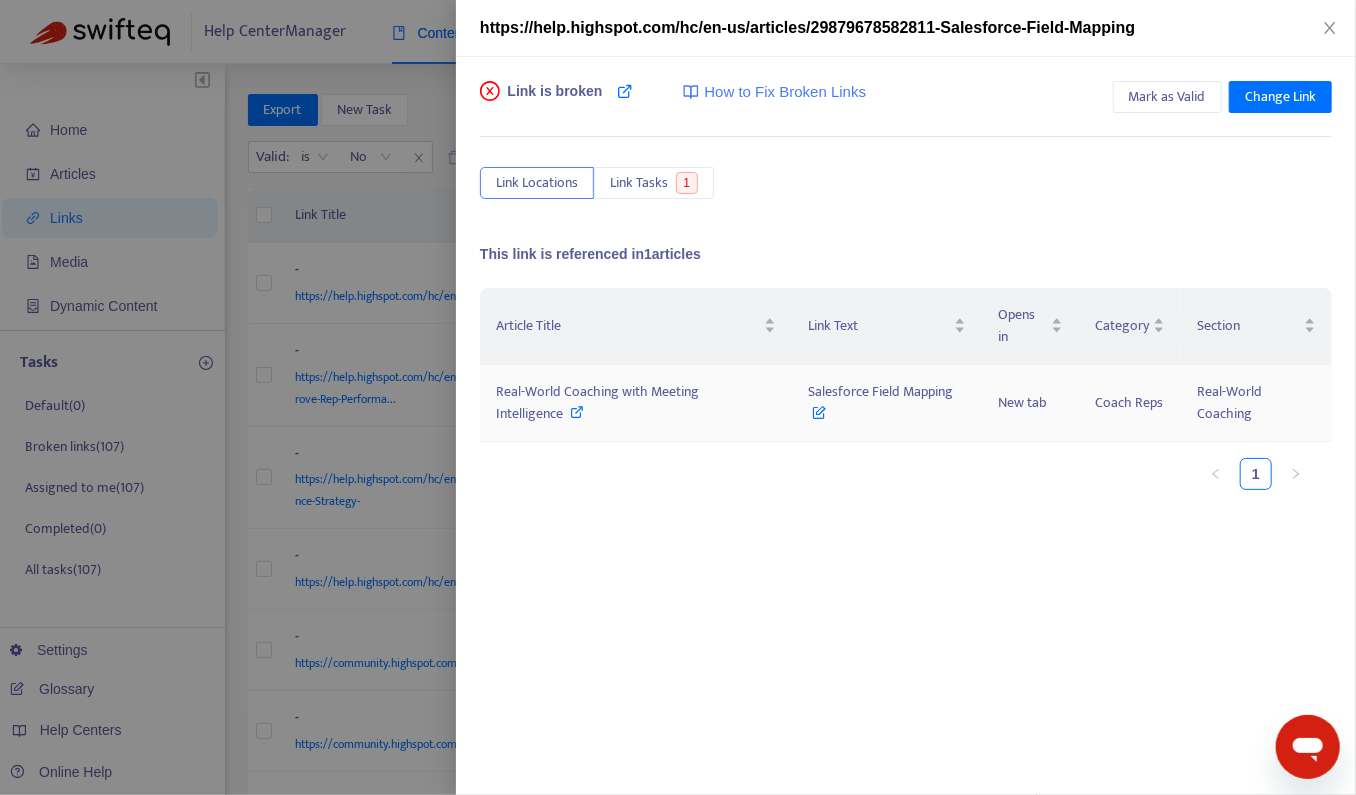 click at bounding box center [819, 408] 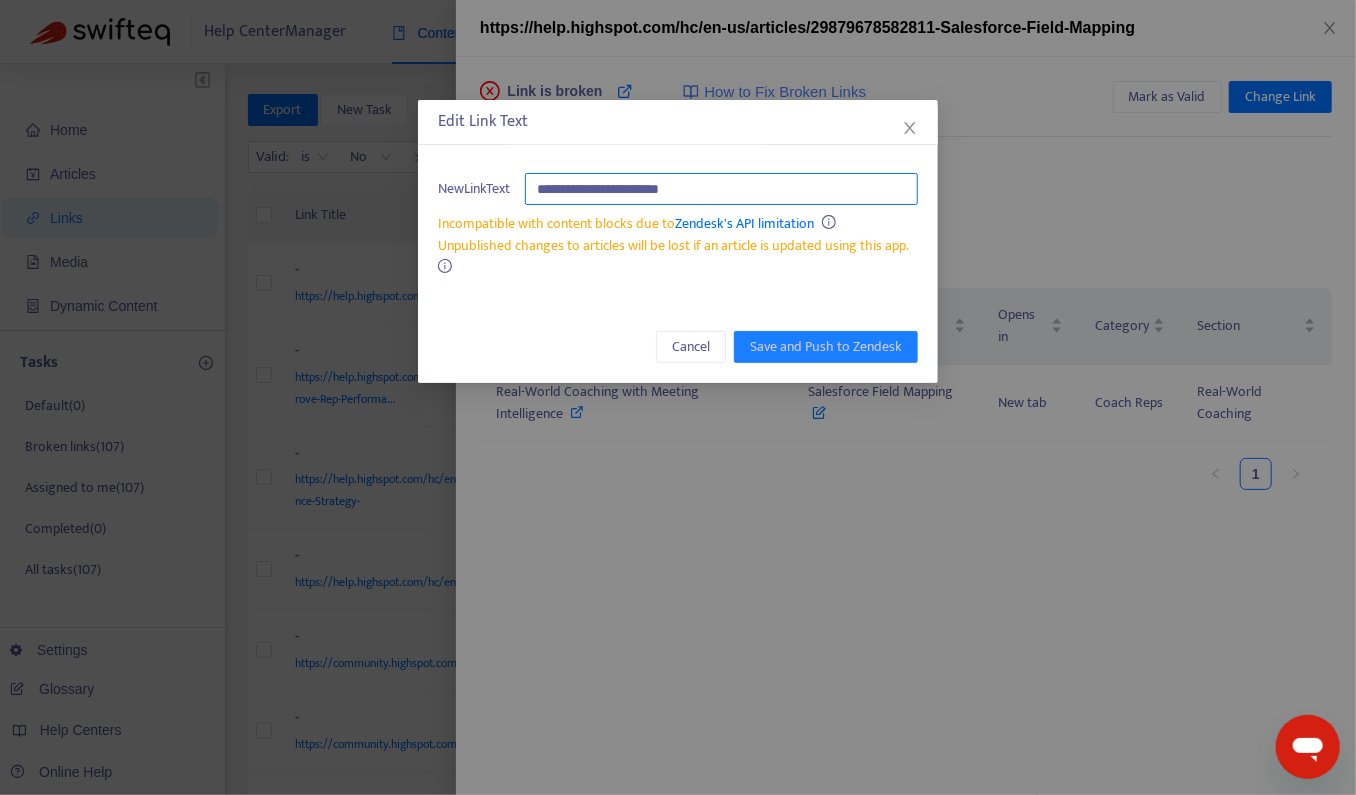 click on "**********" at bounding box center (721, 189) 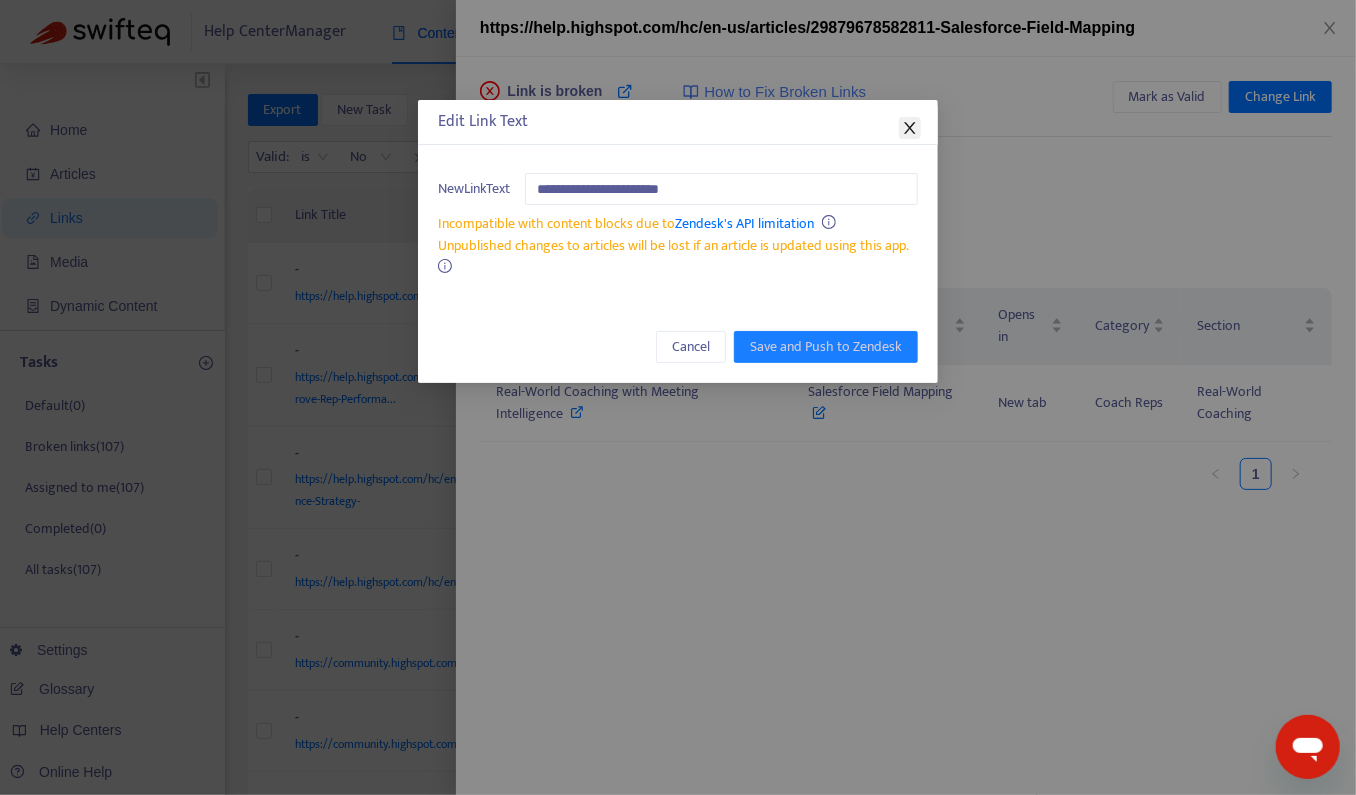 click 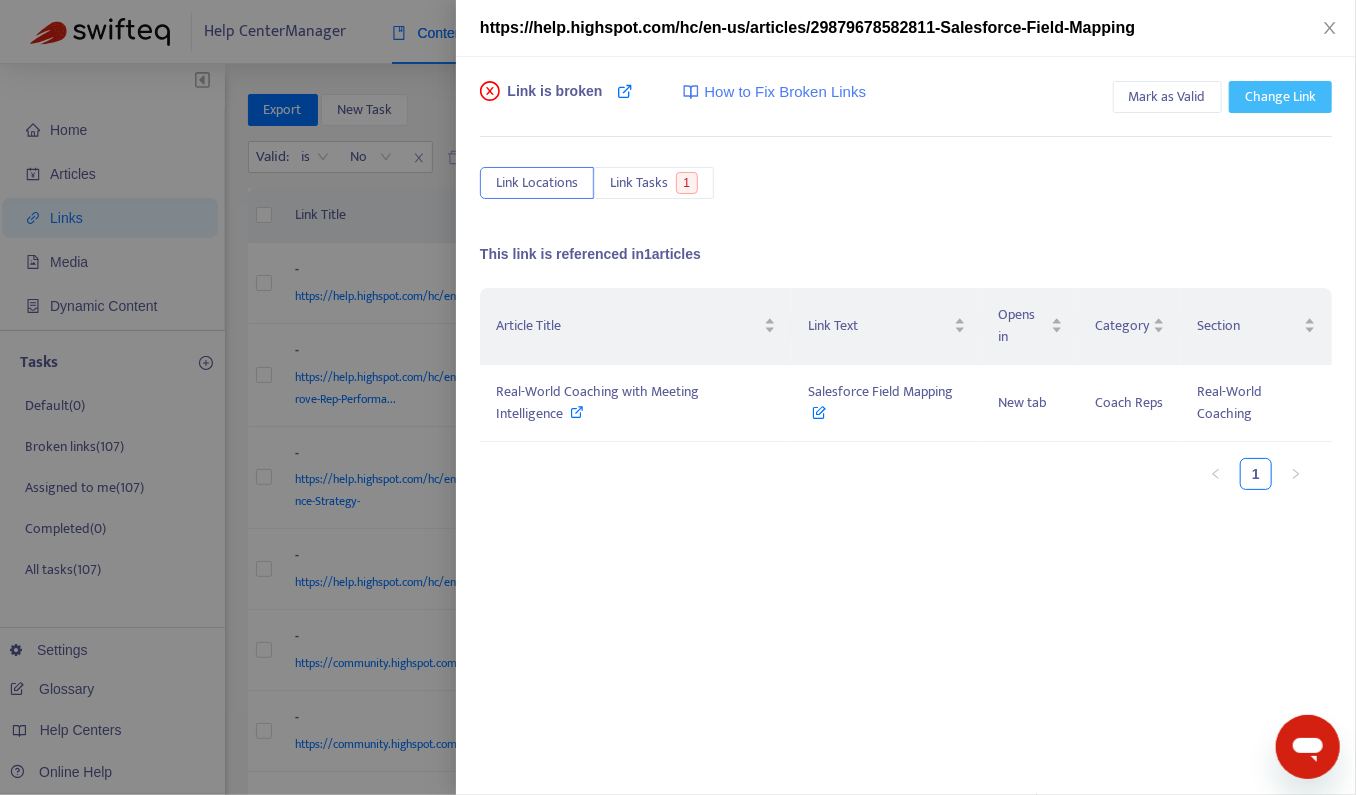click on "Change Link" at bounding box center [1280, 97] 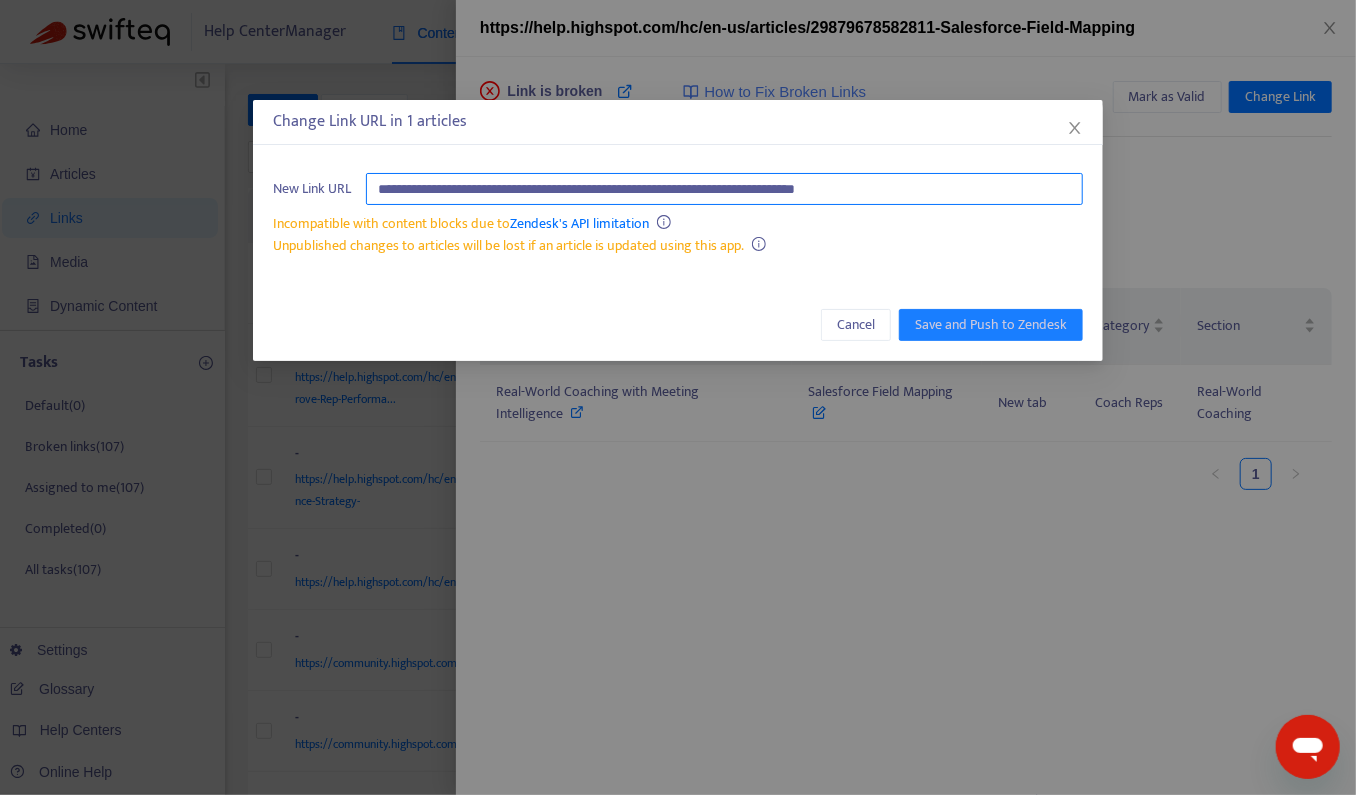 click on "**********" at bounding box center (724, 189) 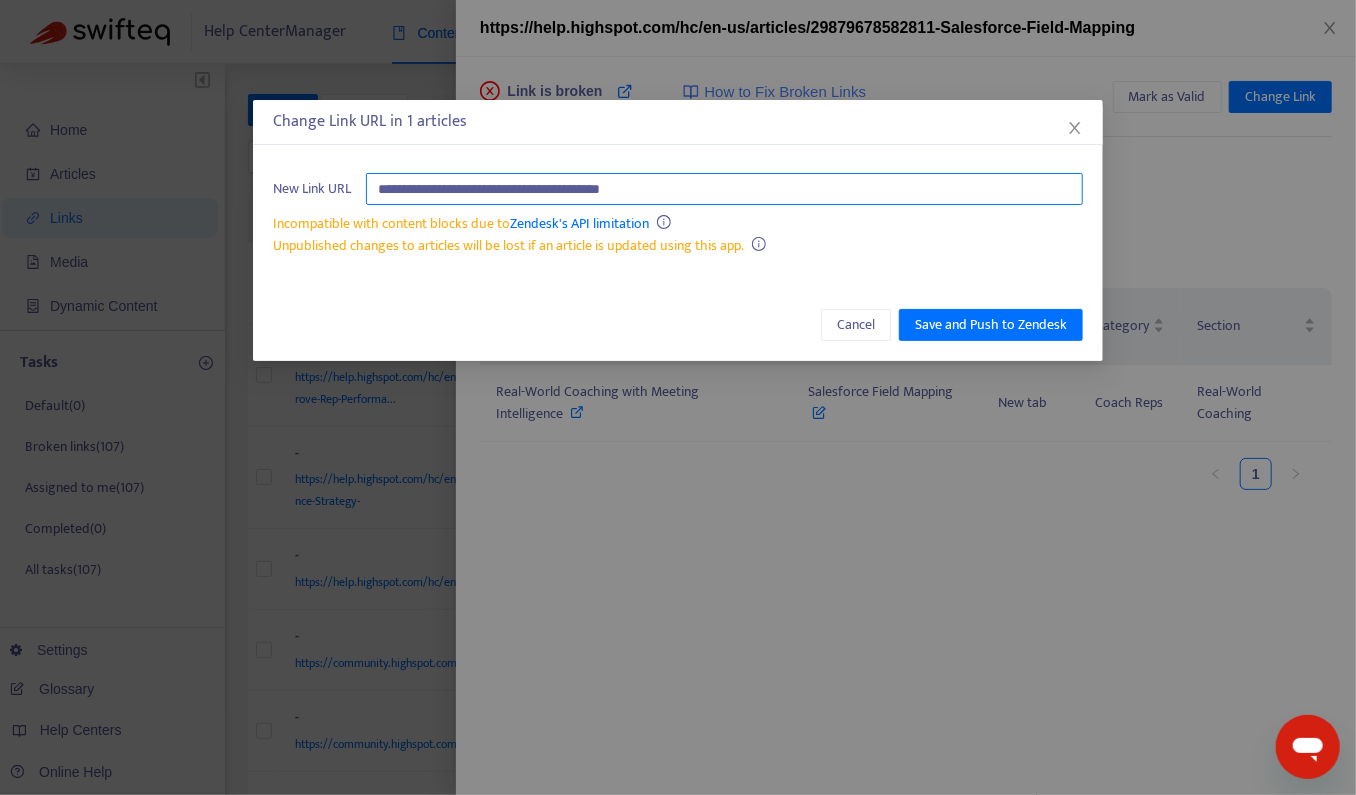 paste on "**********" 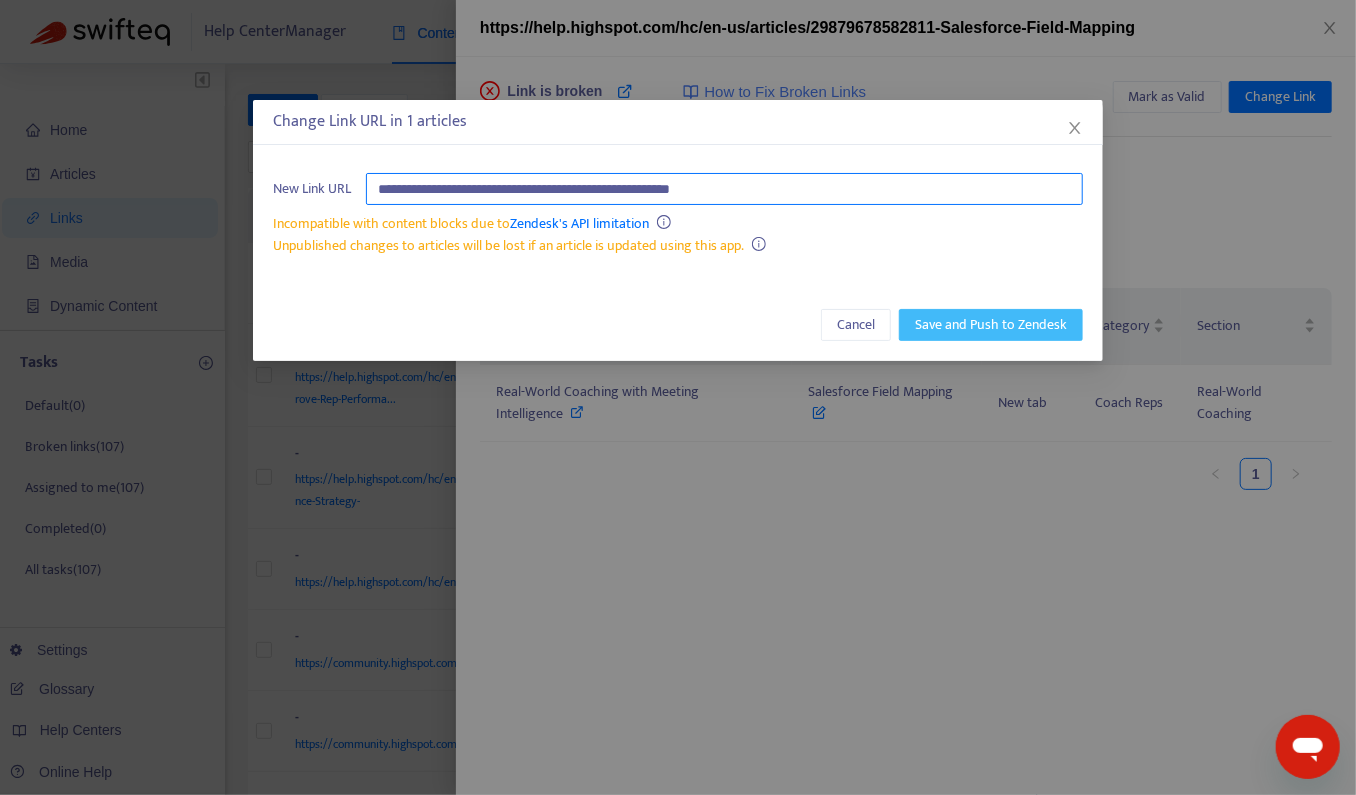 type on "**********" 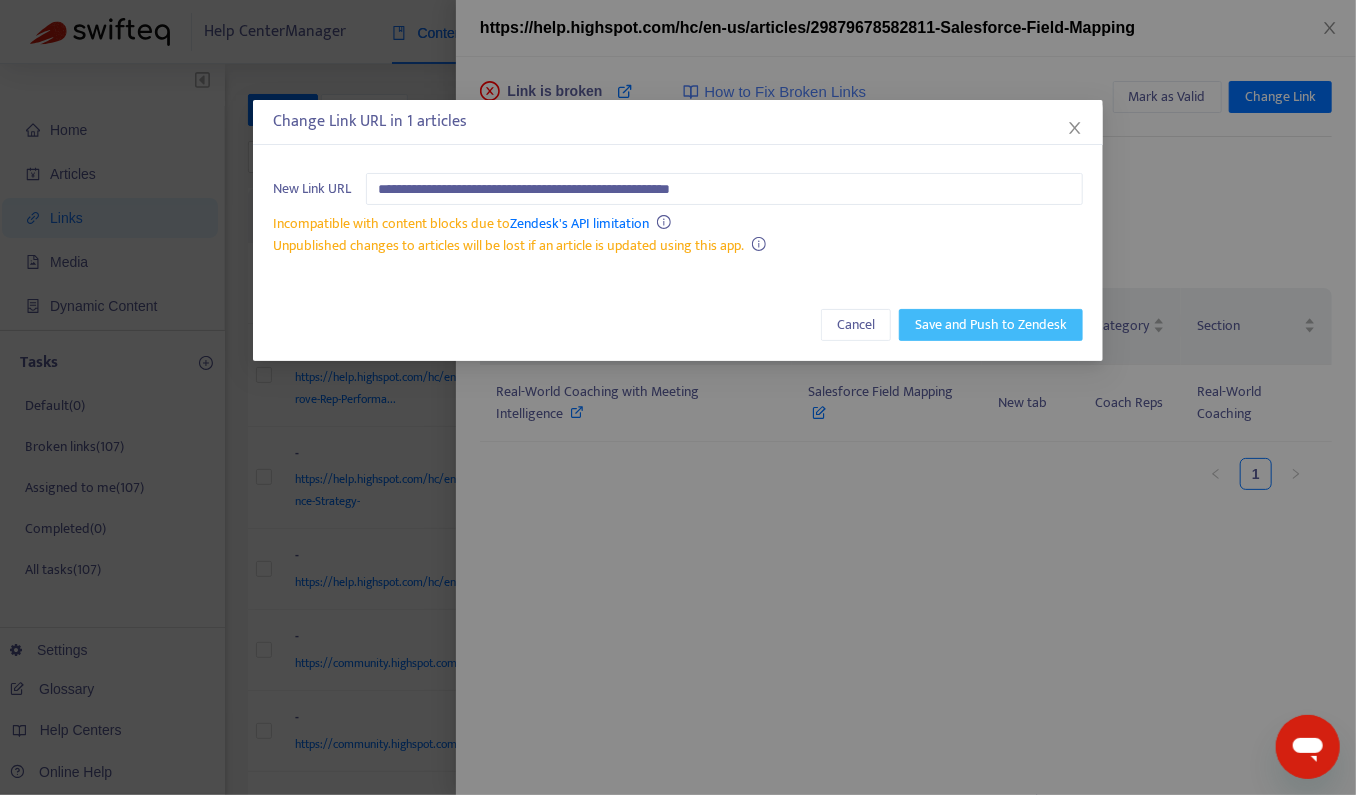click on "Save and Push to Zendesk" at bounding box center (991, 325) 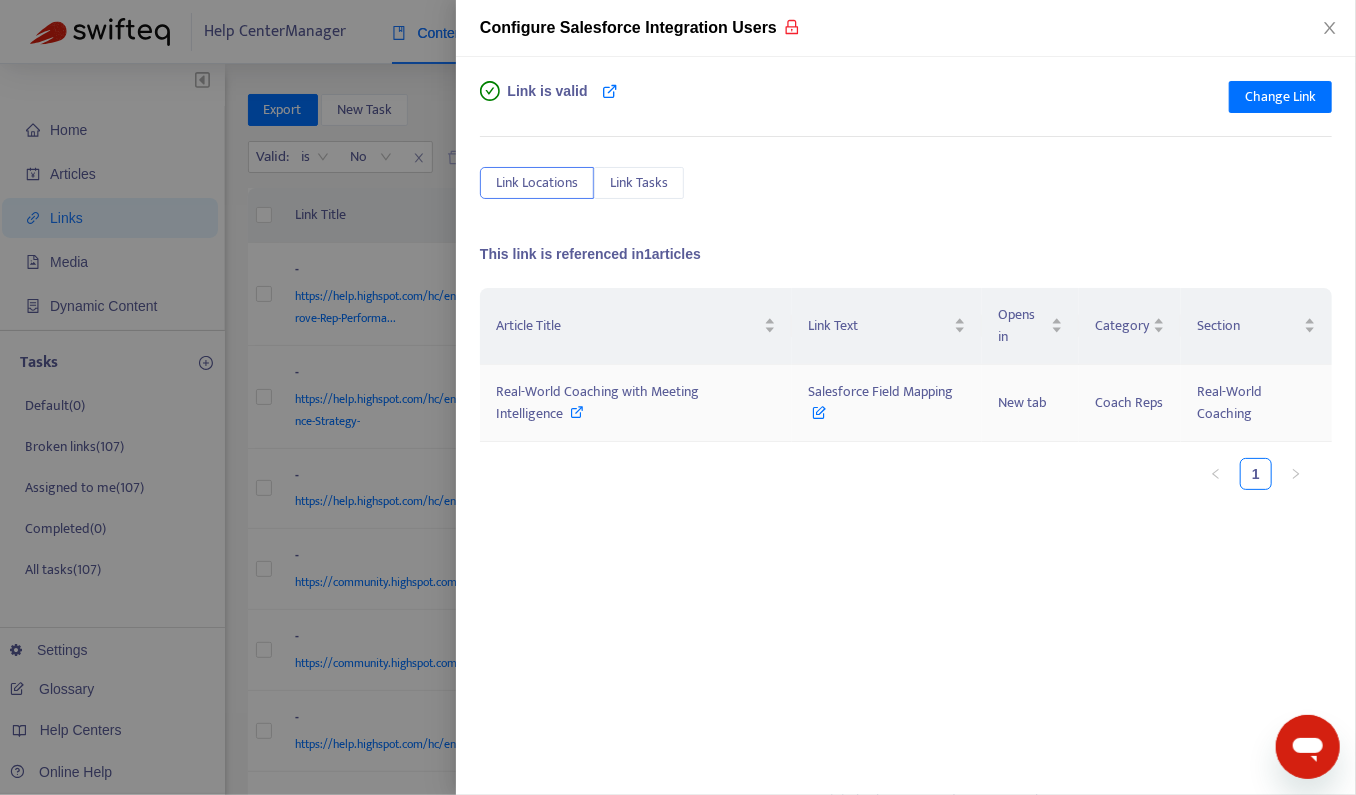 click at bounding box center (819, 408) 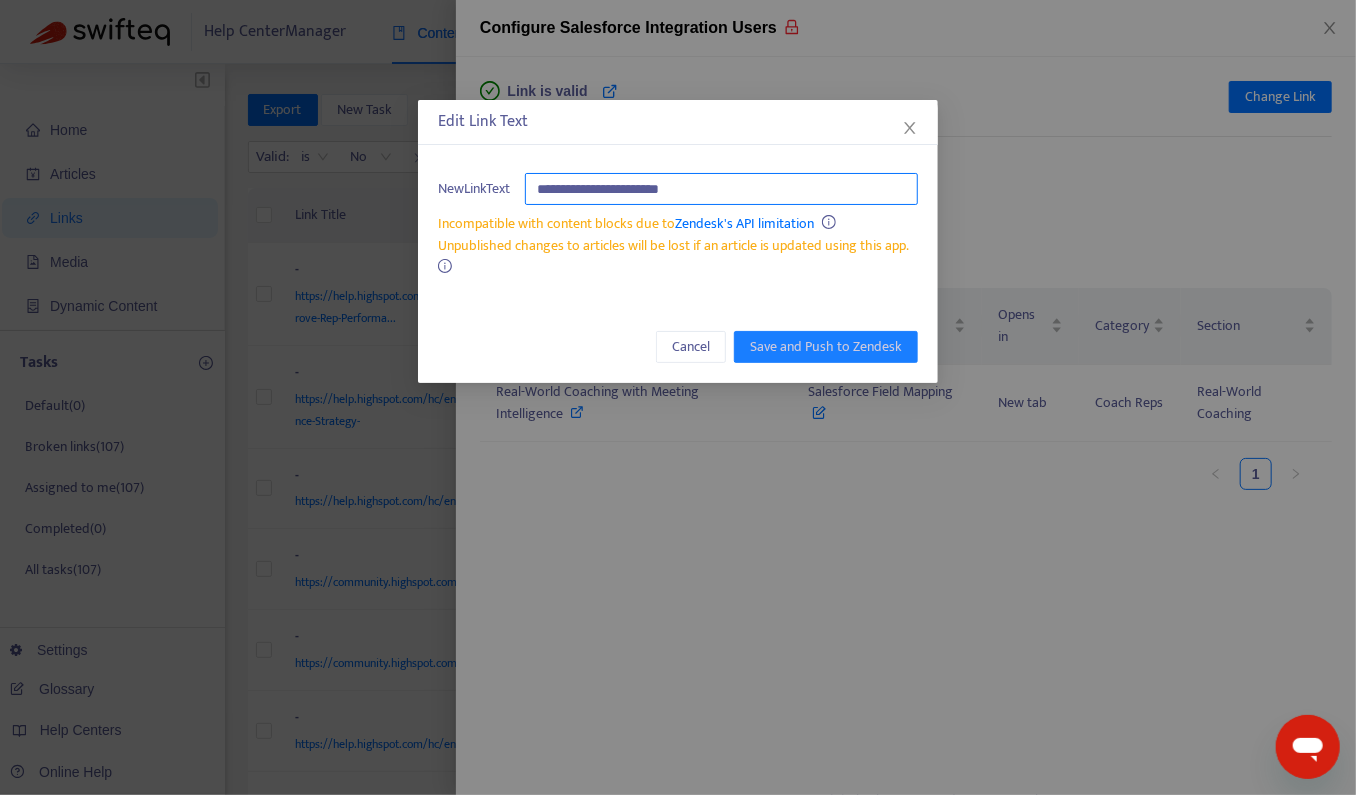 click on "**********" at bounding box center [721, 189] 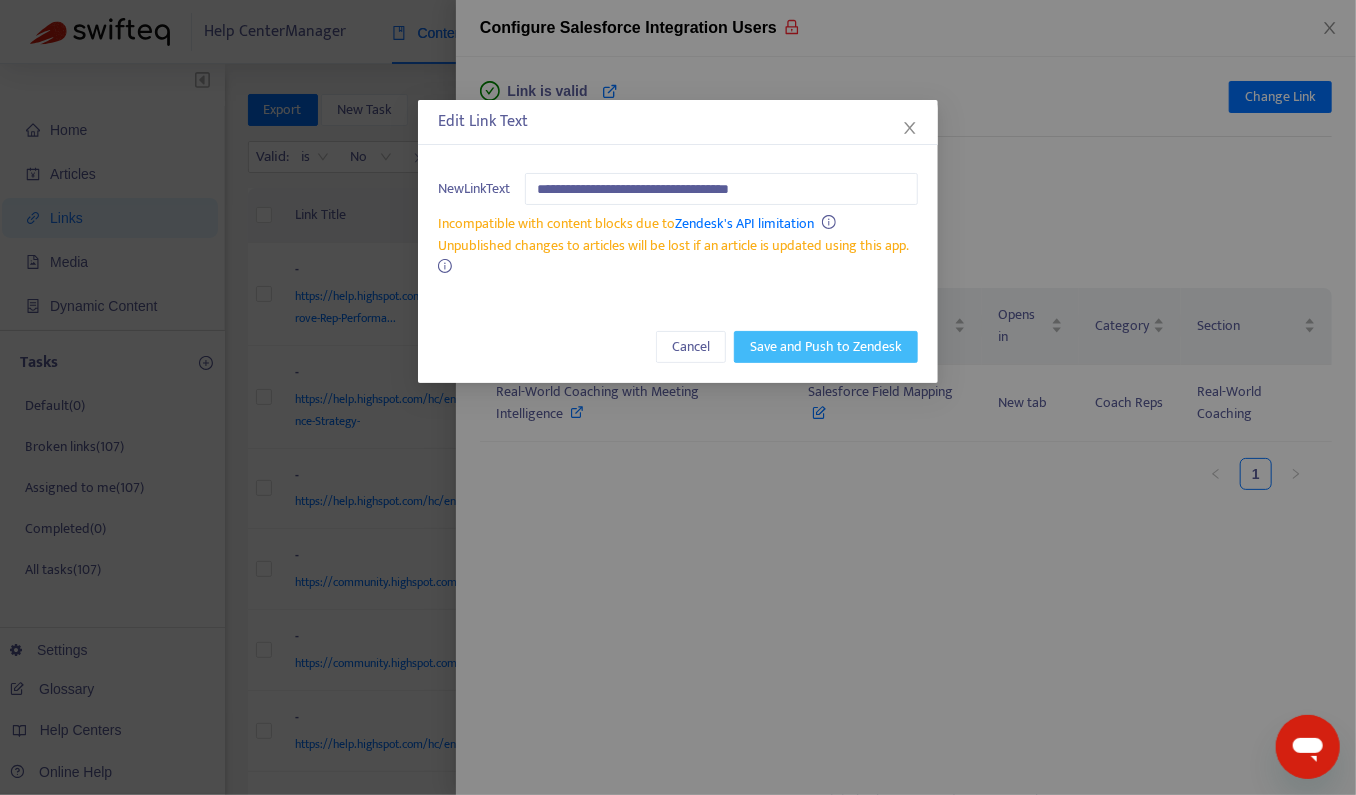 type on "**********" 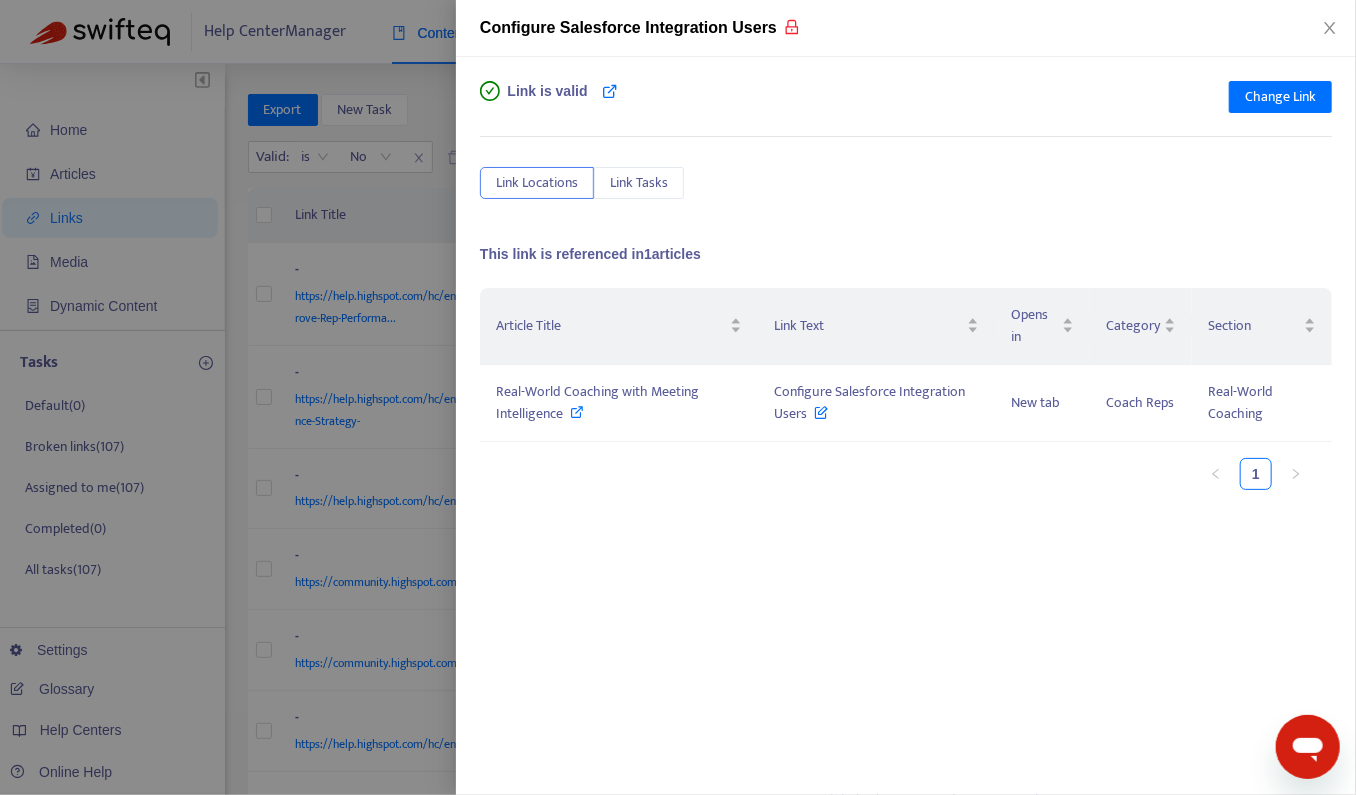 click at bounding box center (678, 397) 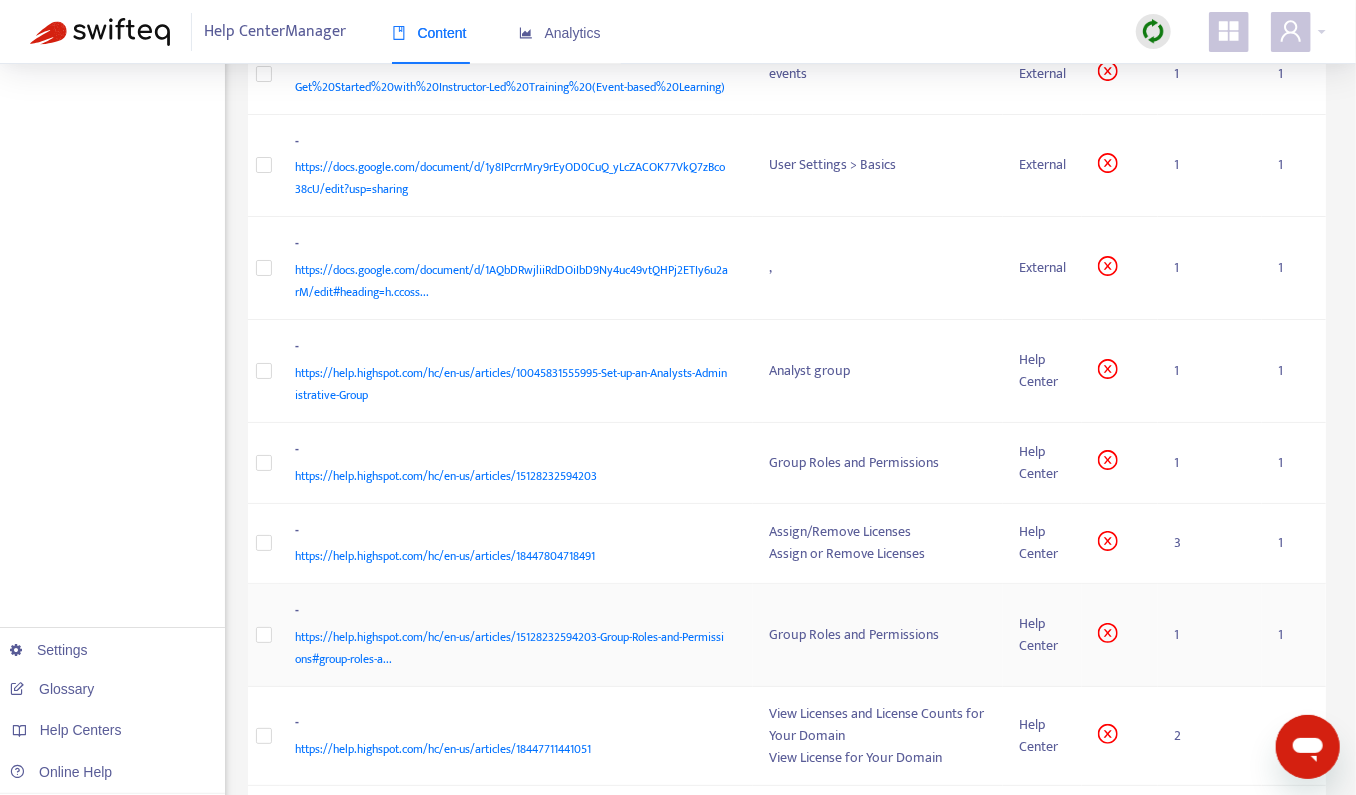 scroll, scrollTop: 3550, scrollLeft: 0, axis: vertical 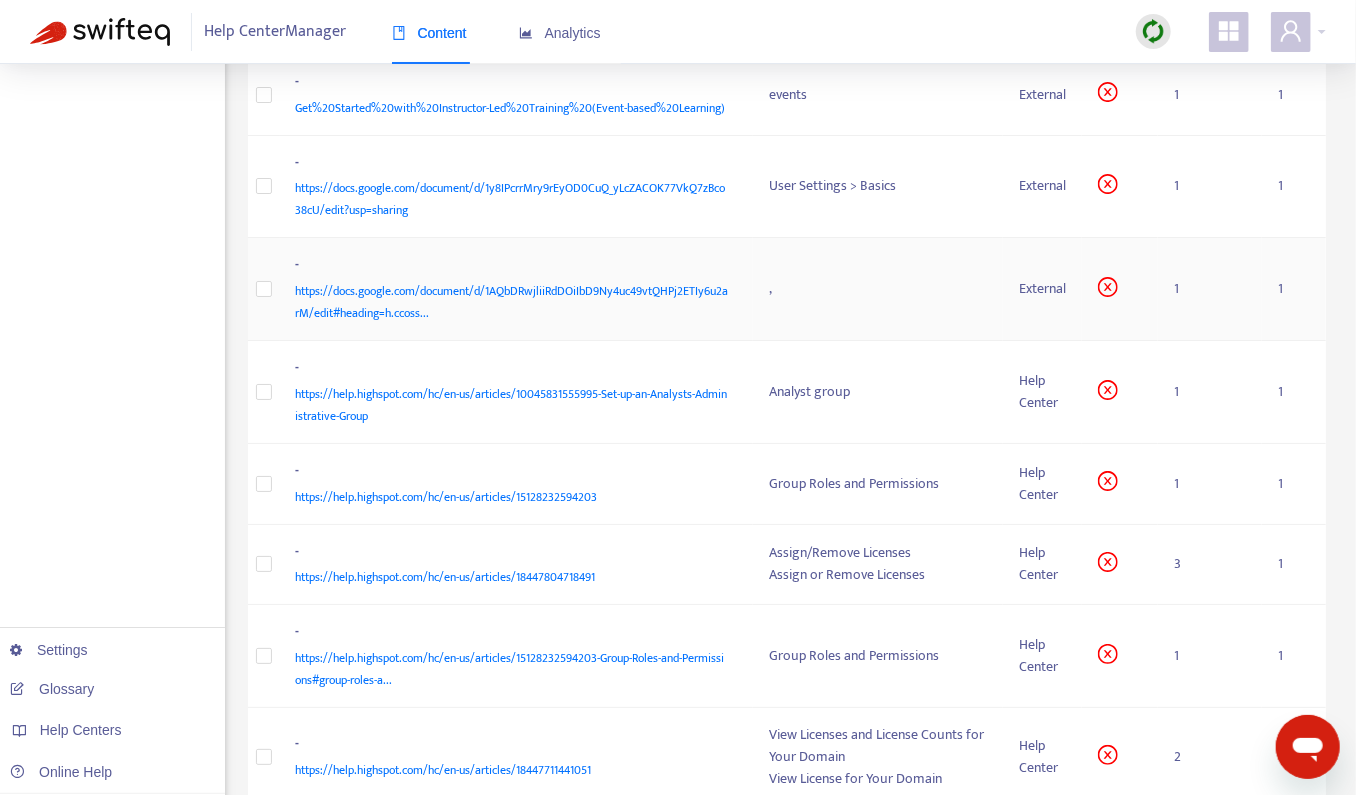 click on "https://docs.google.com/document/d/1AQbDRwjliiRdDOiIbD9Ny4uc49vtQHPj2ETIy6u2arM/edit#heading=h.ccoss..." at bounding box center (517, 289) 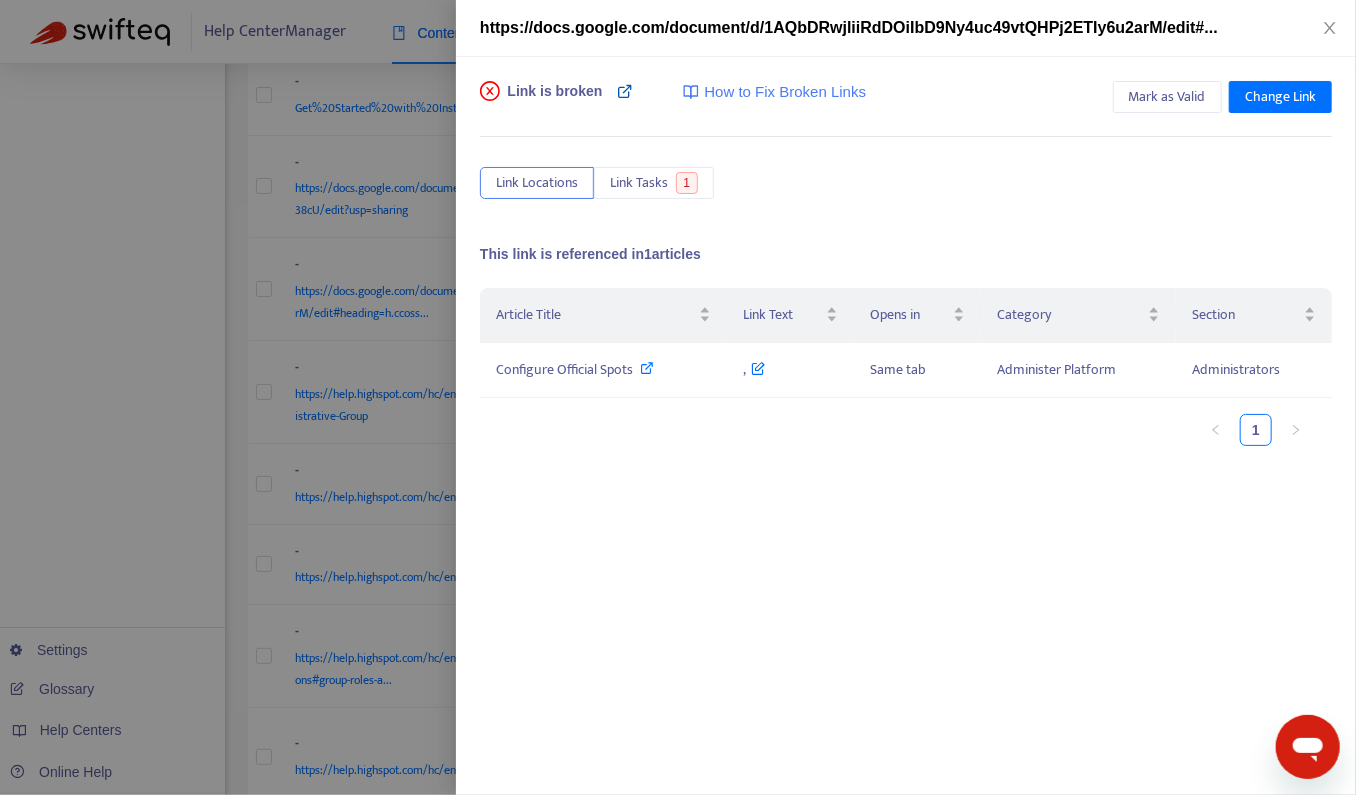 click at bounding box center (625, 91) 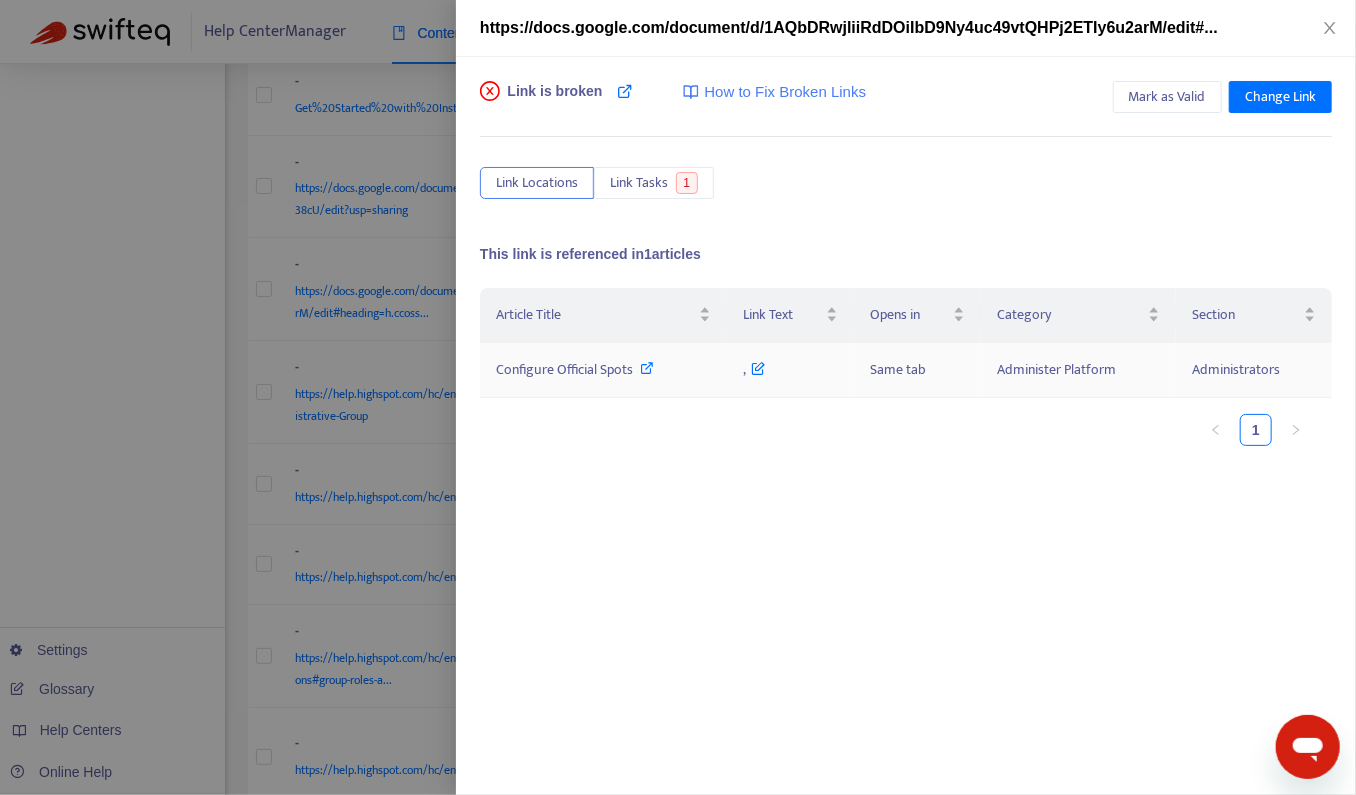 click at bounding box center [648, 368] 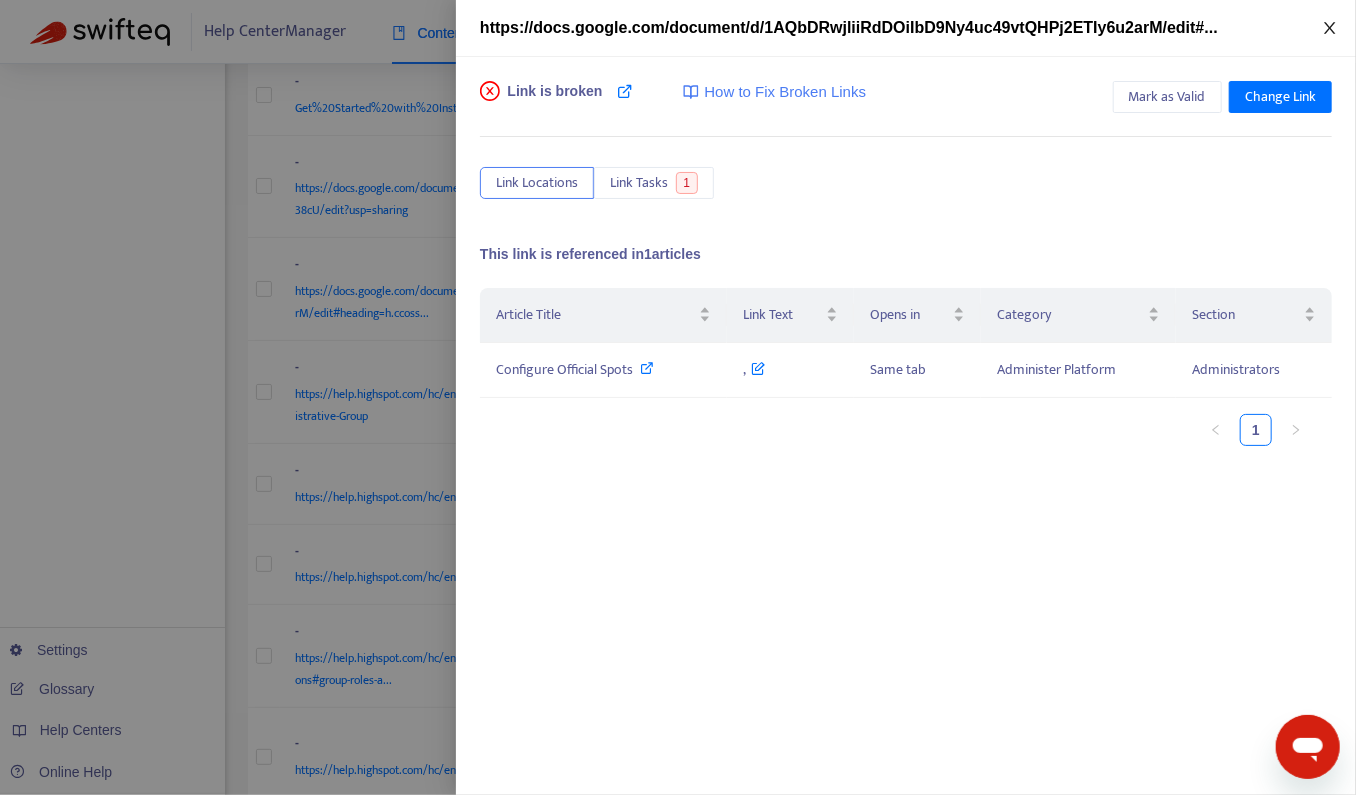 click at bounding box center [1330, 28] 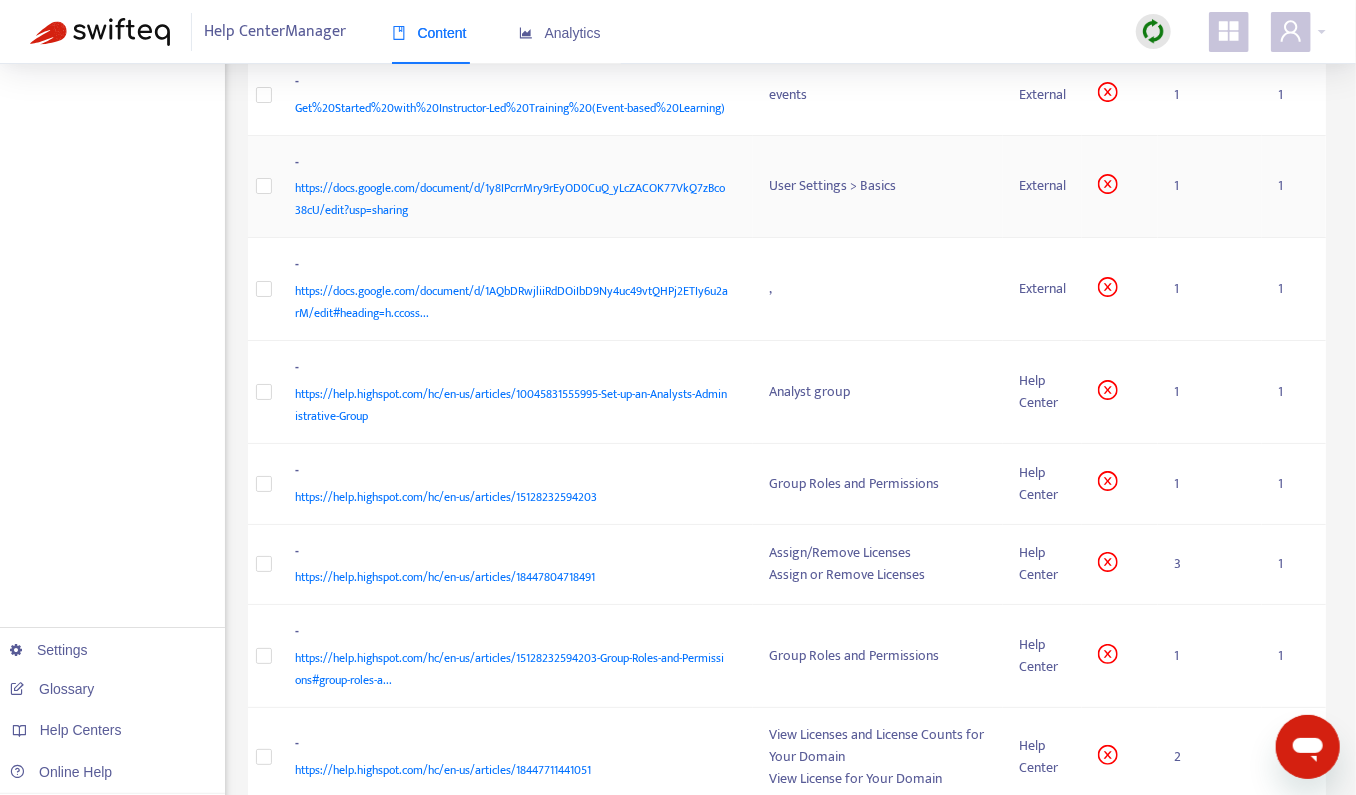 click on "https://docs.google.com/document/d/1y8IPcrrMry9rEyOD0CuQ_yLcZACOK77VkQ7zBco38cU/edit?usp=sharing" at bounding box center [513, 199] 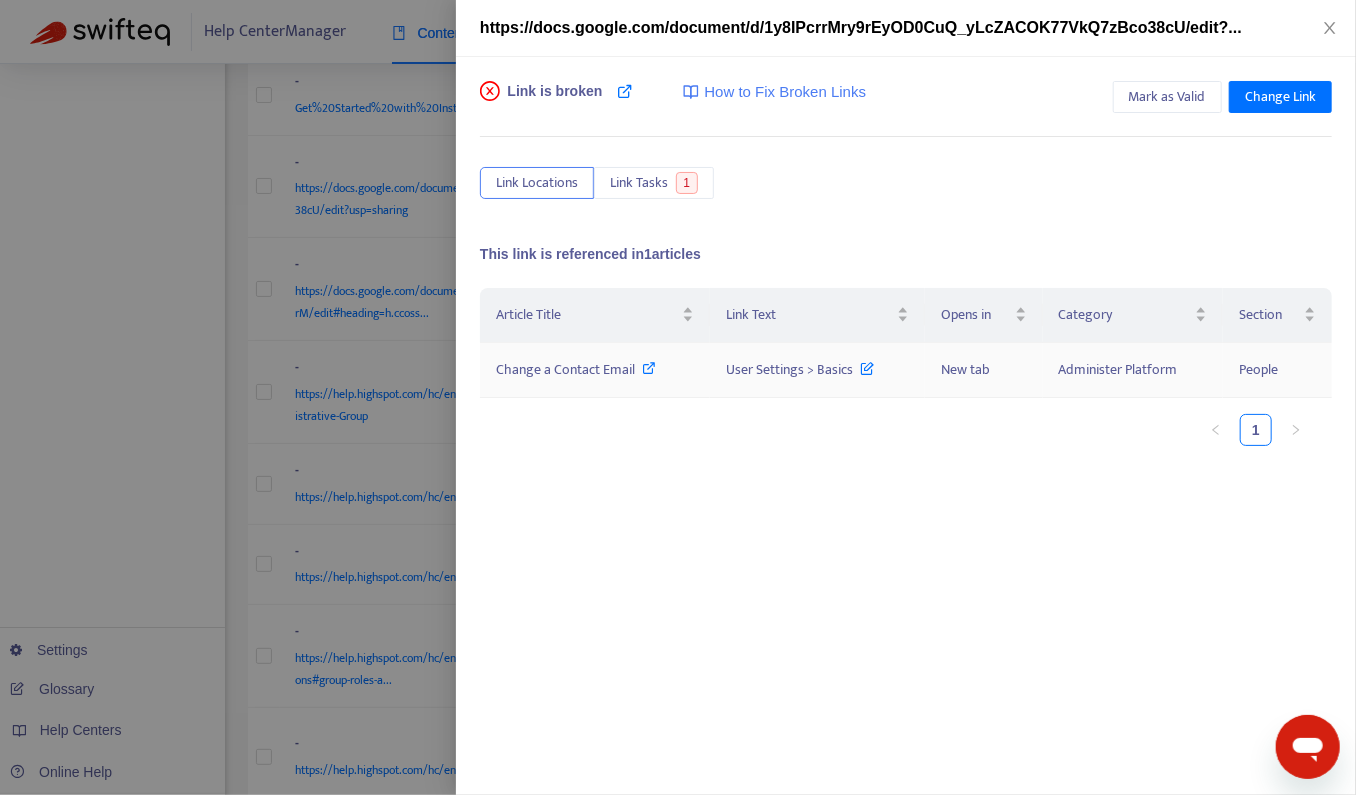 click at bounding box center [650, 369] 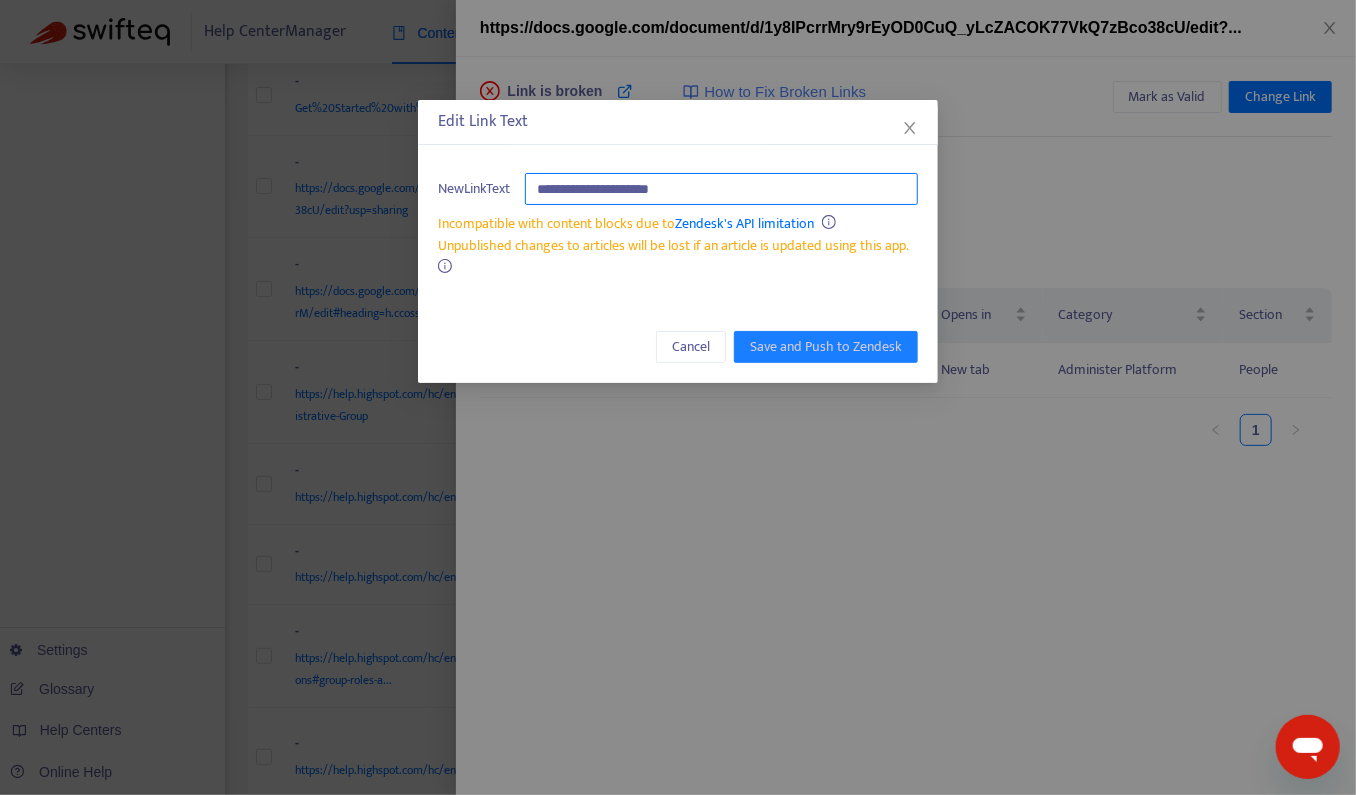 click on "**********" at bounding box center (721, 189) 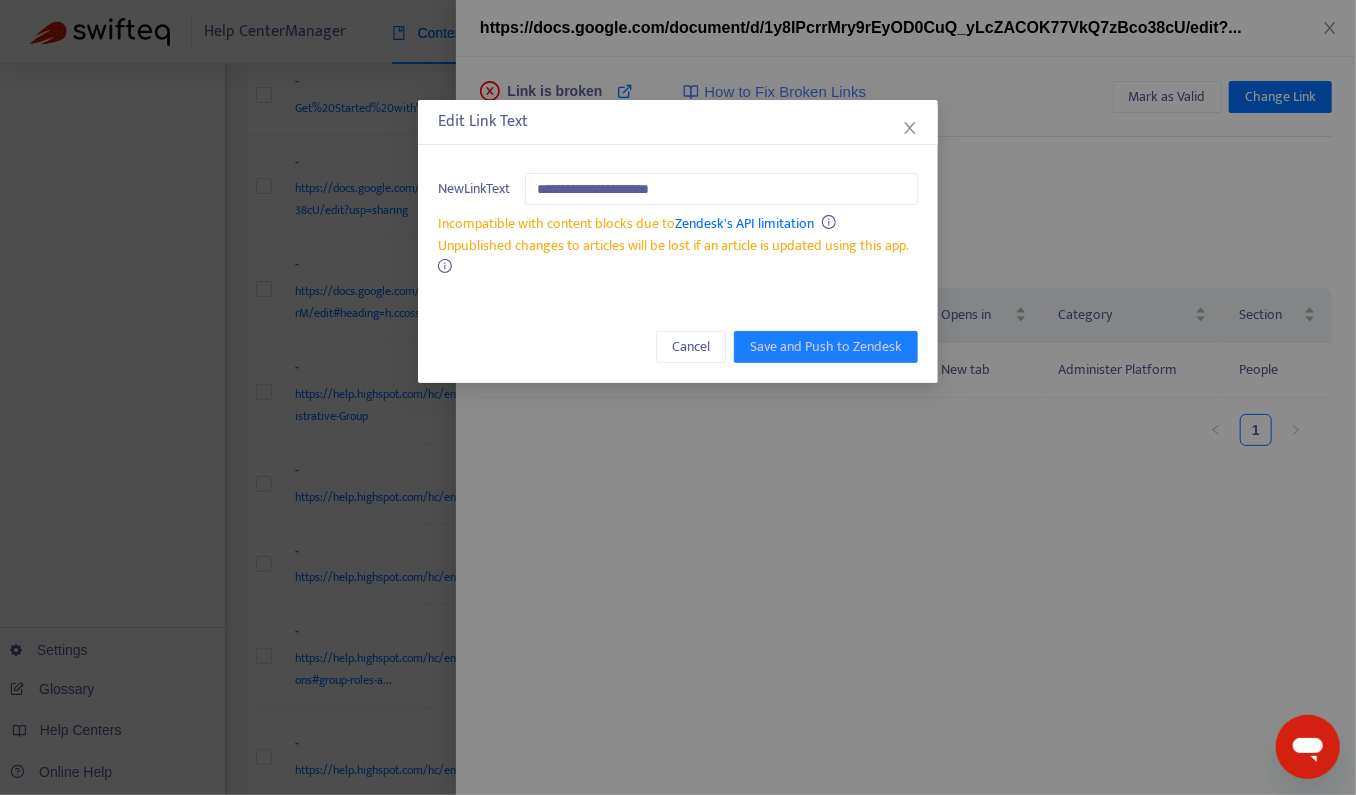 click on "Edit Link Text" at bounding box center (678, 122) 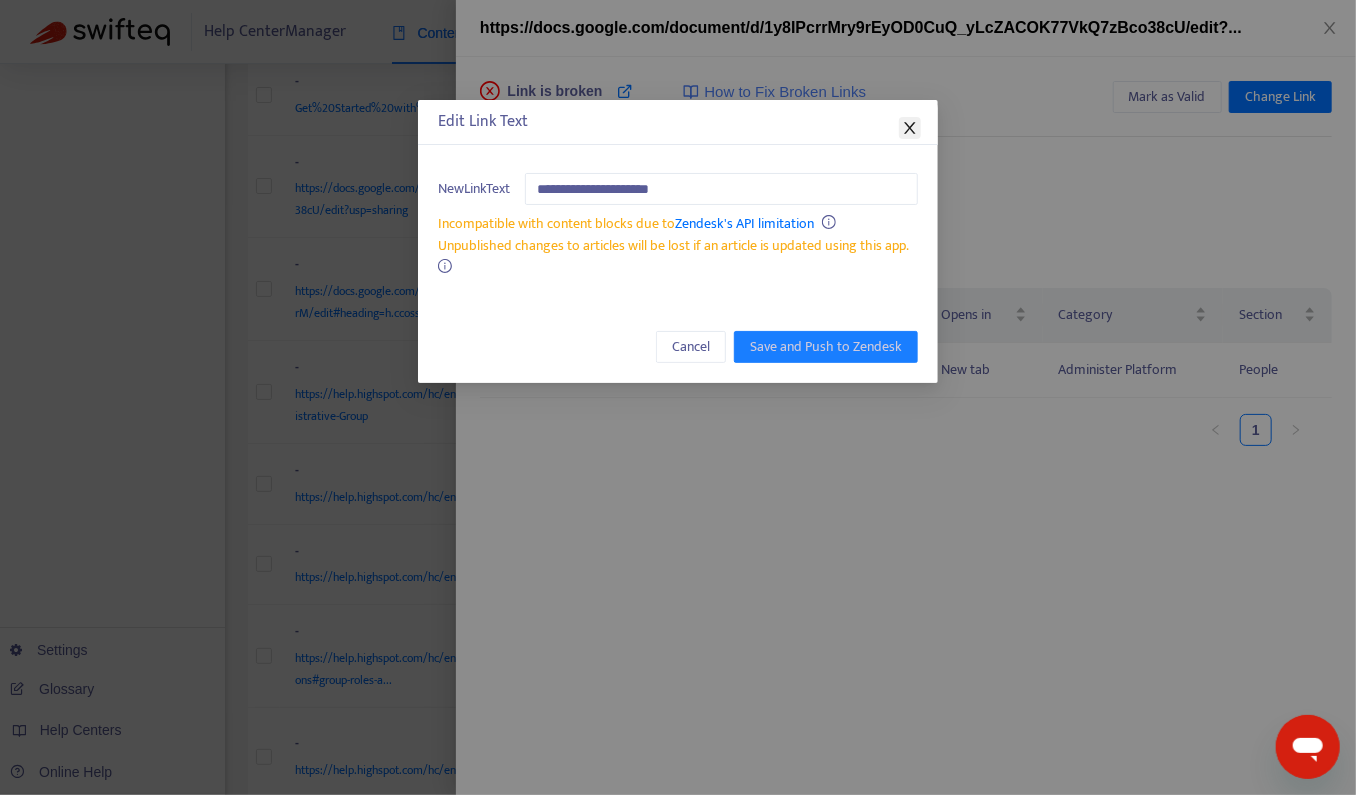 click 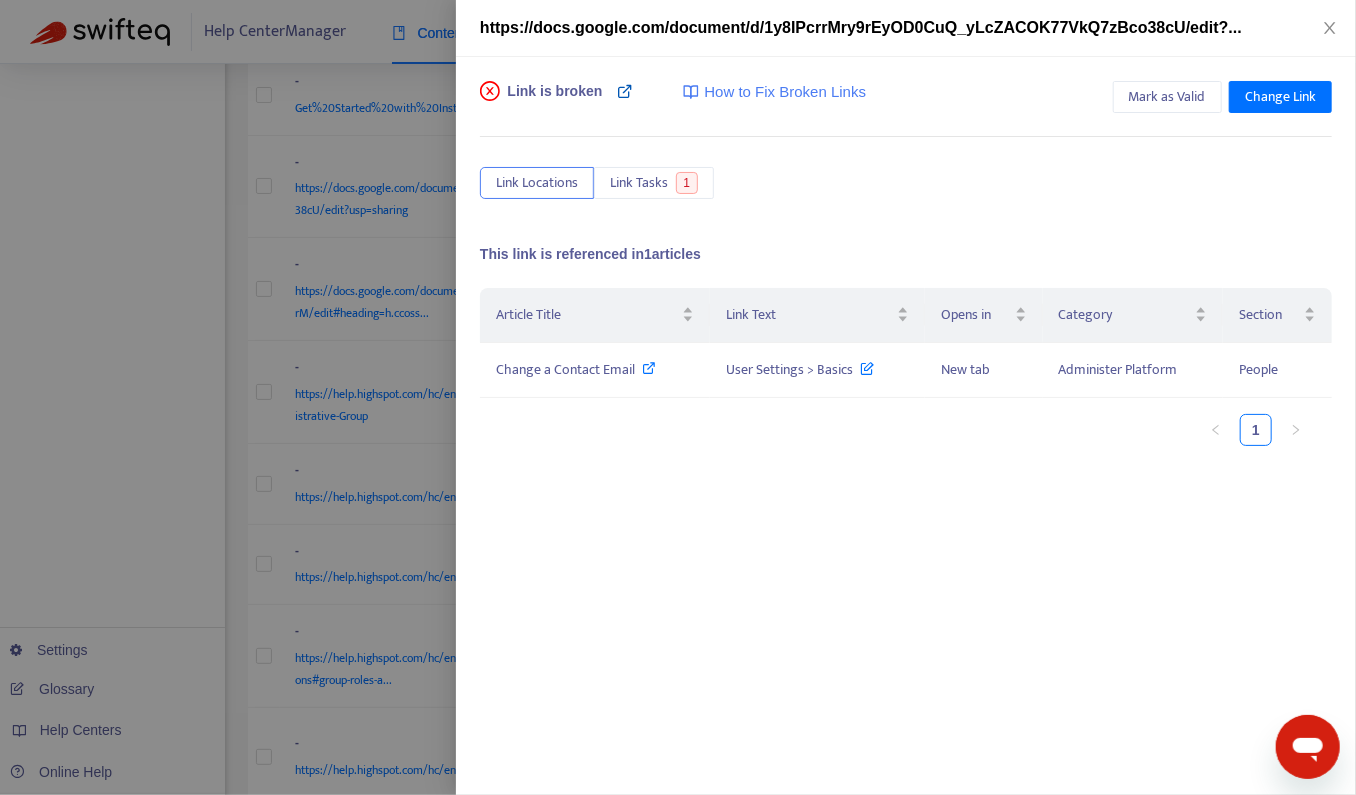click at bounding box center [625, 91] 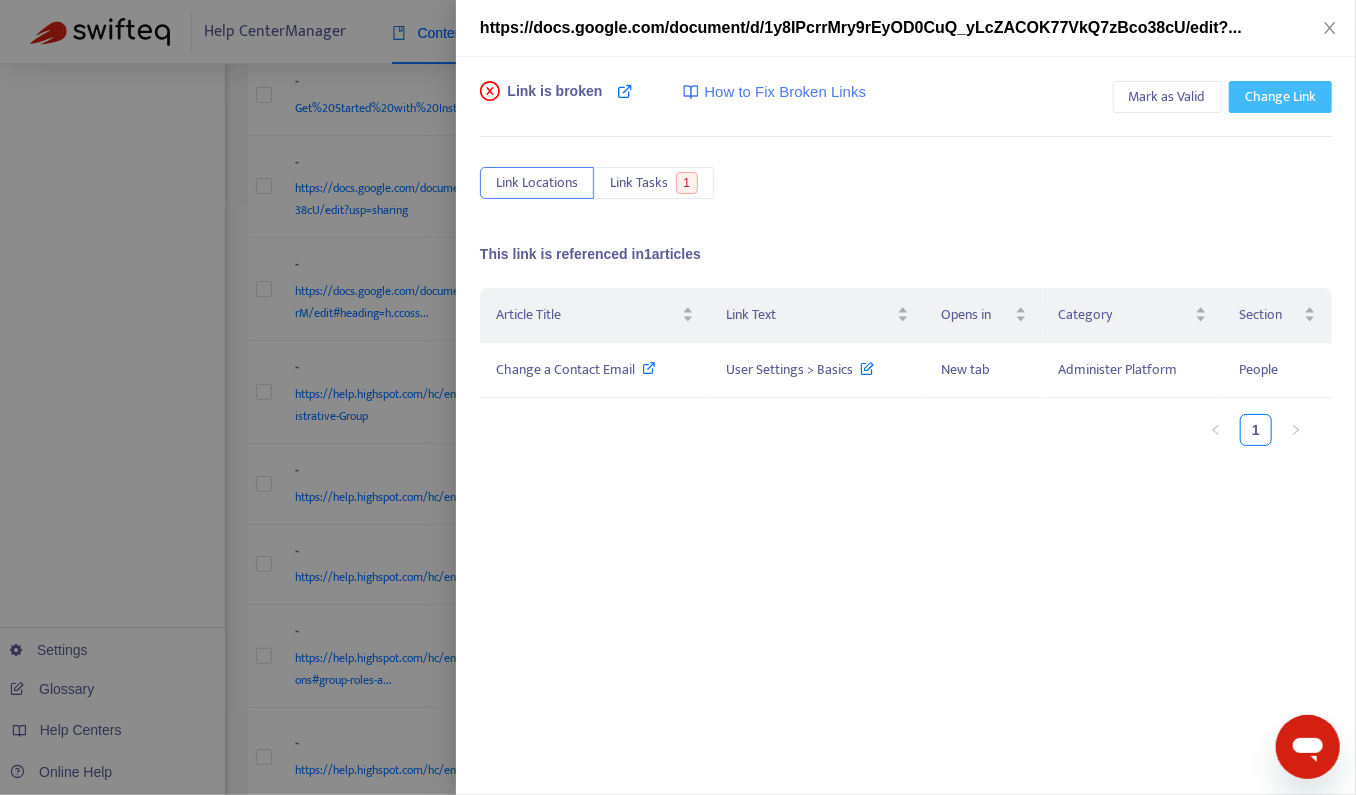 click on "Change Link" at bounding box center (1280, 97) 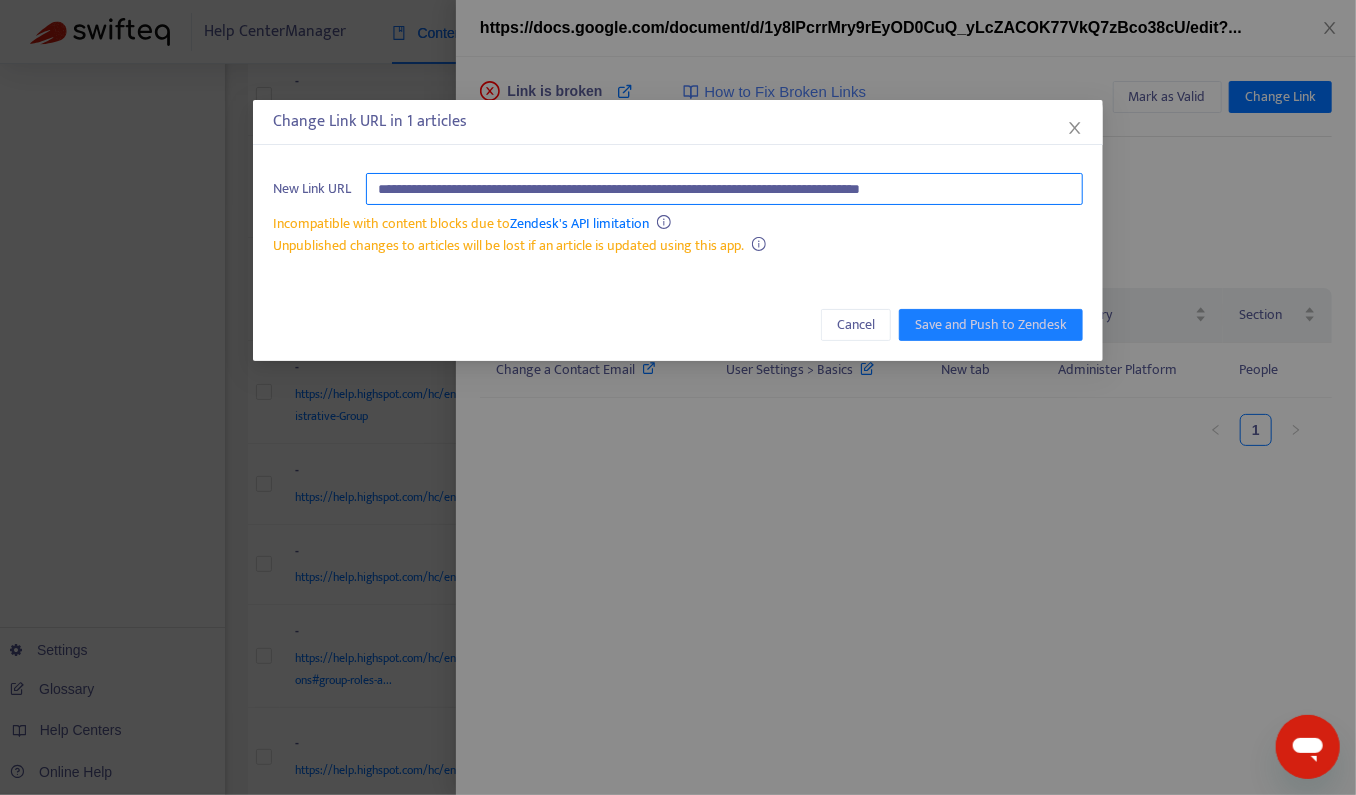 click on "**********" at bounding box center [724, 189] 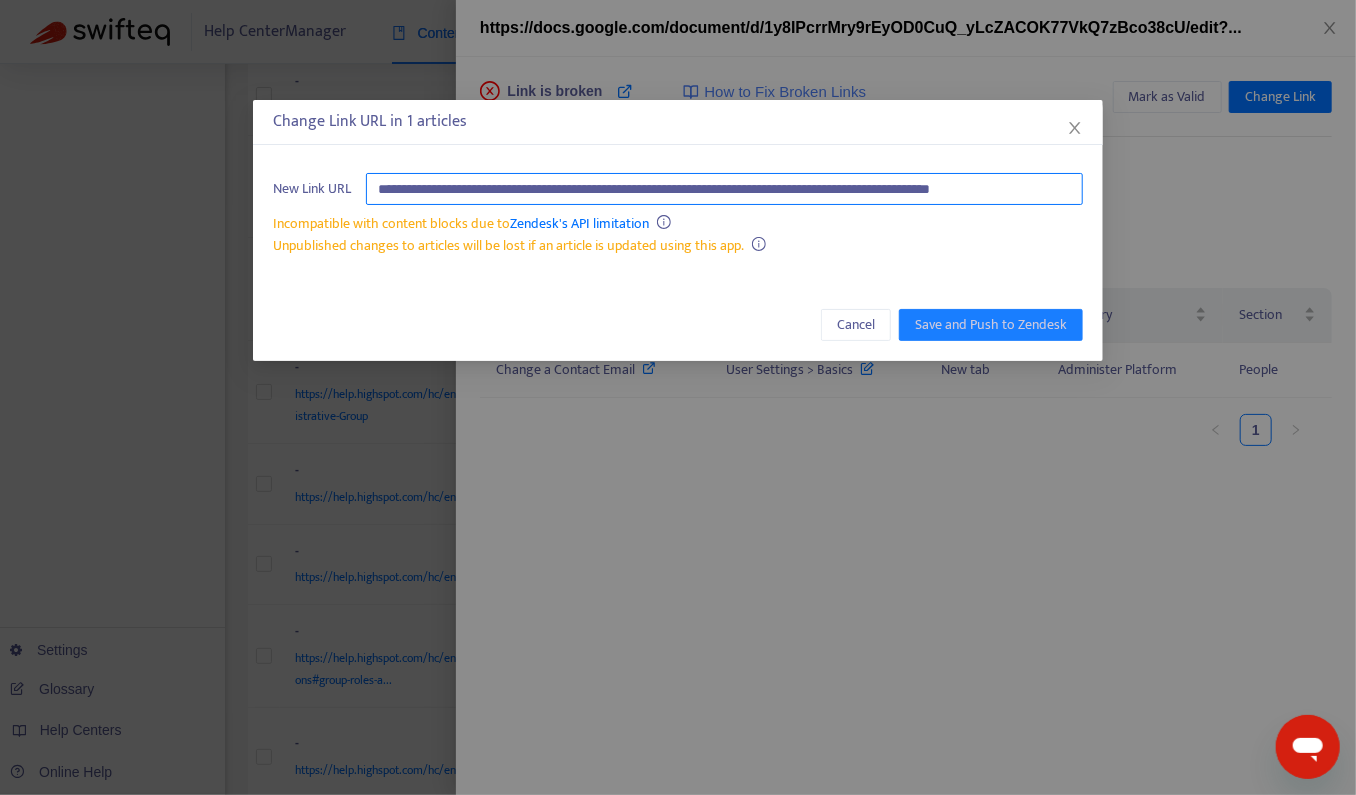 scroll, scrollTop: 0, scrollLeft: 52, axis: horizontal 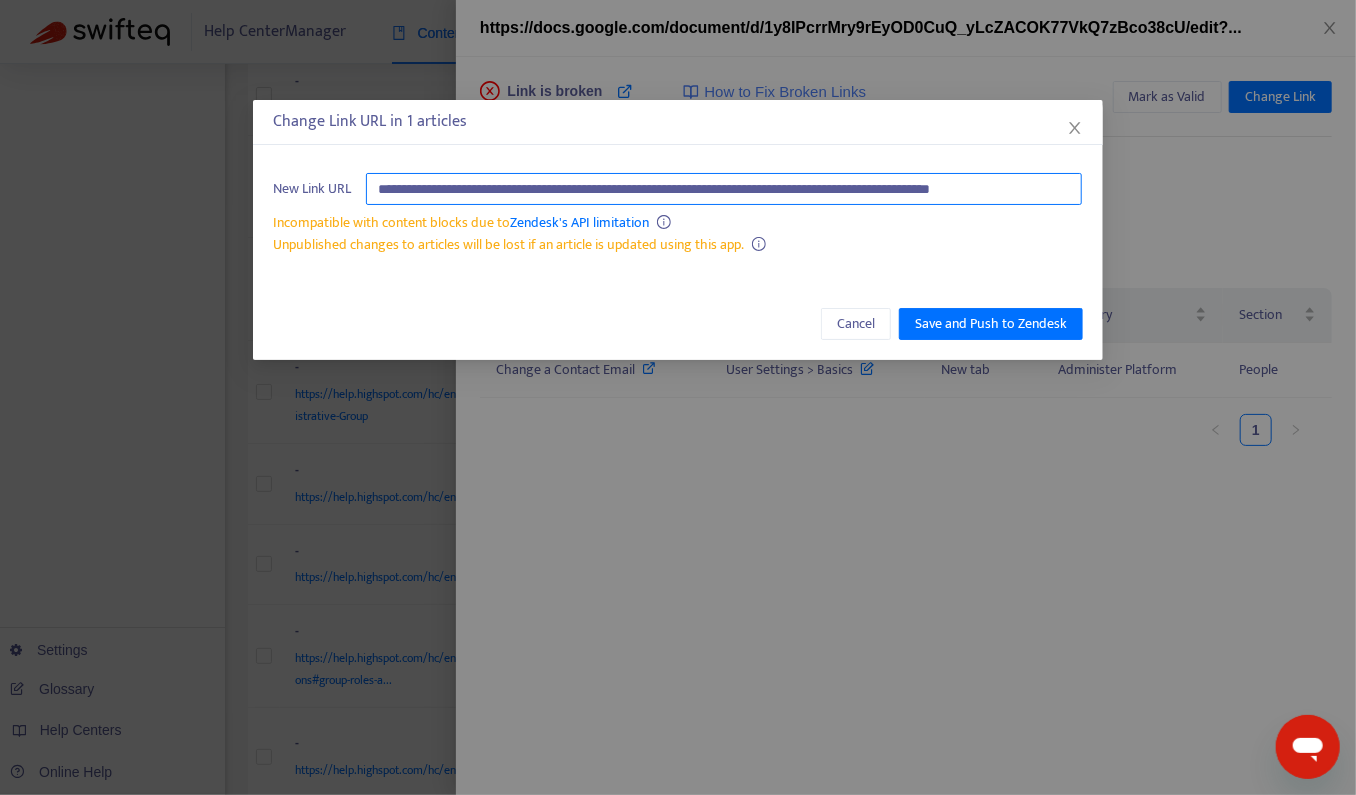 drag, startPoint x: 736, startPoint y: 189, endPoint x: 1178, endPoint y: 190, distance: 442.00113 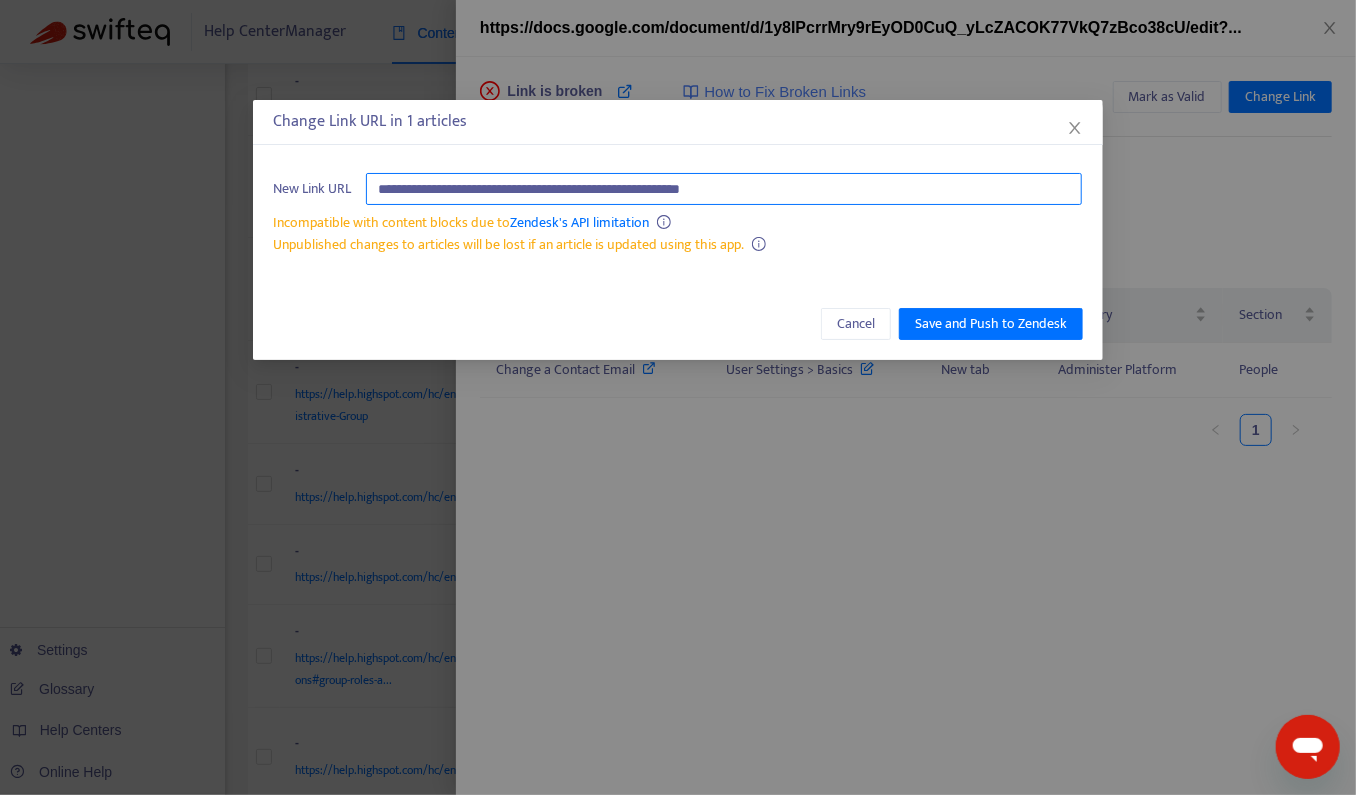 scroll, scrollTop: 0, scrollLeft: 0, axis: both 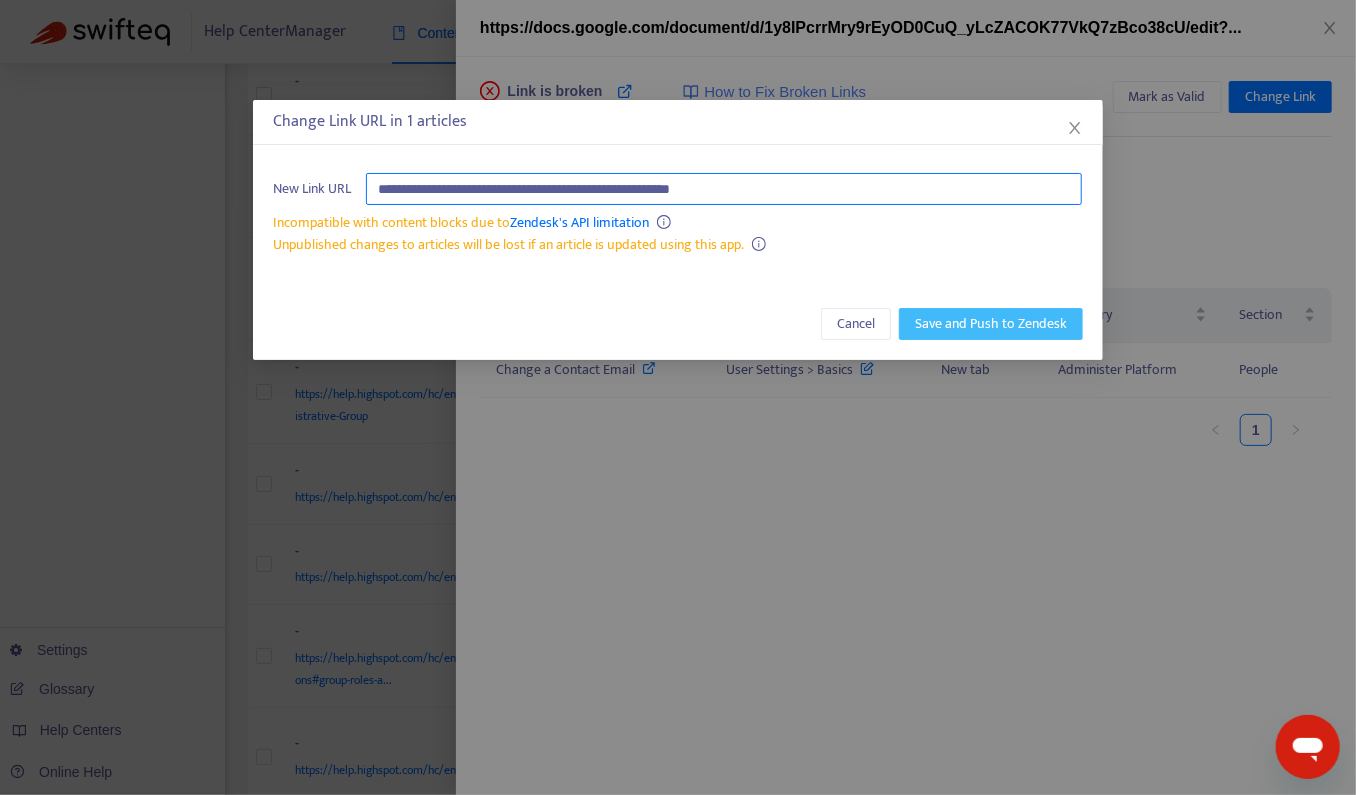 type on "**********" 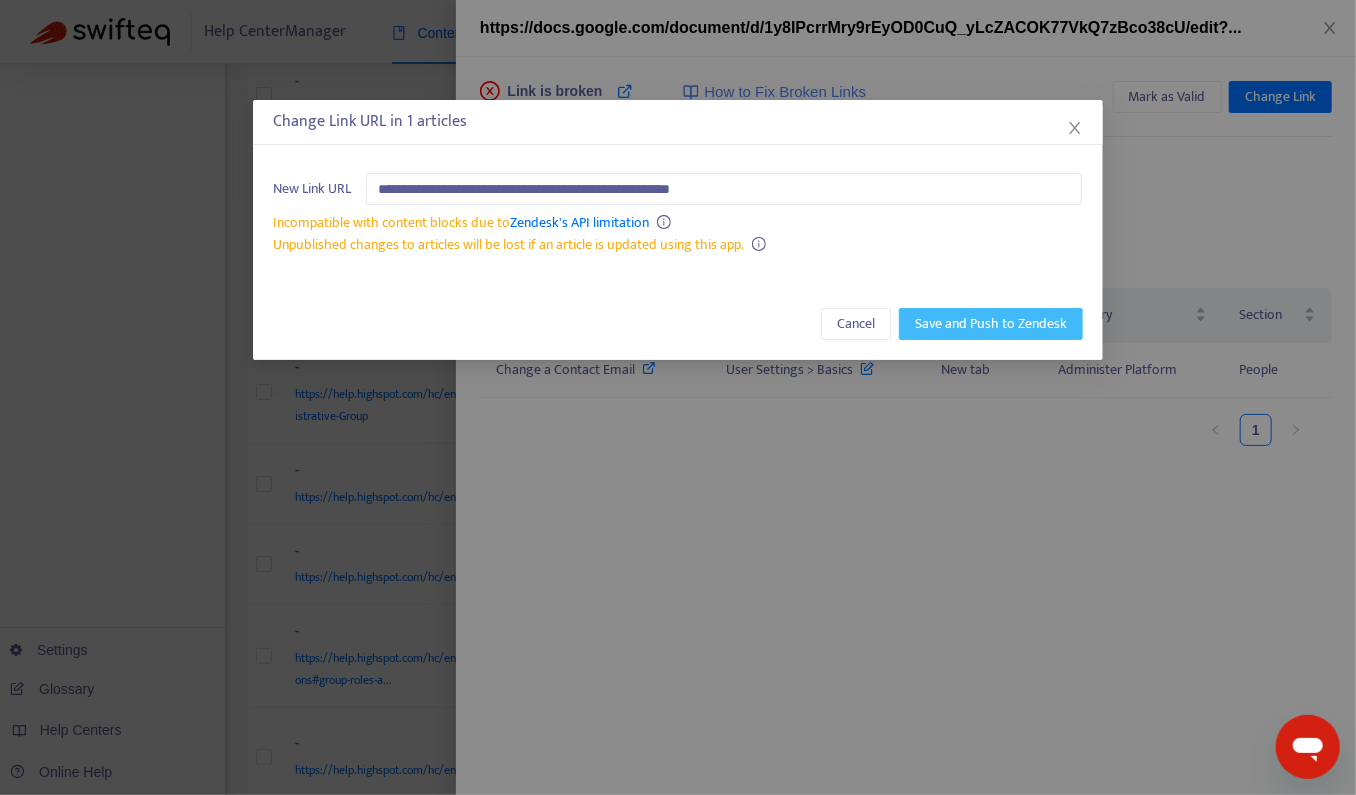 click on "Save and Push to Zendesk" at bounding box center [991, 324] 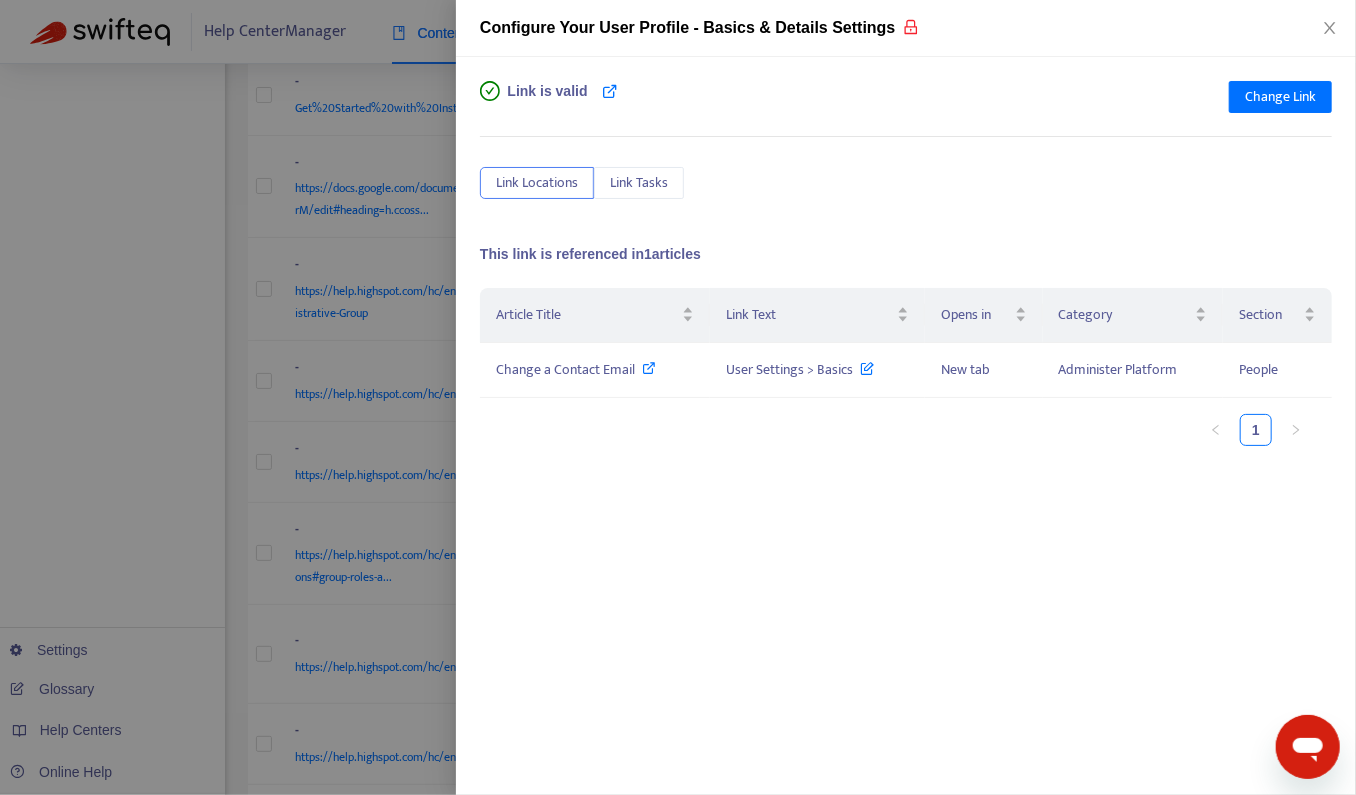 click on "Article Title Link Text Opens in Category Section Change a Contact Email User Settings > Basics   New tab Administer Platform People 1" at bounding box center (906, 488) 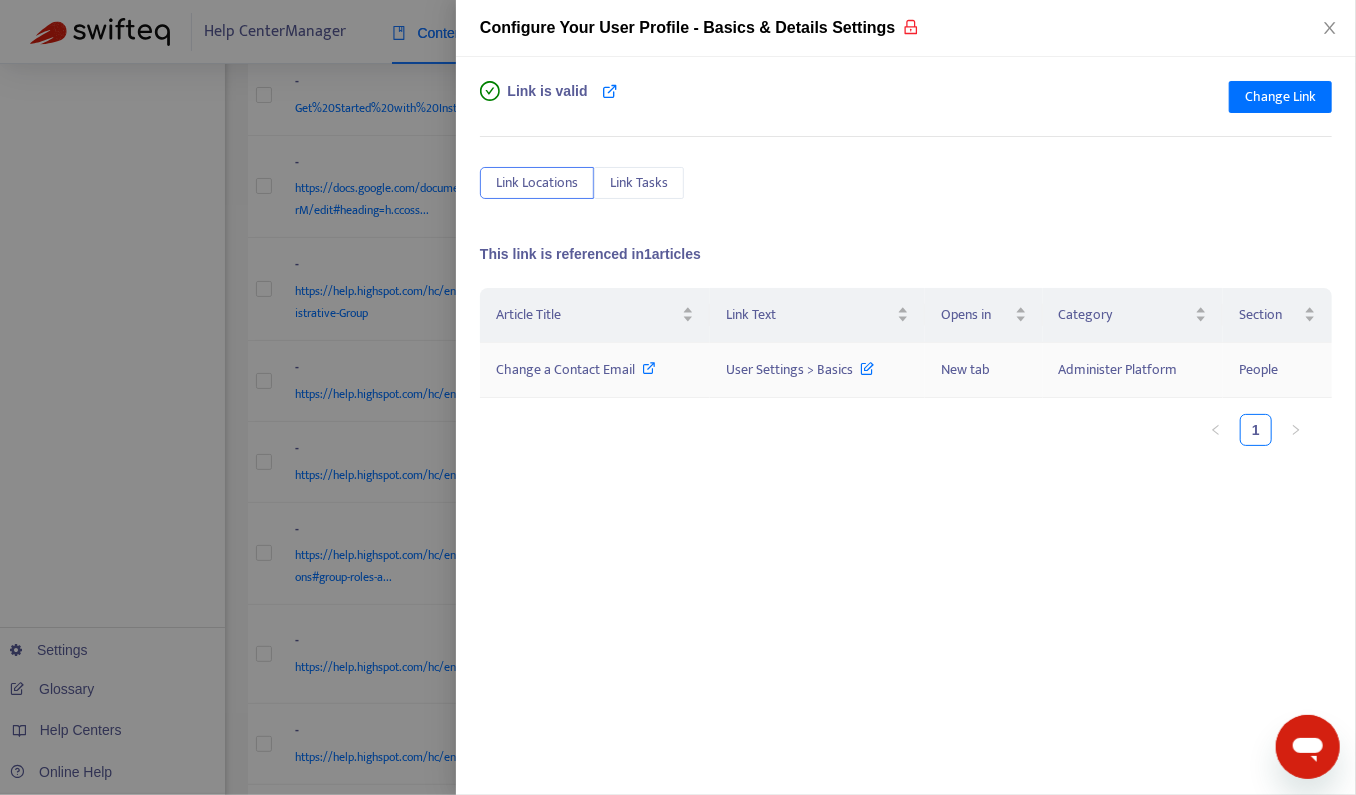 click at bounding box center (650, 368) 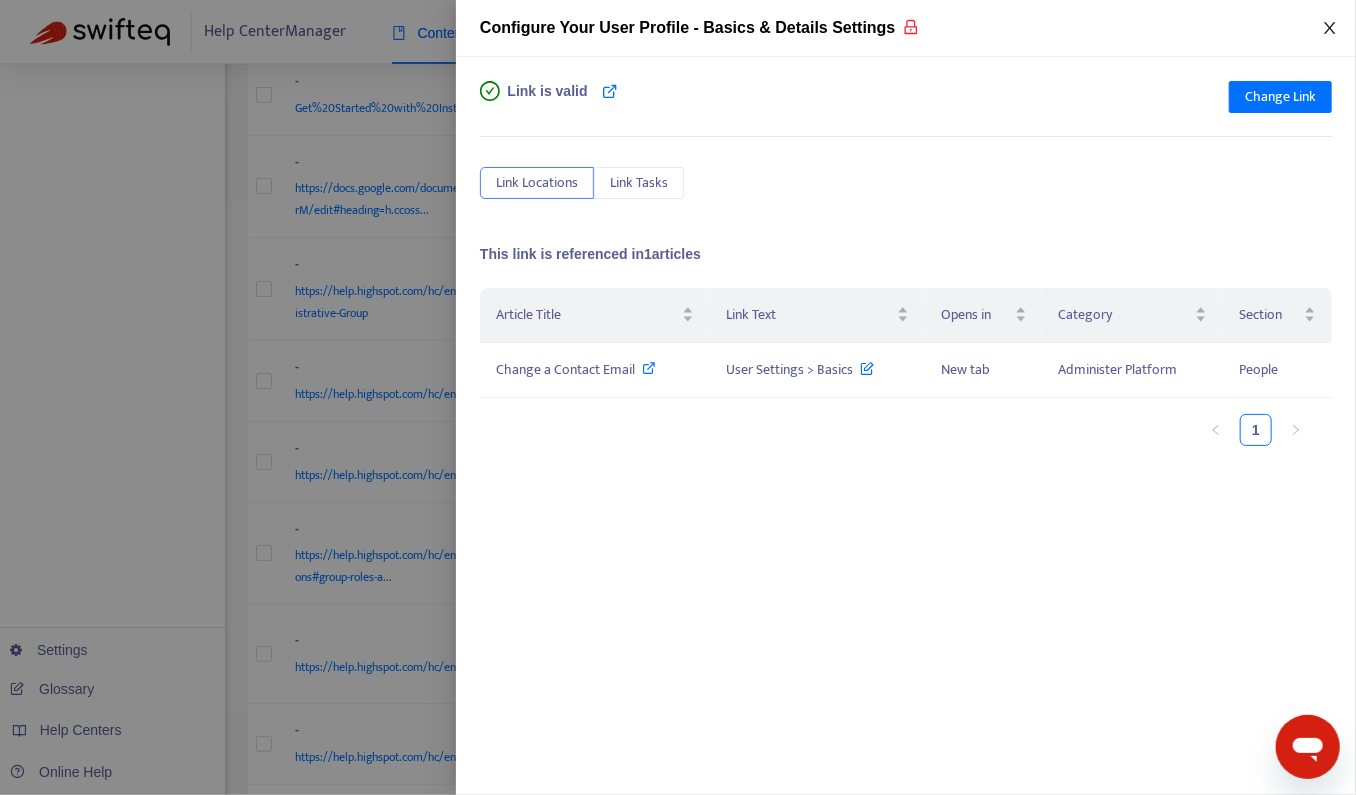click 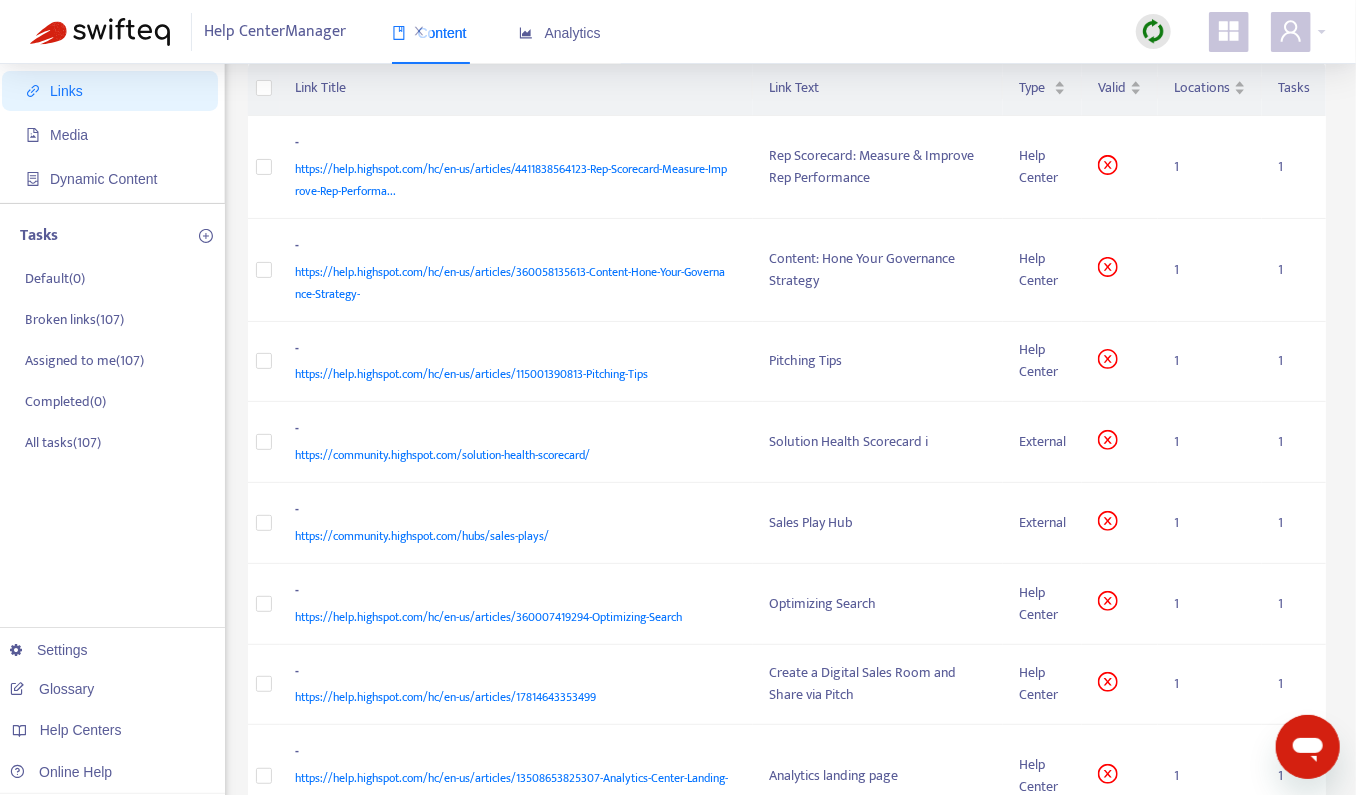 scroll, scrollTop: 0, scrollLeft: 0, axis: both 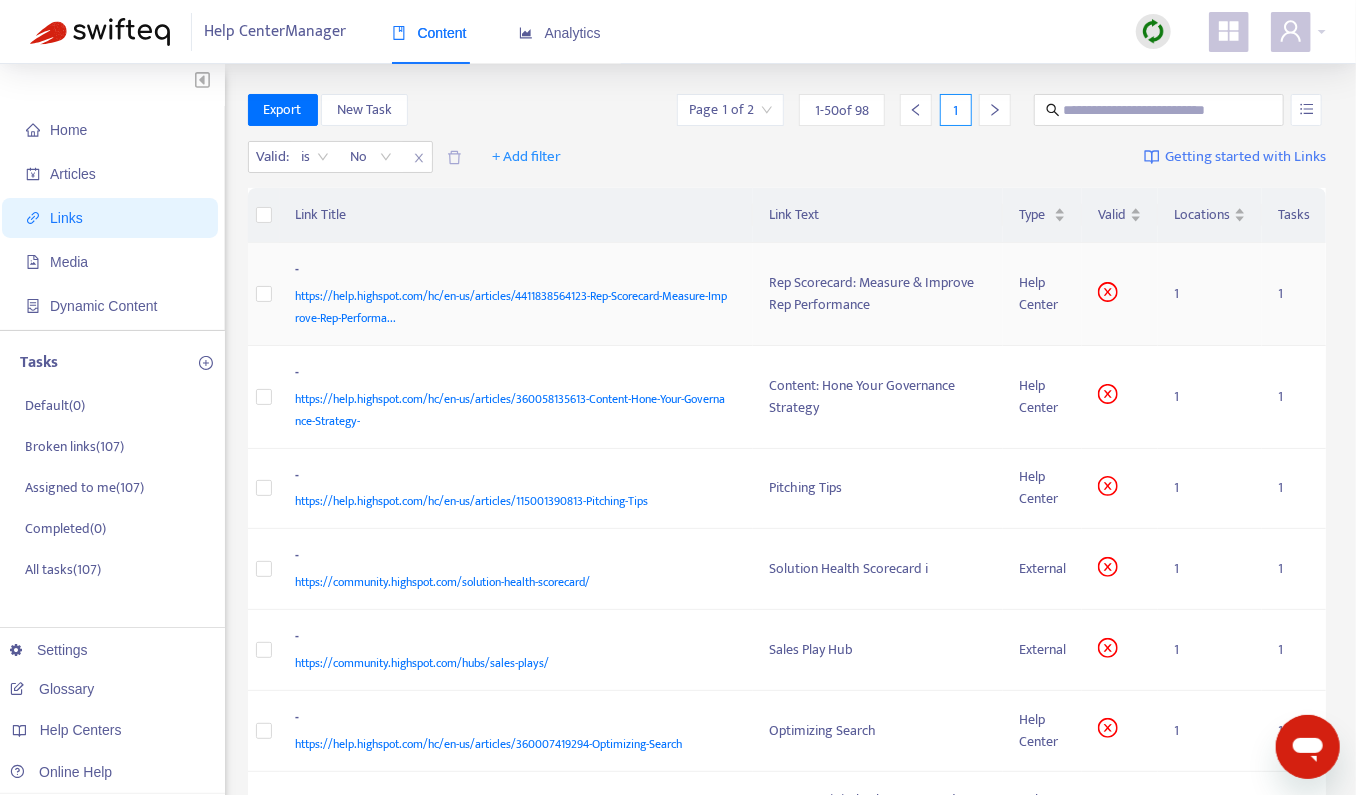 click on "https://help.highspot.com/hc/en-us/articles/4411838564123-Rep-Scorecard-Measure-Improve-Rep-Performa..." at bounding box center [513, 307] 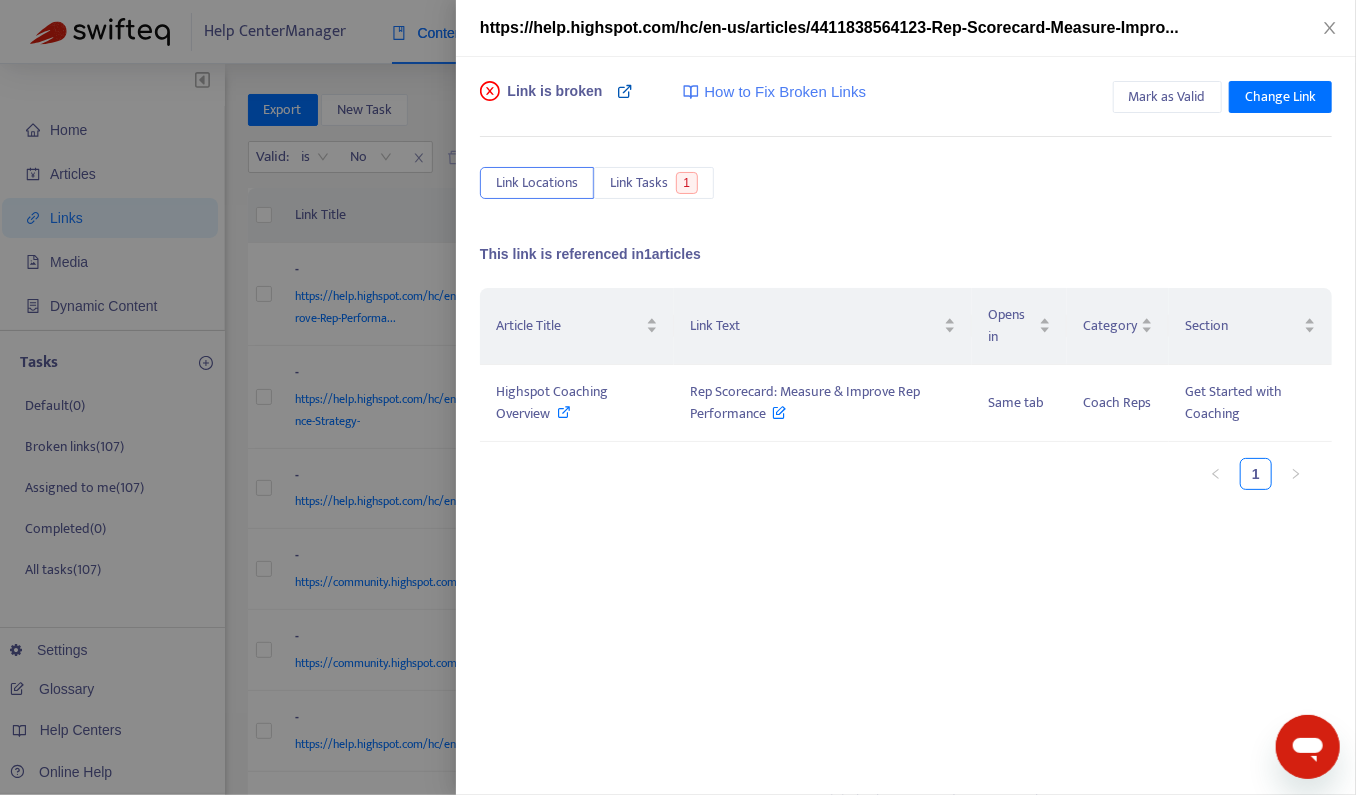 click at bounding box center (625, 91) 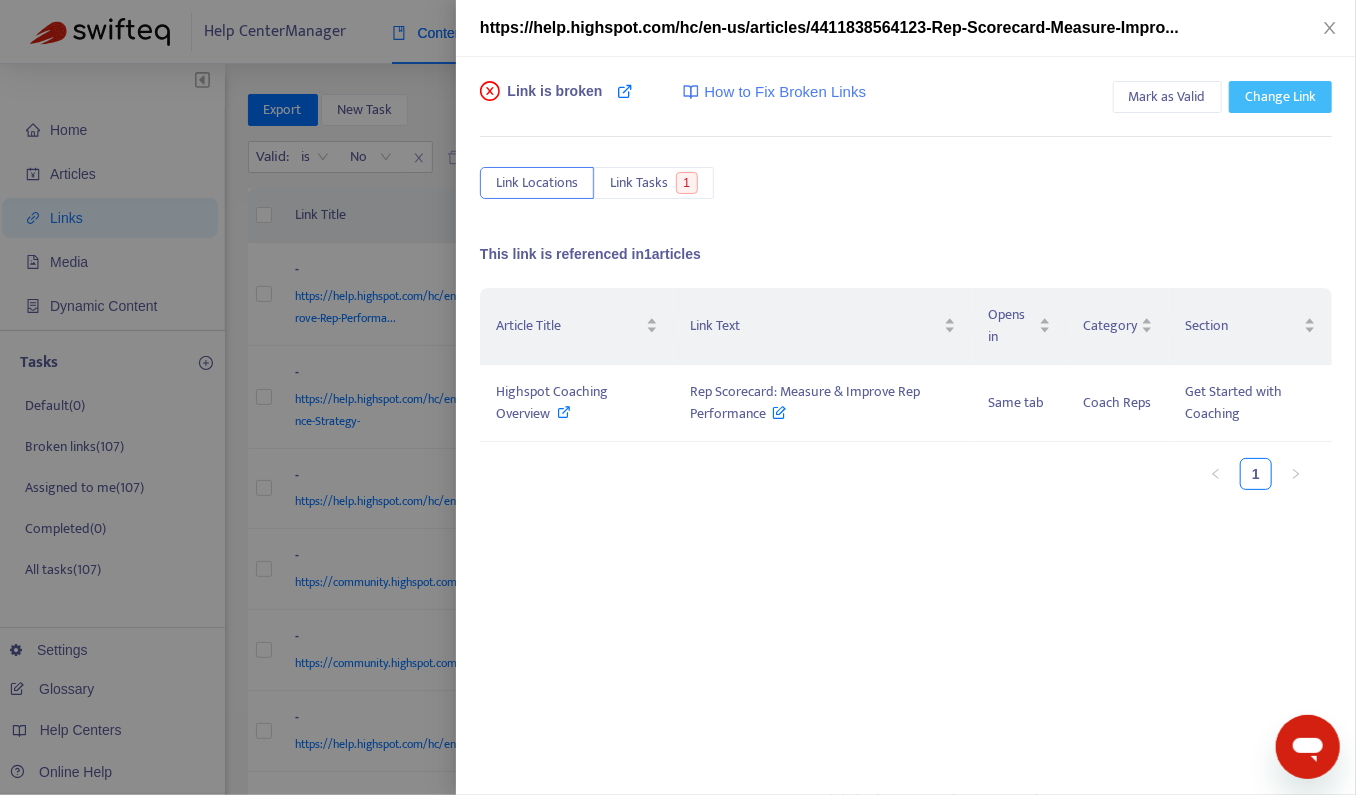 click on "Change Link" at bounding box center [1280, 97] 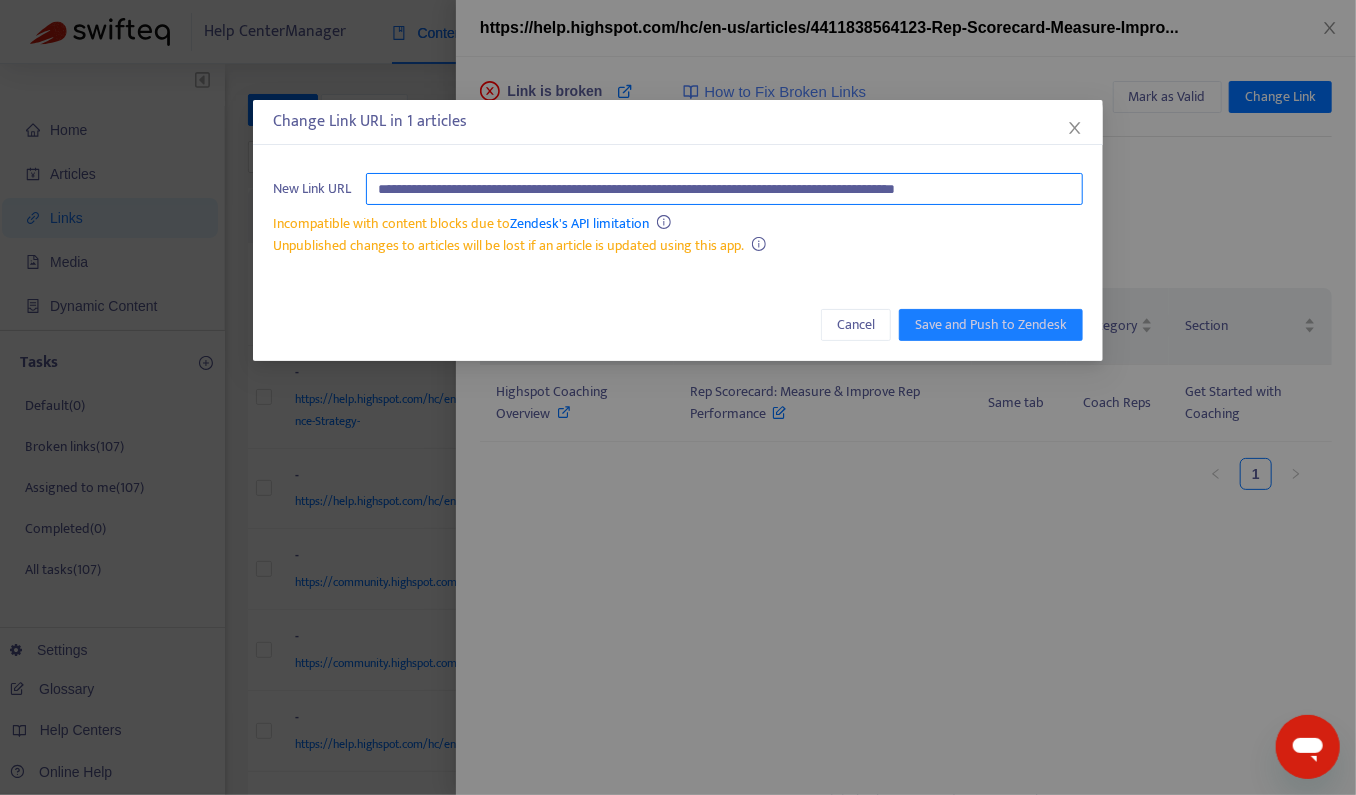click on "**********" at bounding box center (724, 189) 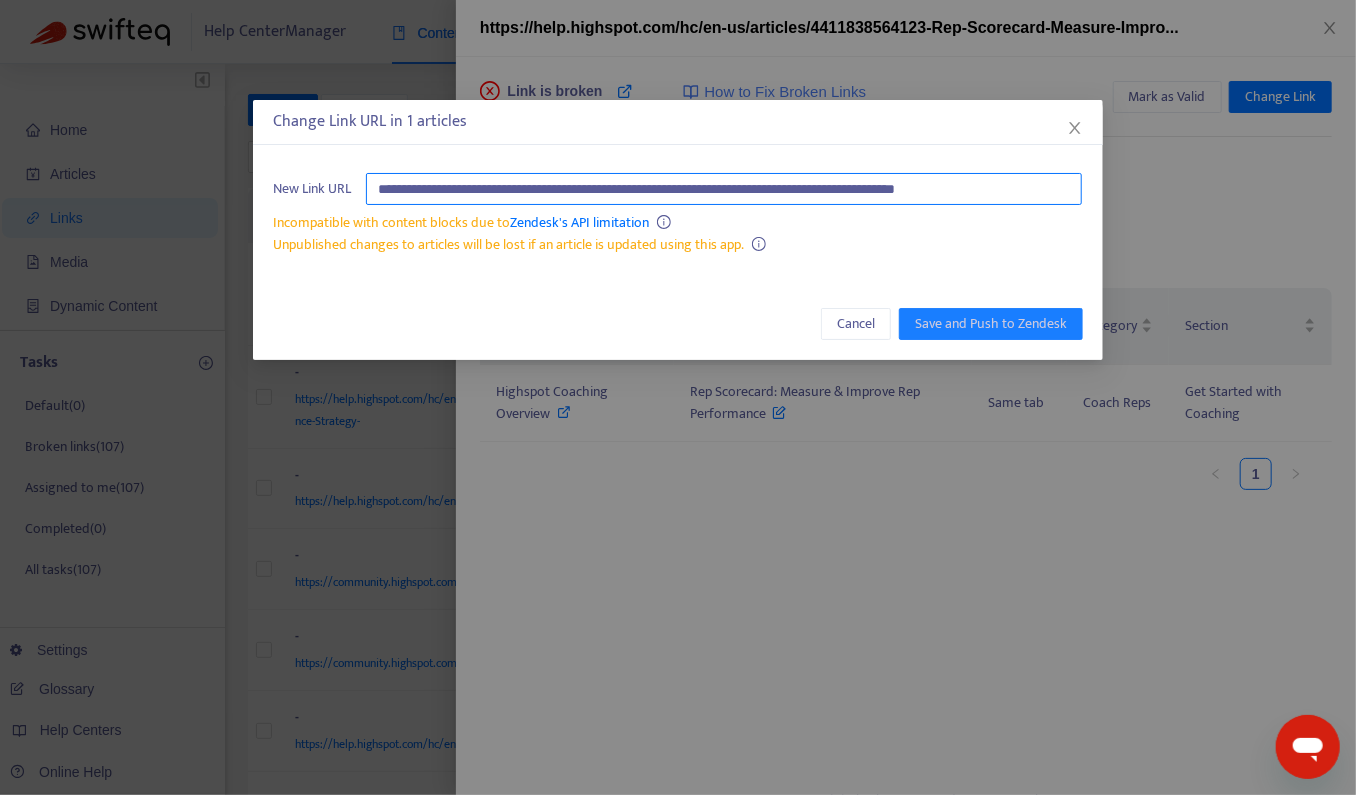drag, startPoint x: 663, startPoint y: 188, endPoint x: 1218, endPoint y: 200, distance: 555.1297 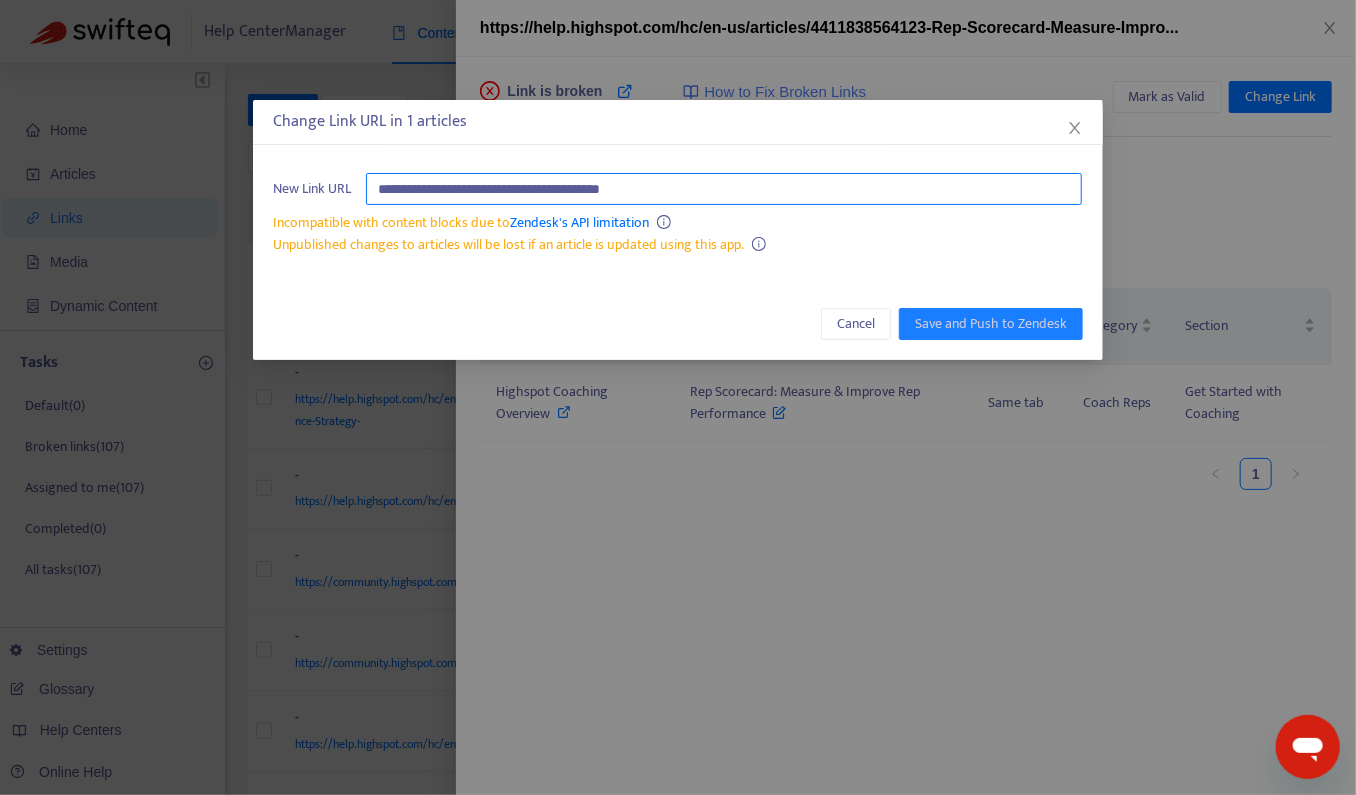 scroll, scrollTop: 0, scrollLeft: 0, axis: both 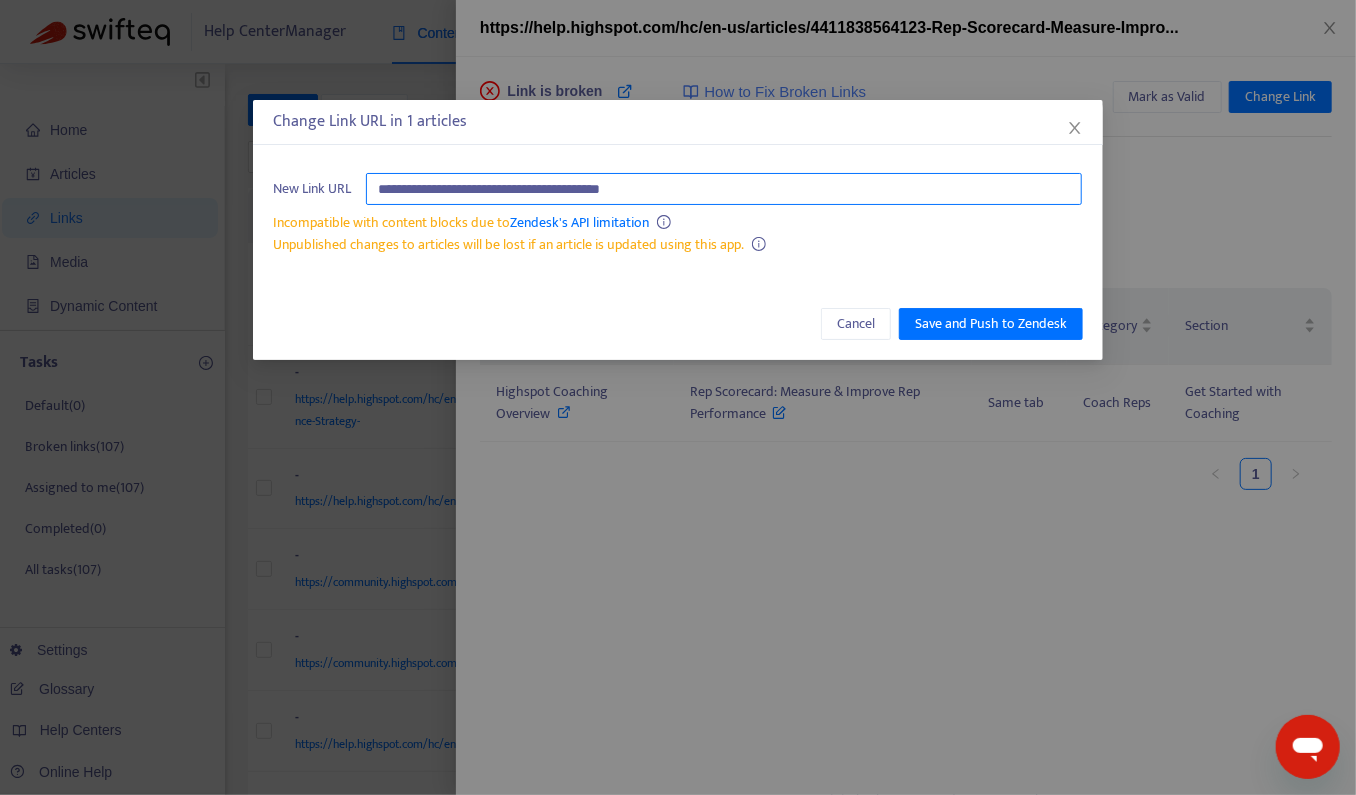 paste on "**********" 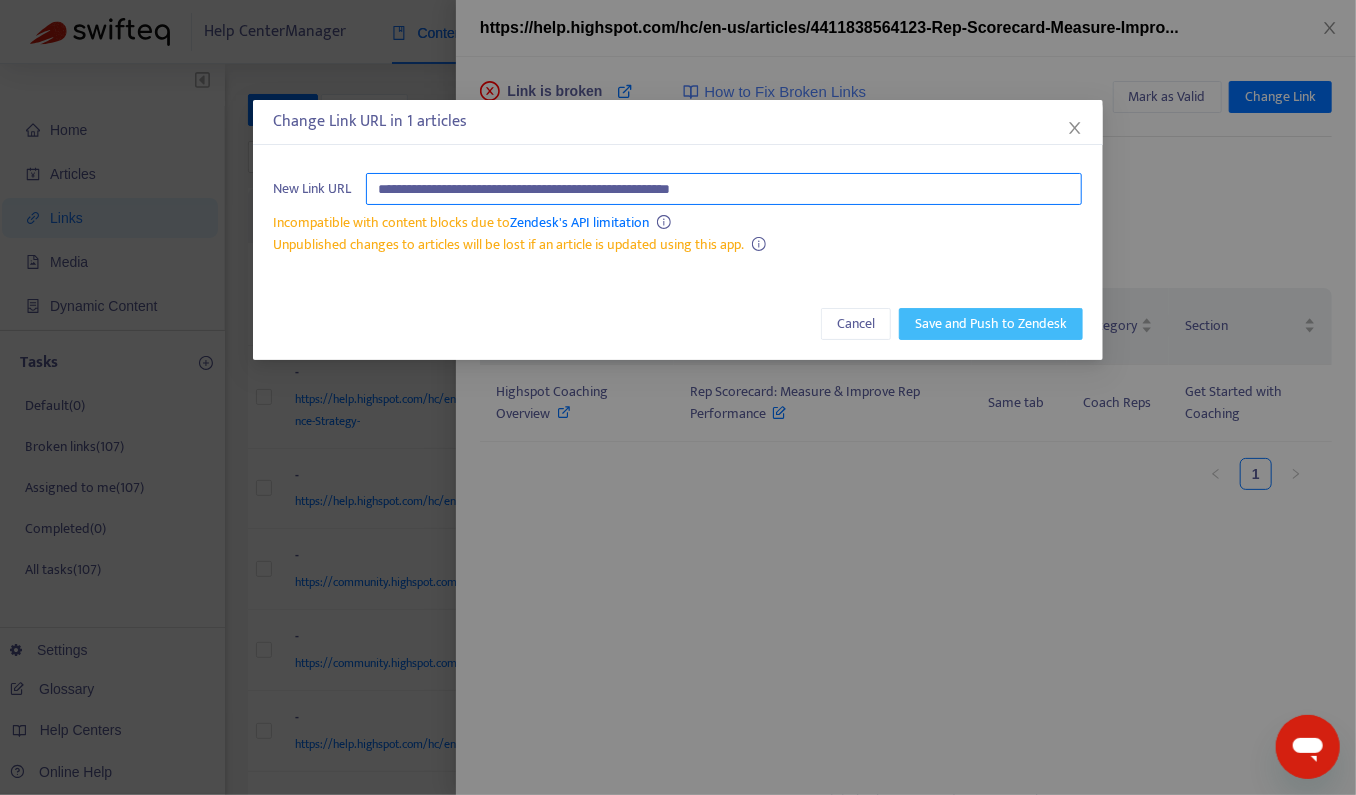 type on "**********" 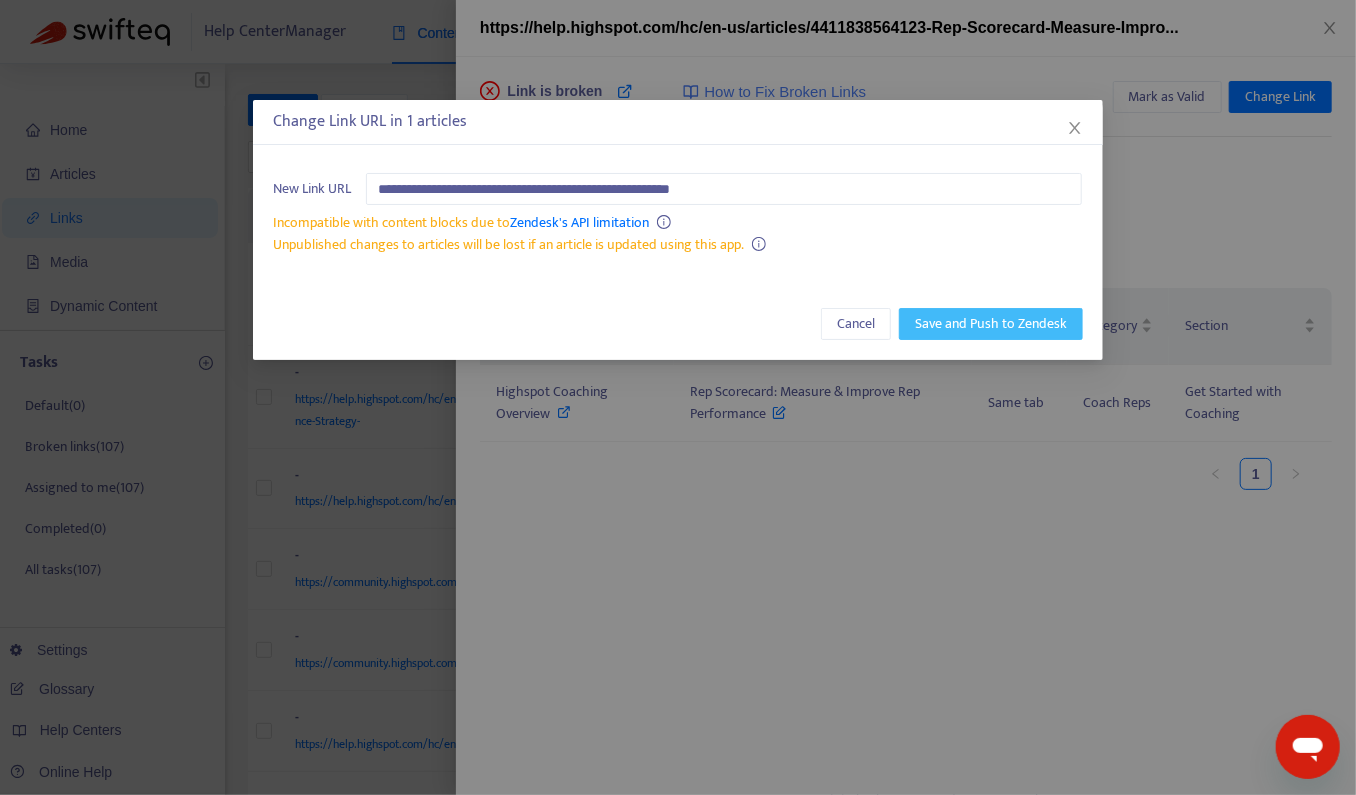 click on "Save and Push to Zendesk" at bounding box center [991, 324] 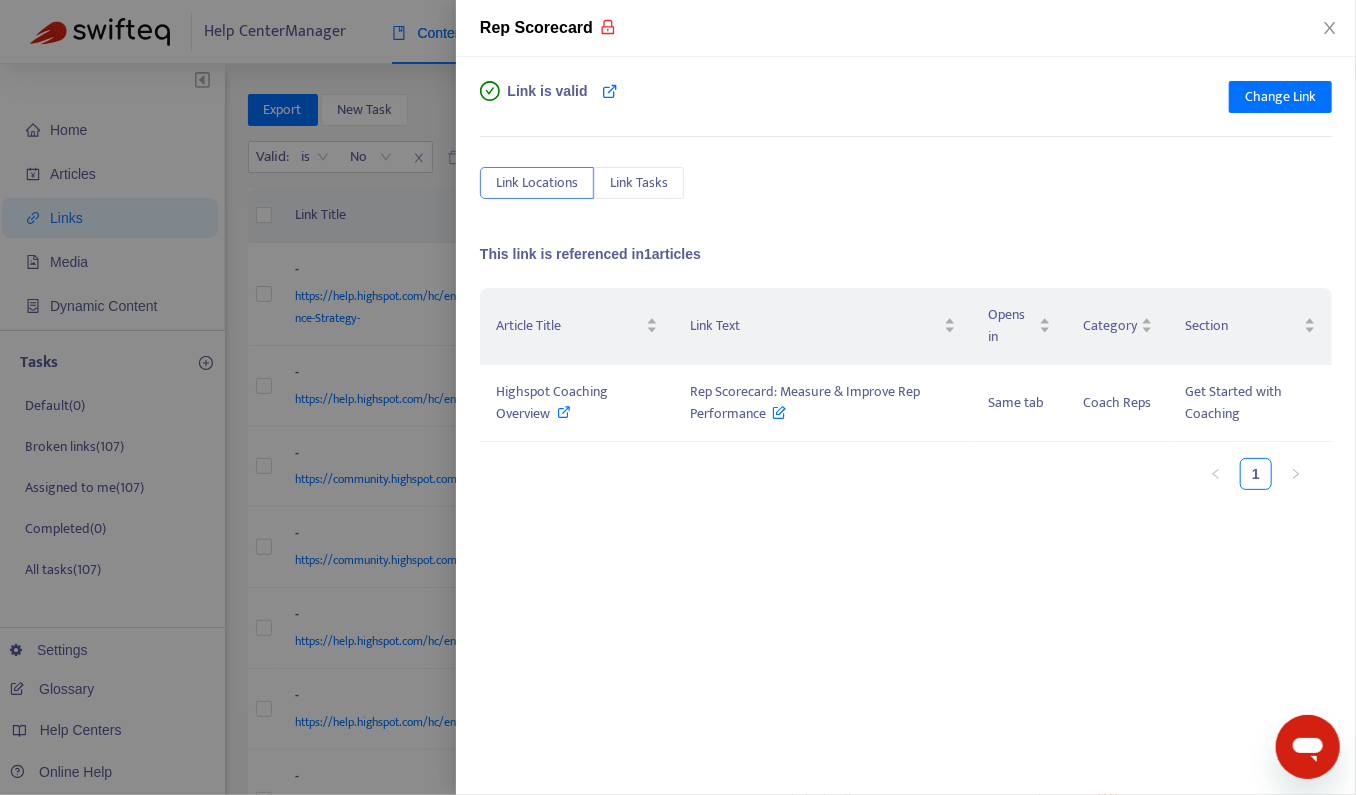 click at bounding box center [678, 397] 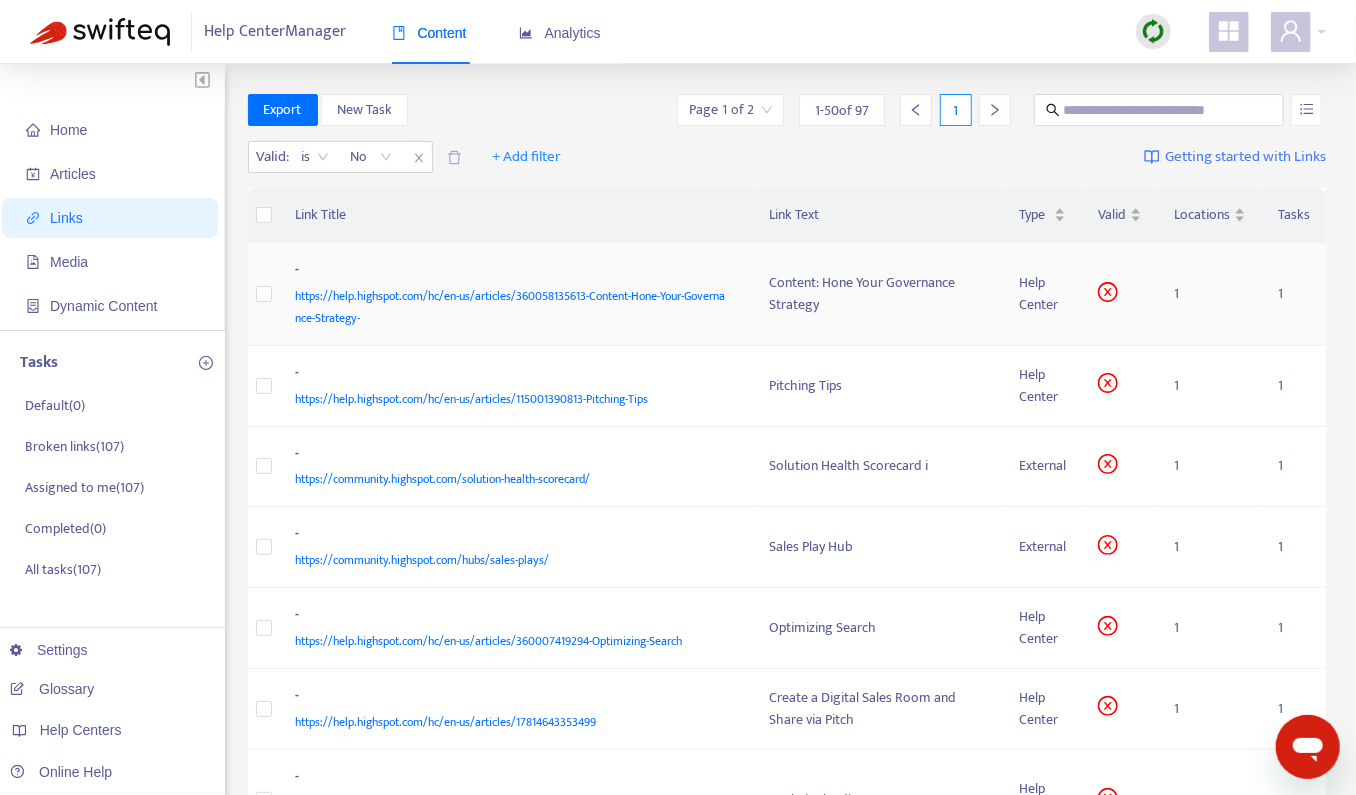 click on "https://help.highspot.com/hc/en-us/articles/360058135613-Content-Hone-Your-Governance-Strategy-" at bounding box center [513, 307] 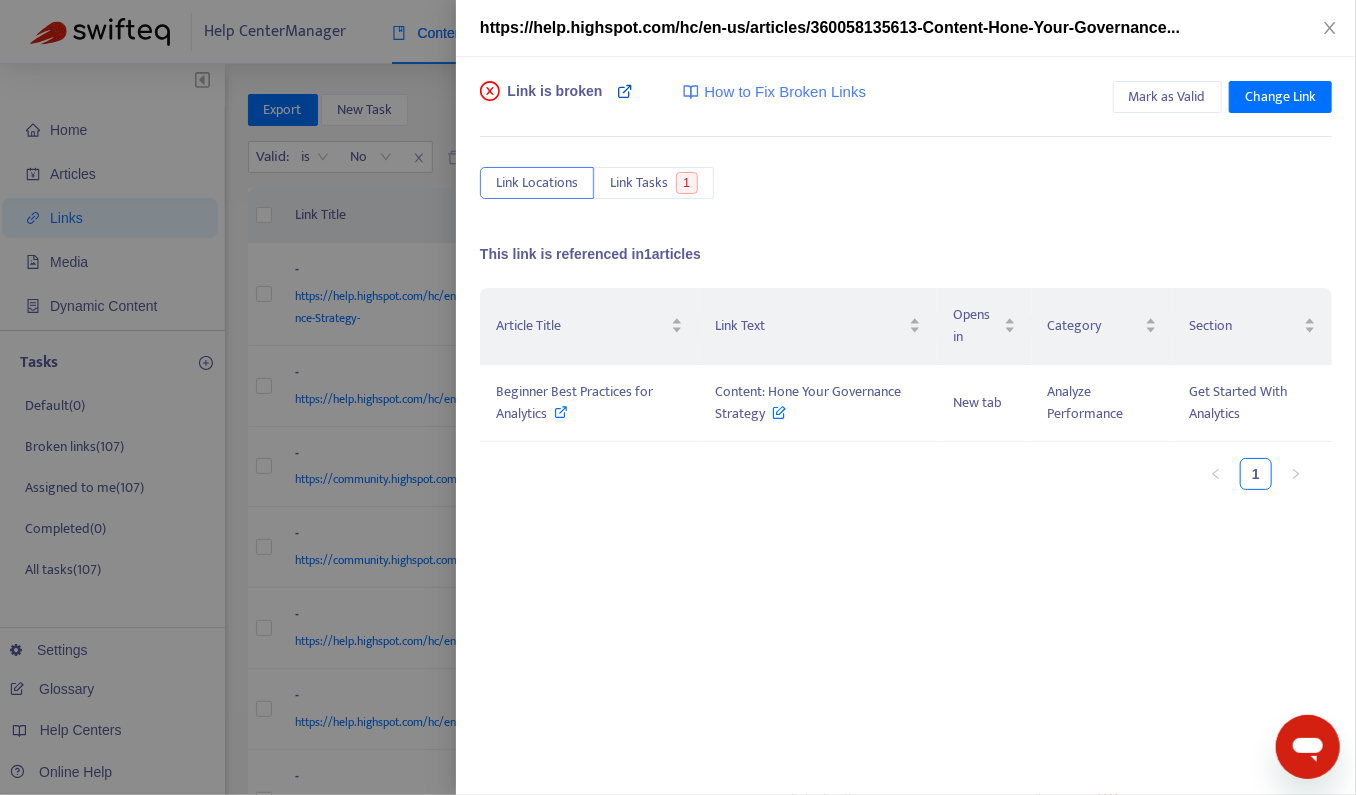 click at bounding box center (625, 91) 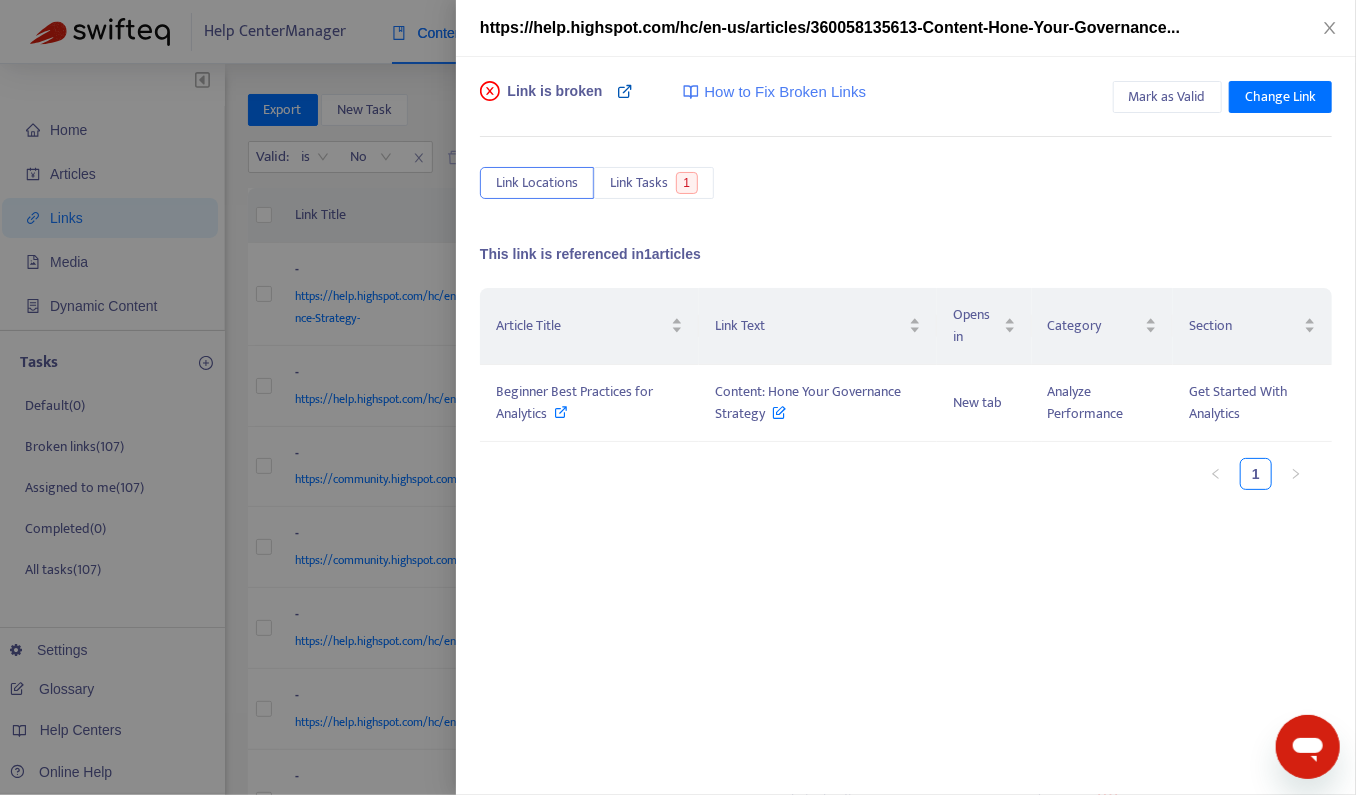 click at bounding box center (625, 101) 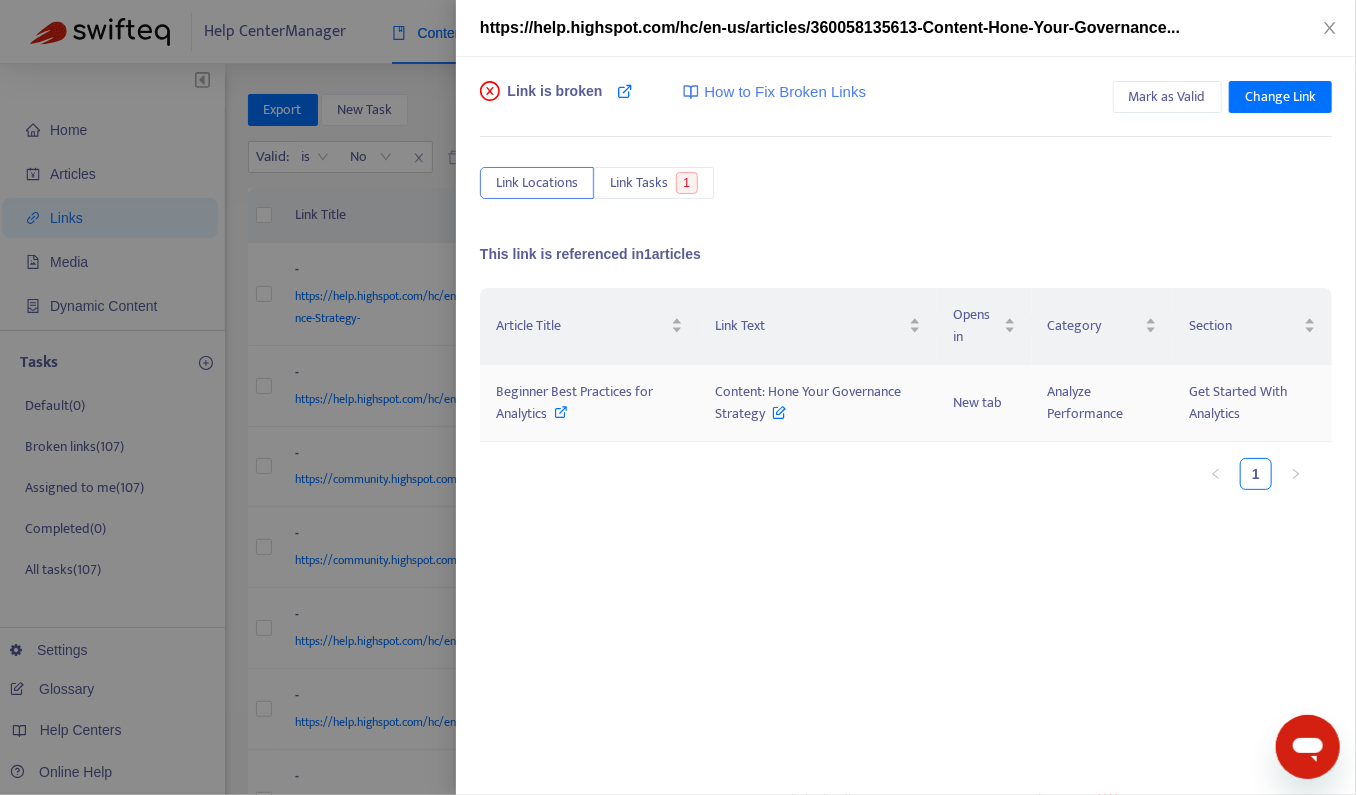click on "Content: Hone Your Governance Strategy" at bounding box center (808, 402) 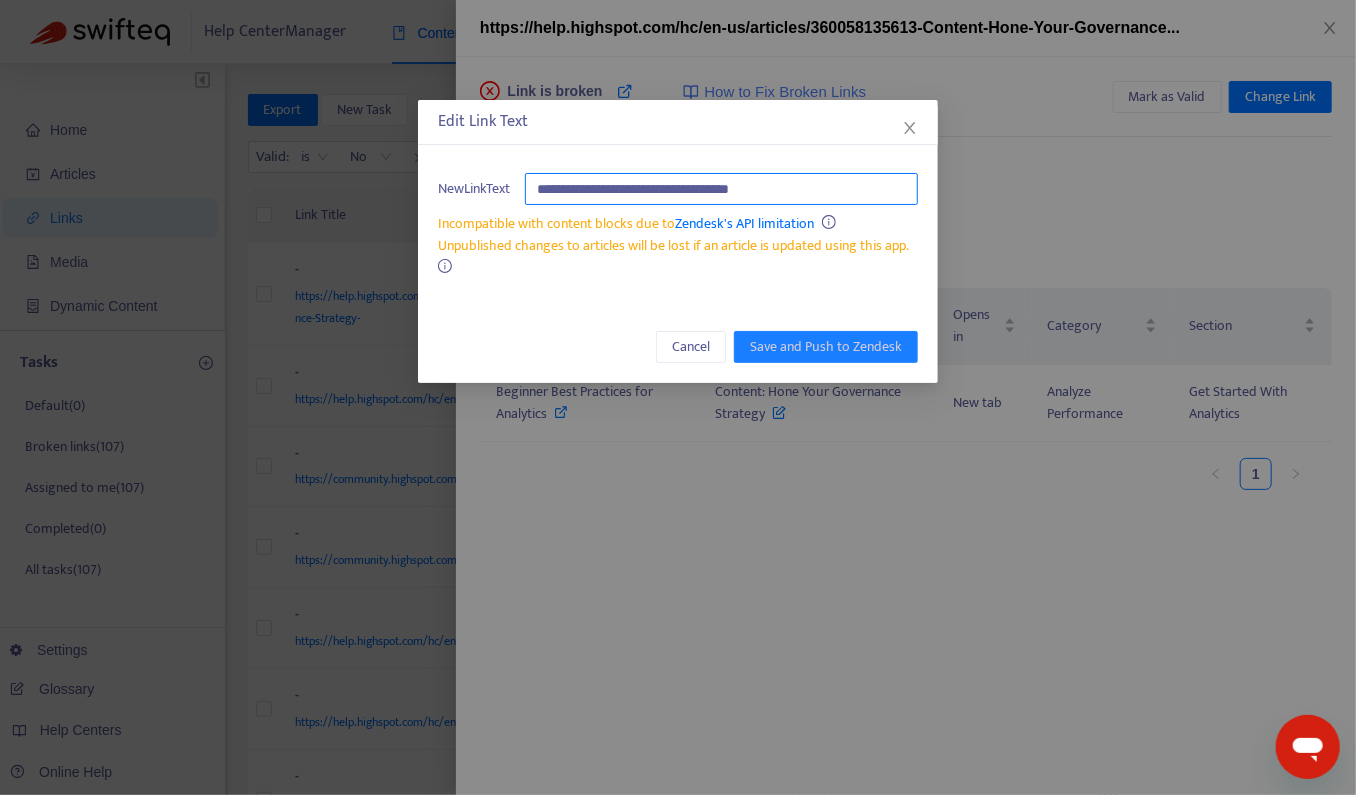 click on "**********" at bounding box center (721, 189) 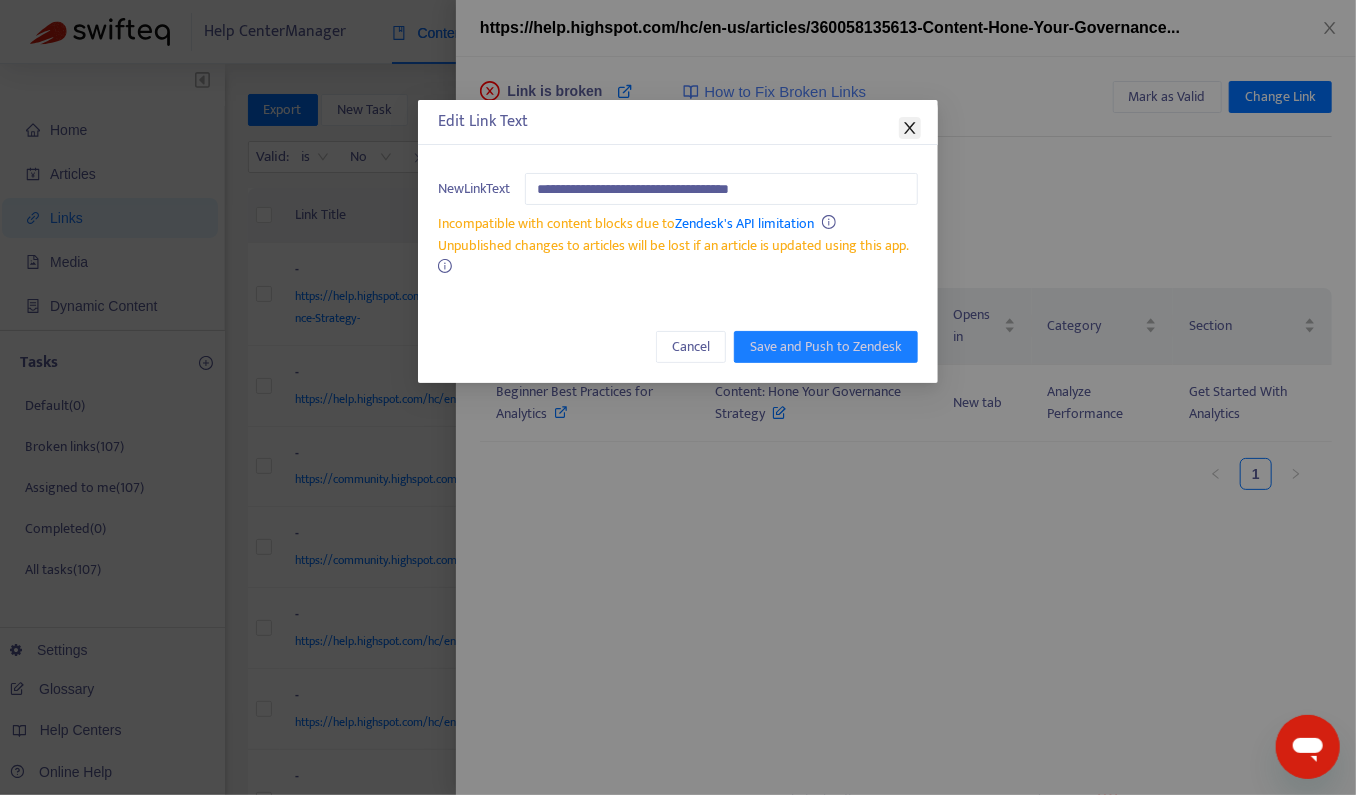 click 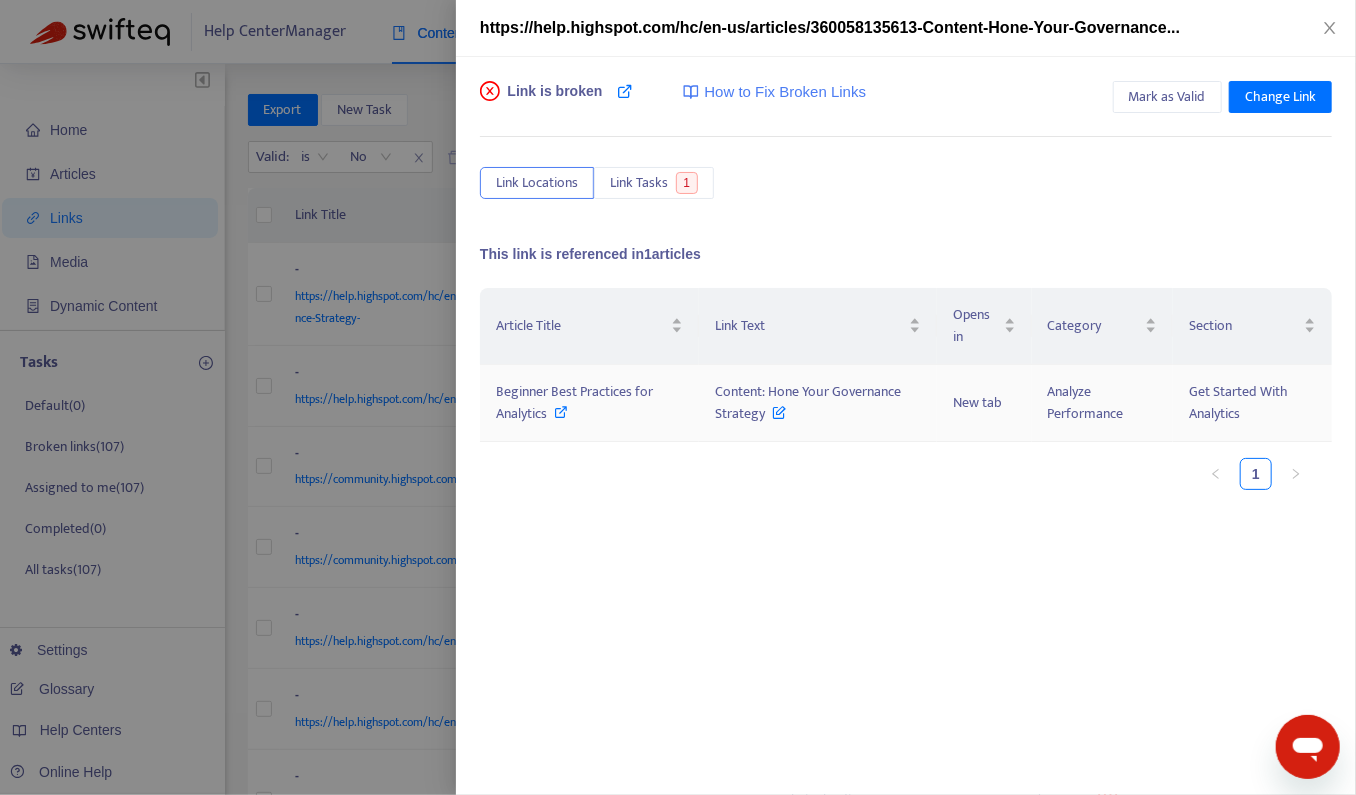 click on "Beginner Best Practices for Analytics" at bounding box center (589, 403) 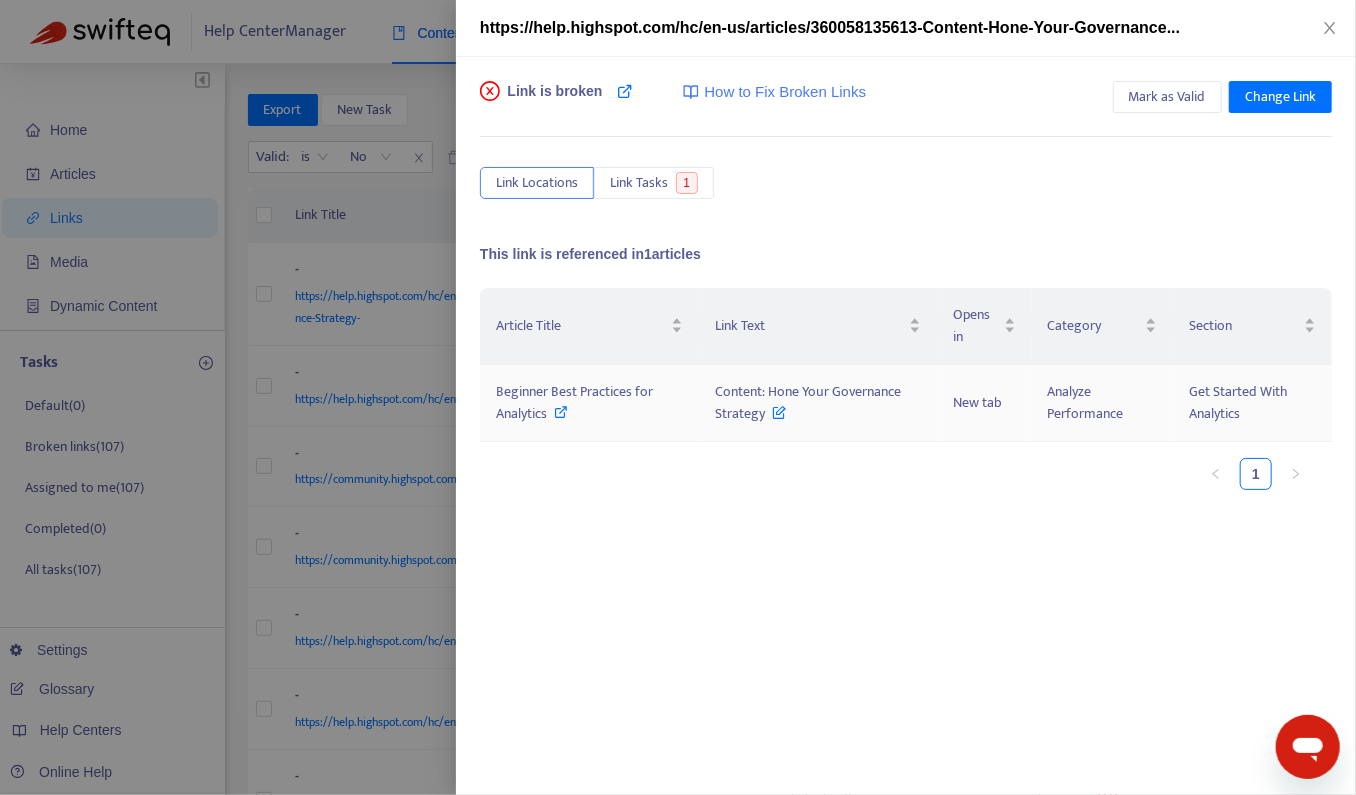 click at bounding box center [562, 412] 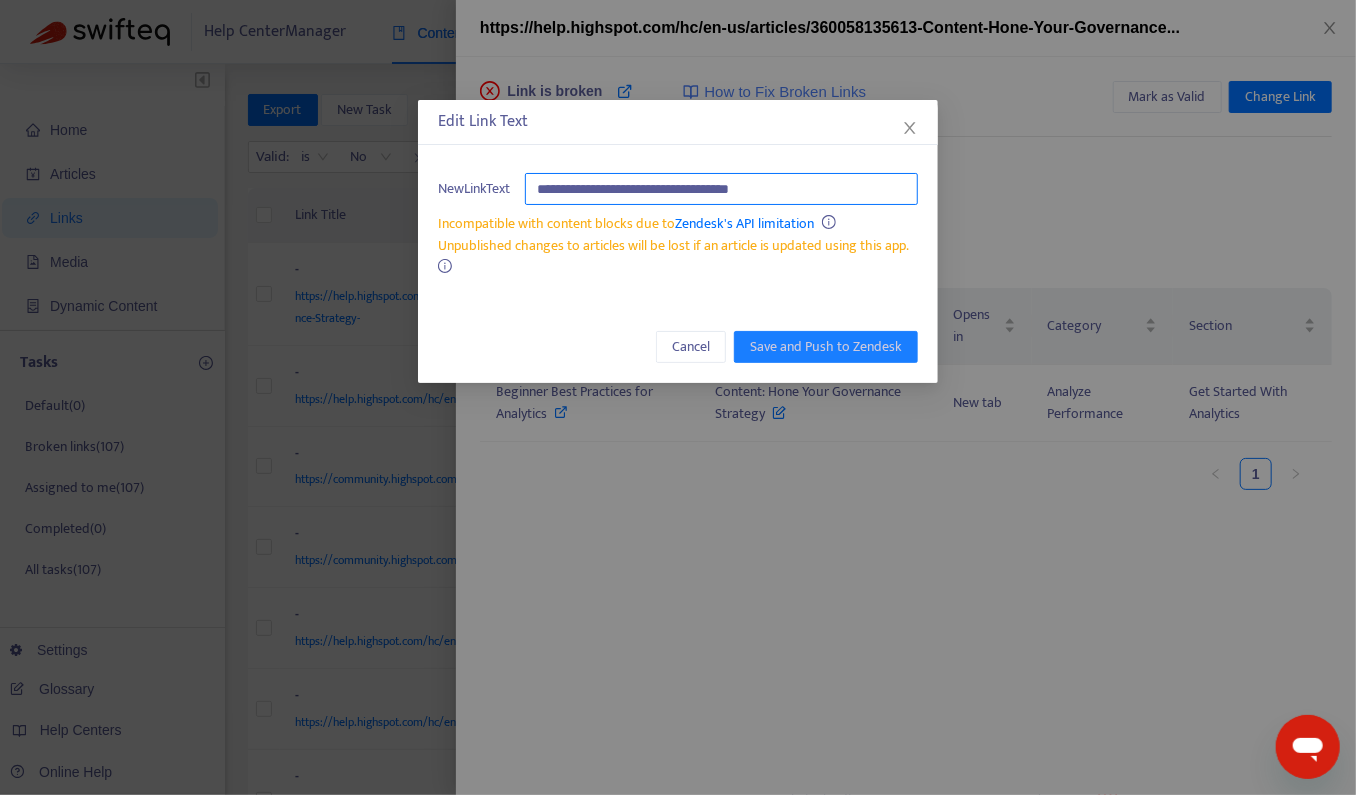 click on "**********" at bounding box center (721, 189) 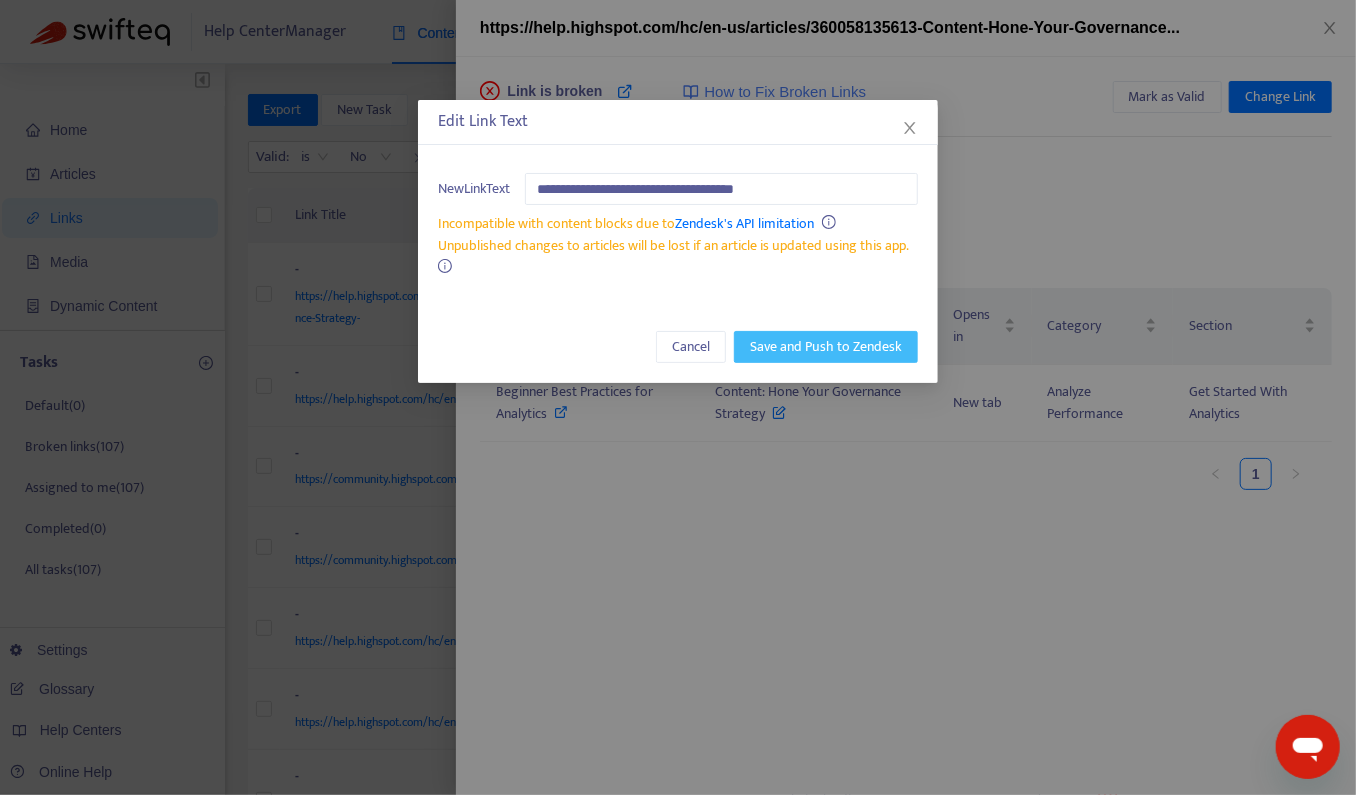 type on "**********" 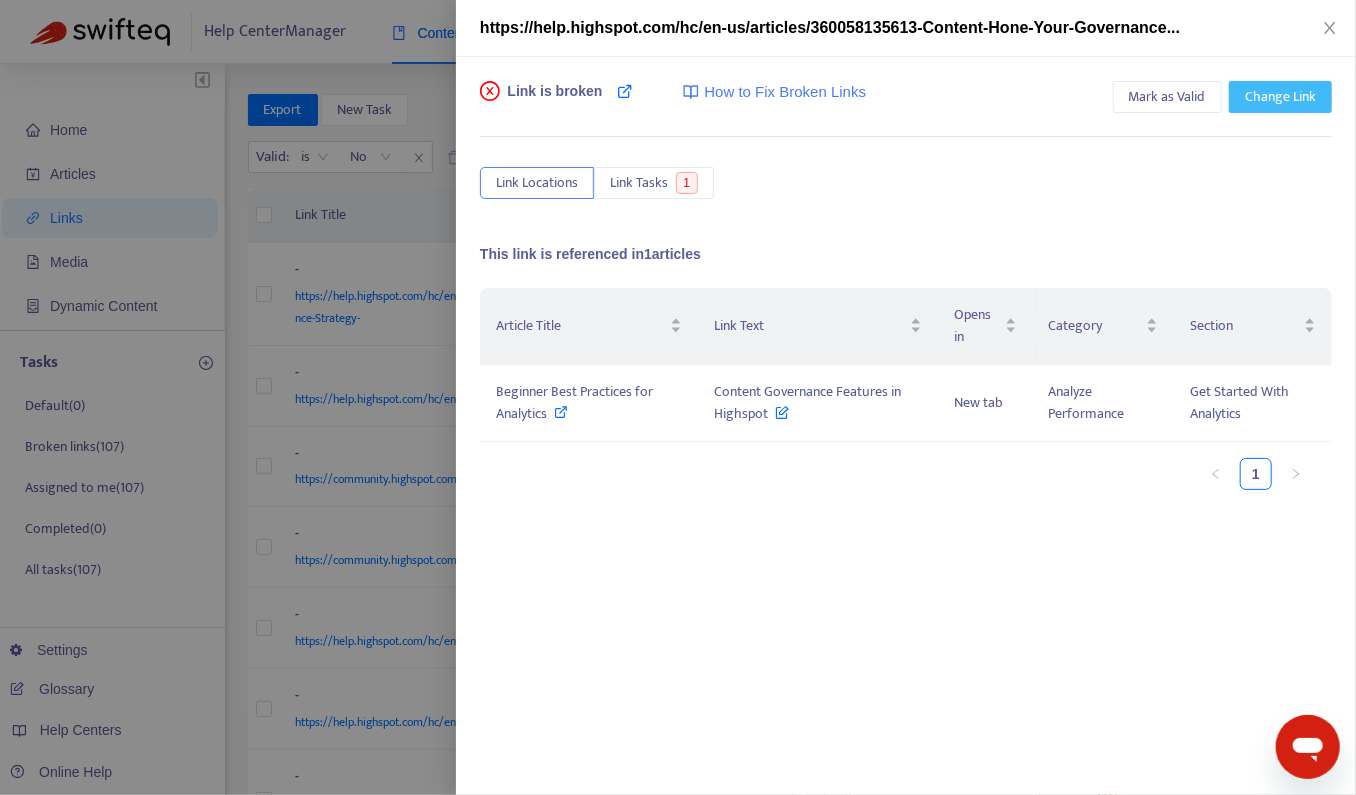 click on "Change Link" at bounding box center [1280, 97] 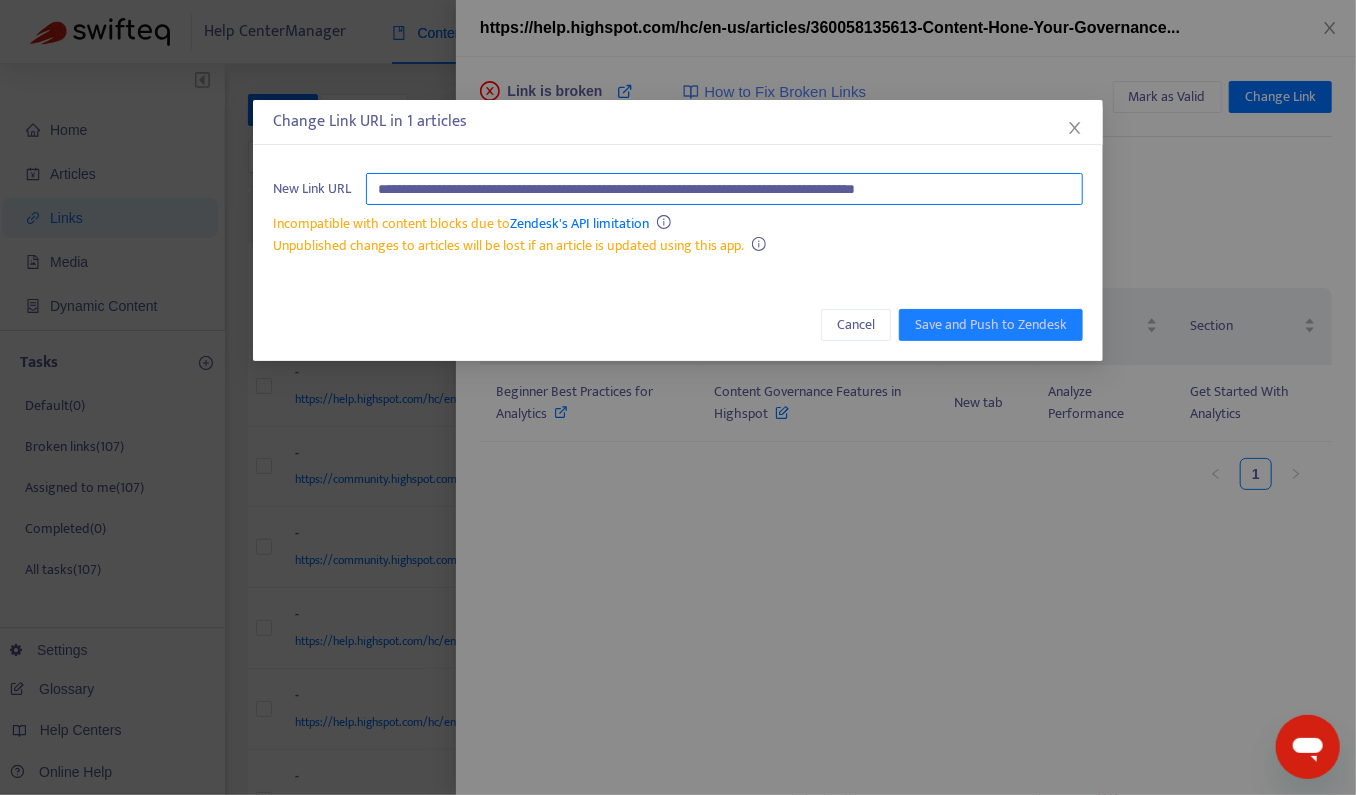 click on "**********" at bounding box center [724, 189] 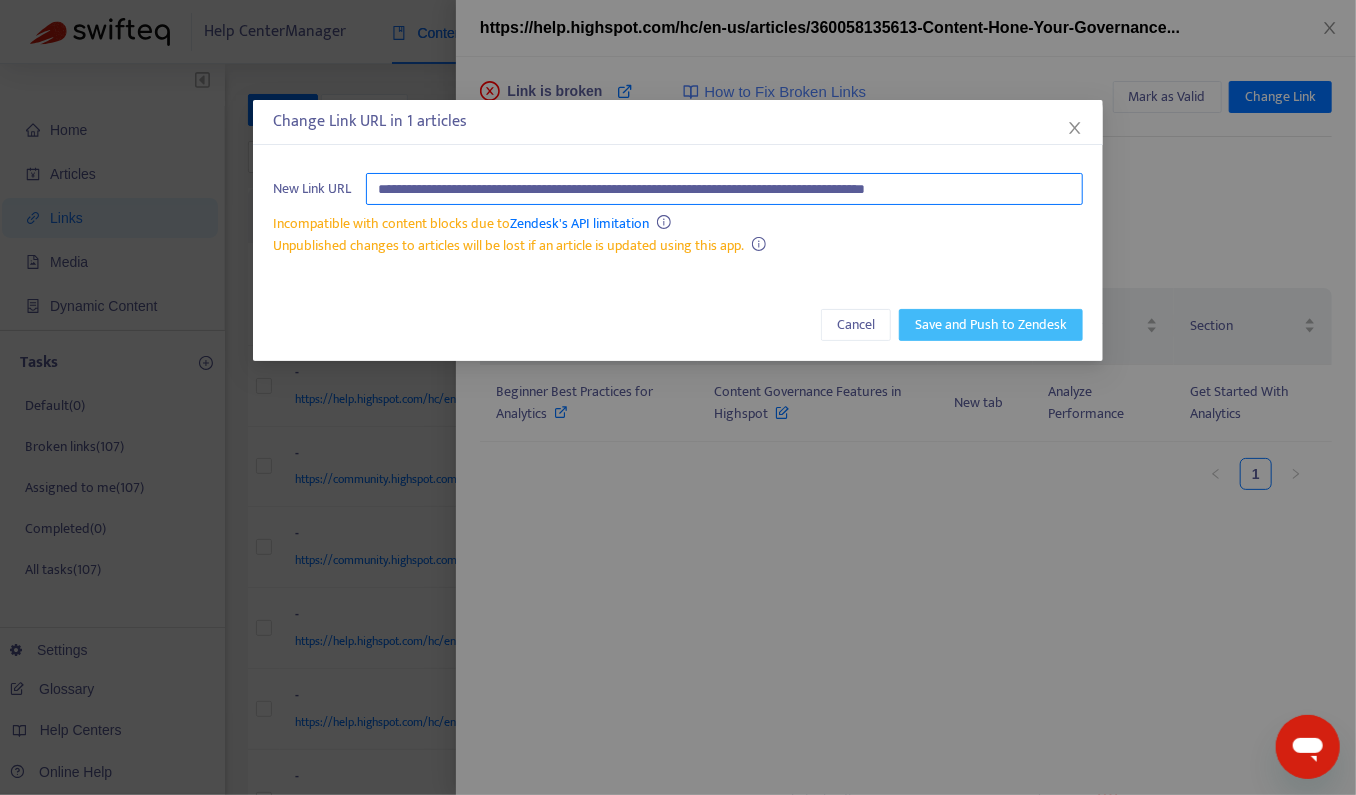 type on "**********" 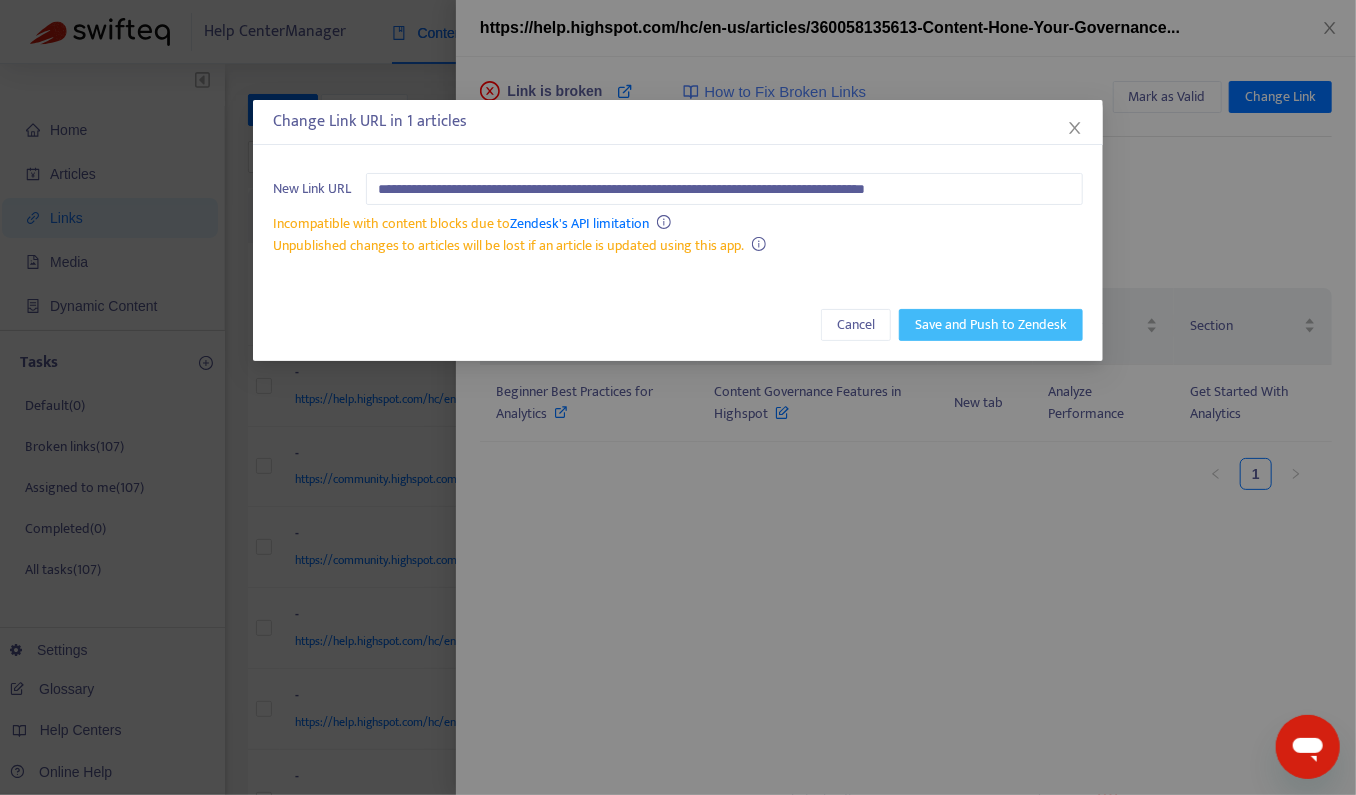 click on "Save and Push to Zendesk" at bounding box center (991, 325) 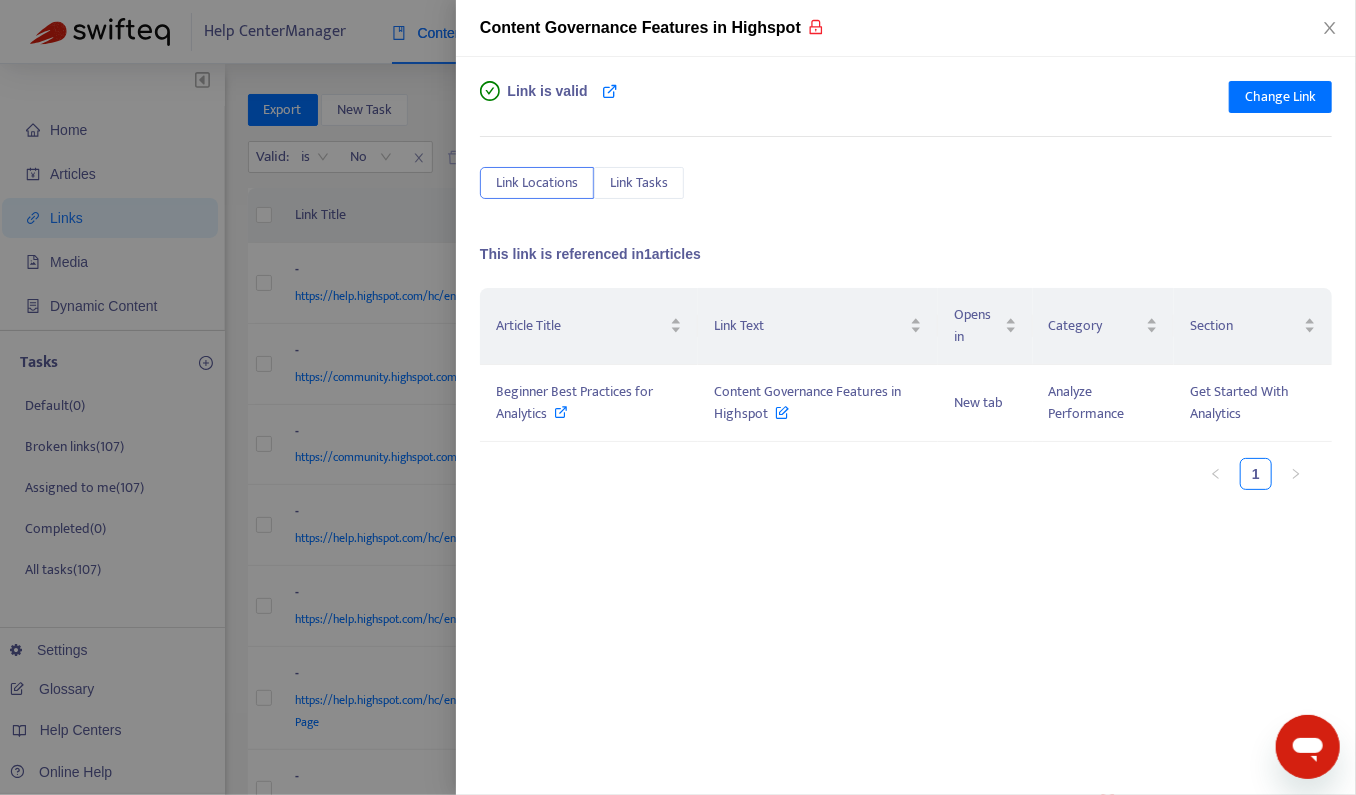 click at bounding box center (678, 397) 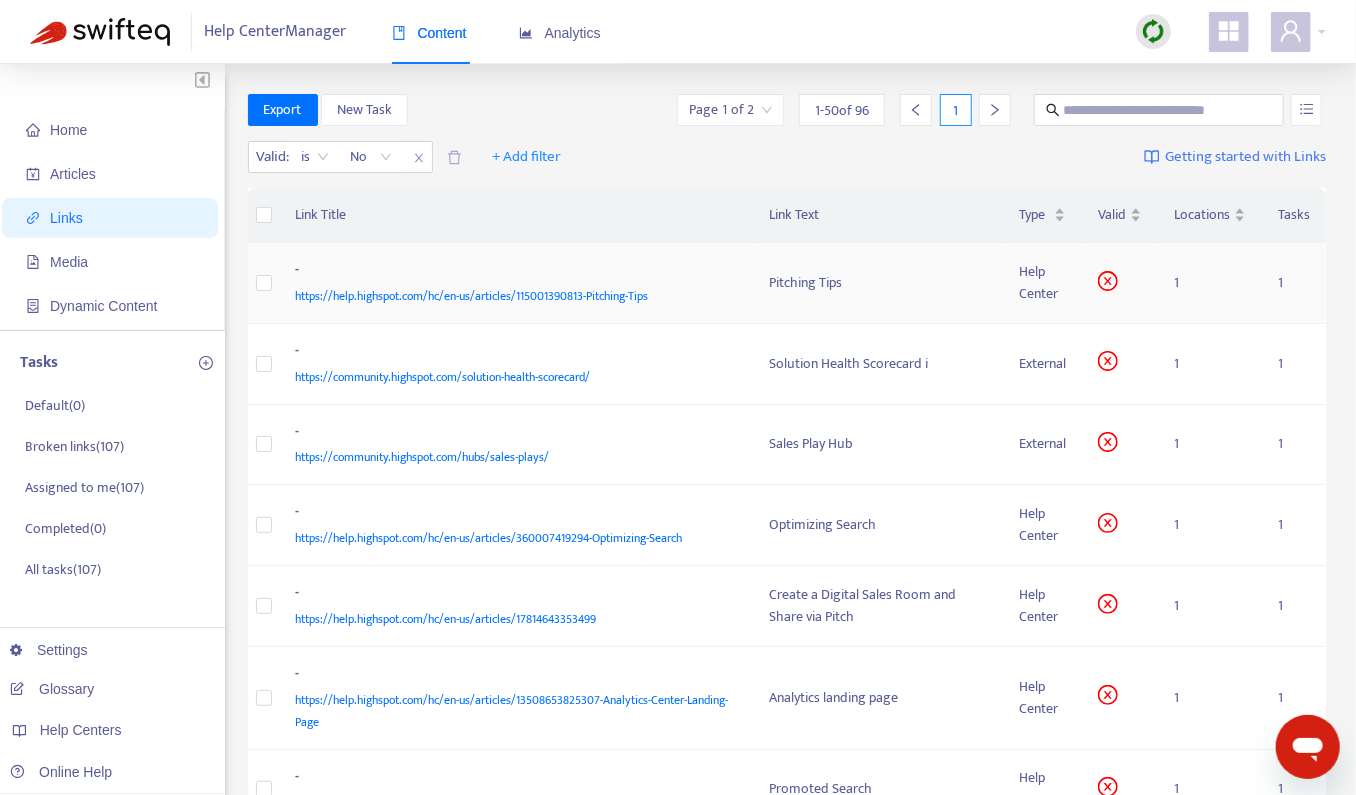 click on "https://help.highspot.com/hc/en-us/articles/115001390813-Pitching-Tips" at bounding box center [513, 296] 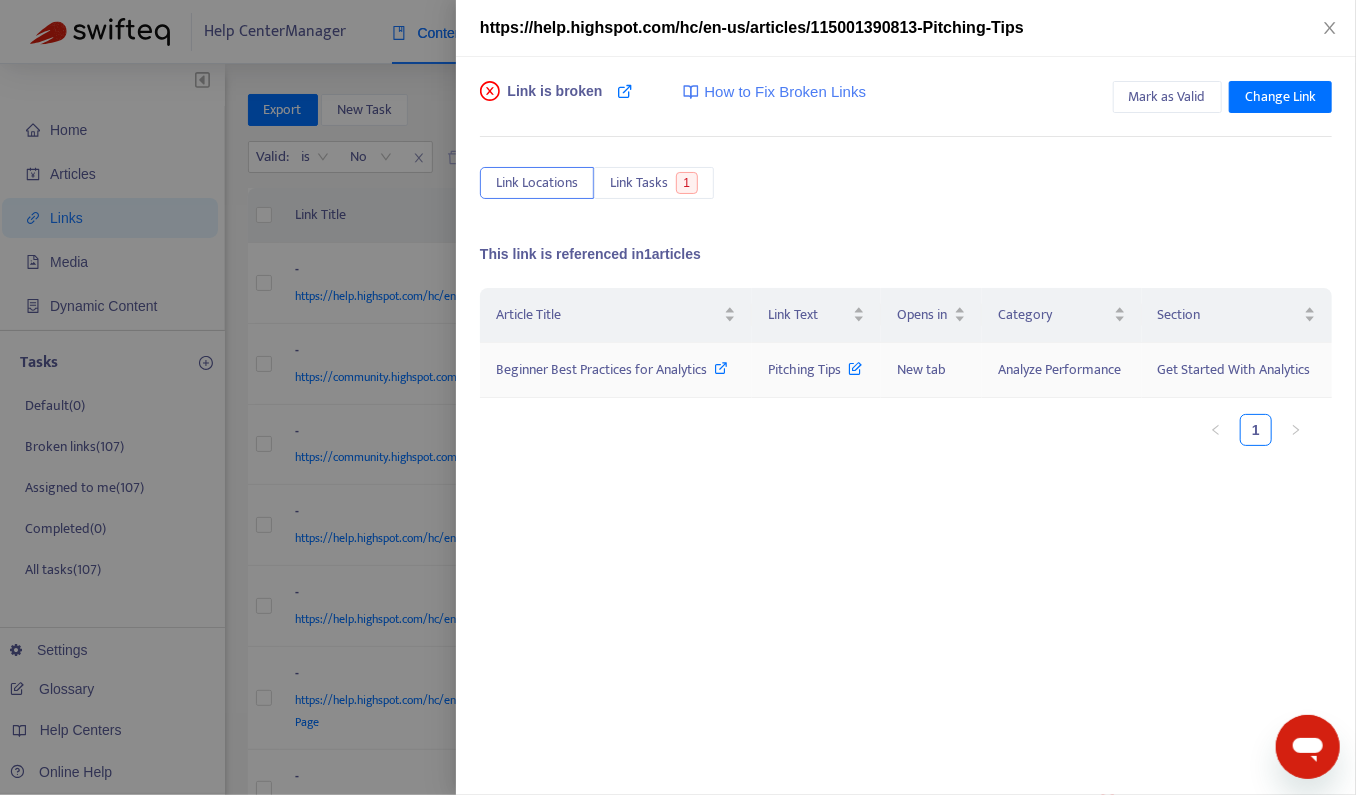 click at bounding box center (722, 368) 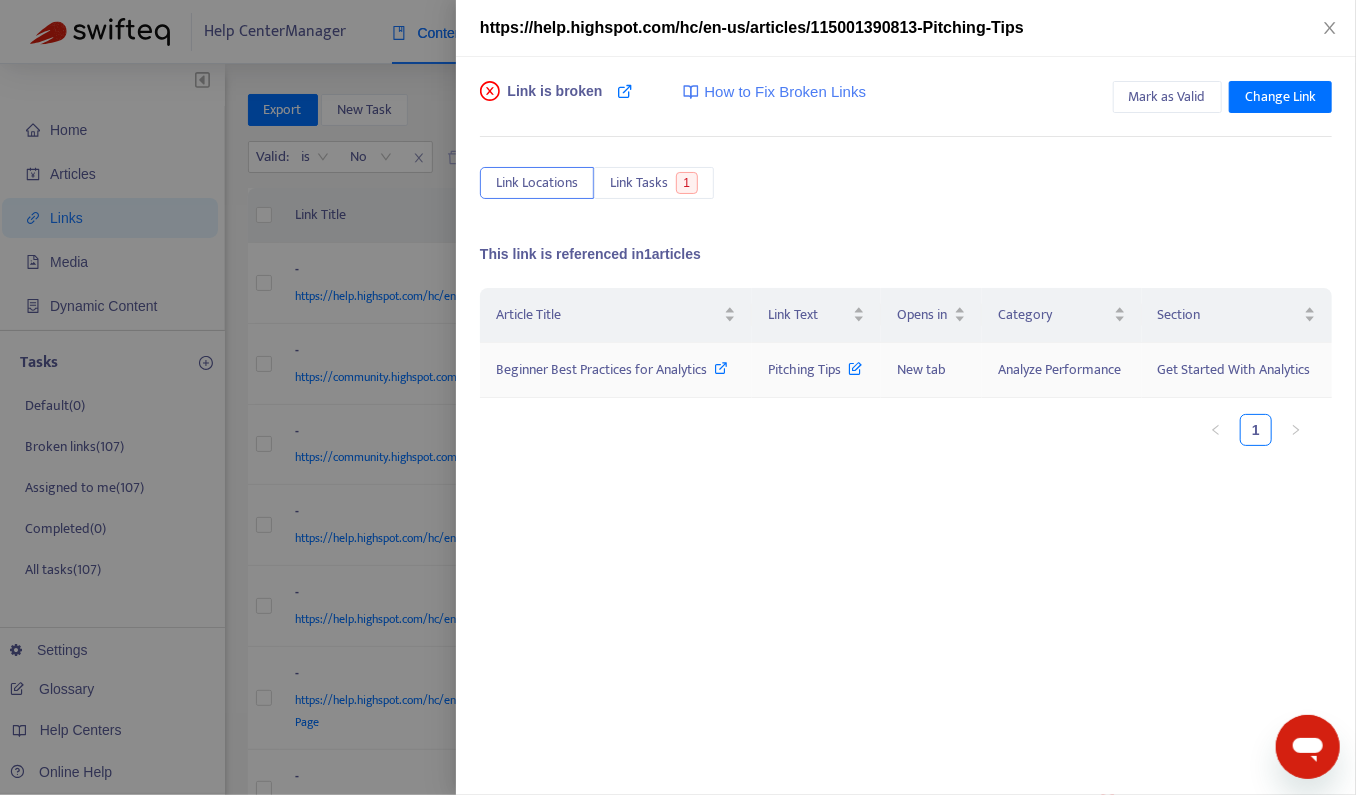 click at bounding box center [722, 368] 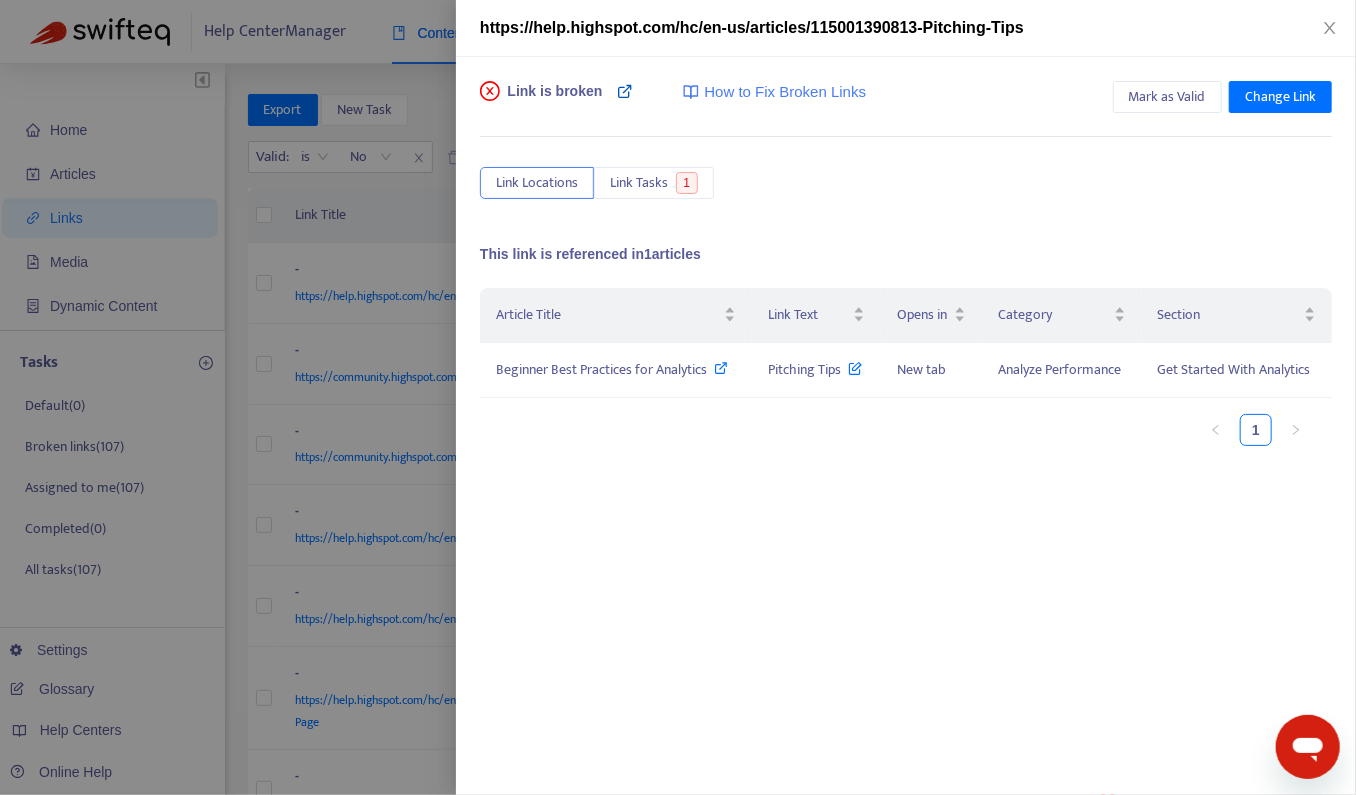 click at bounding box center [625, 91] 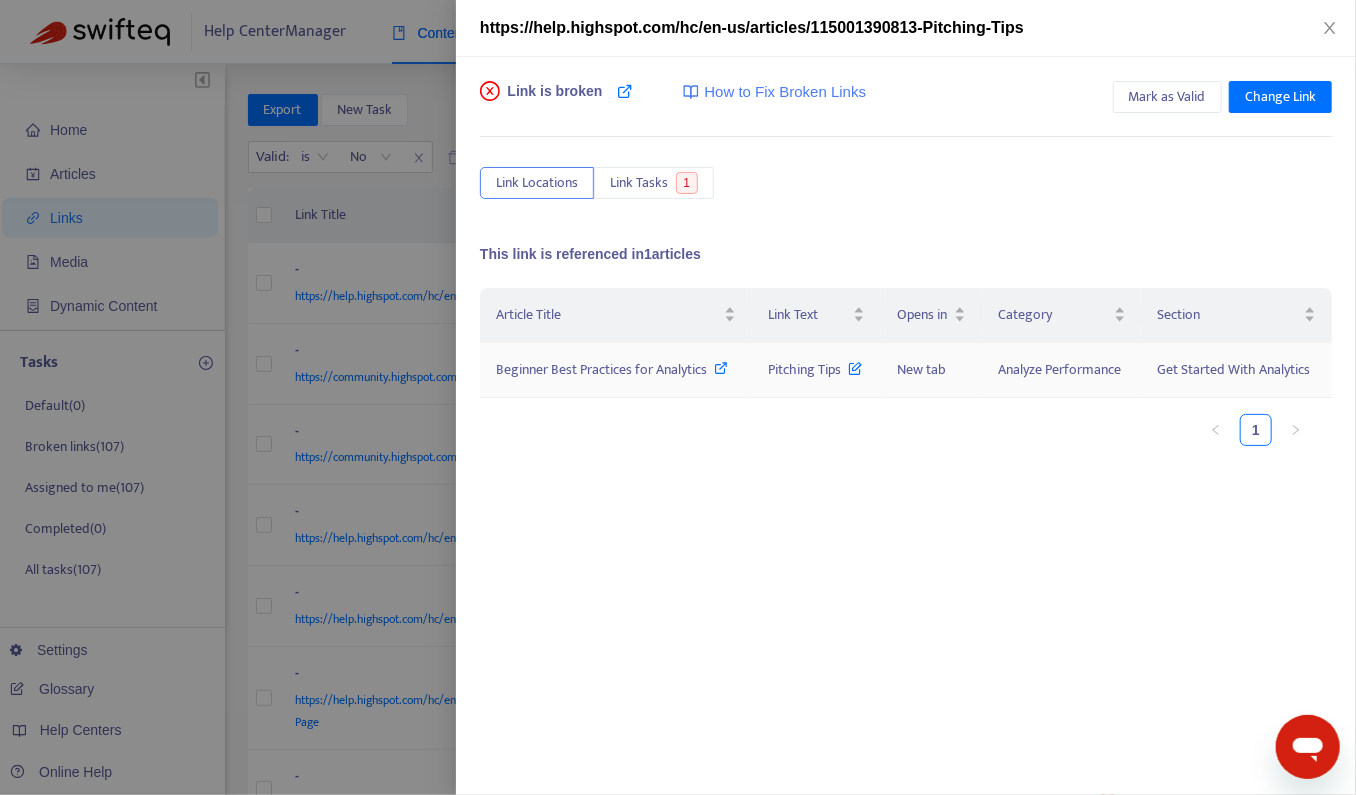 click at bounding box center (855, 364) 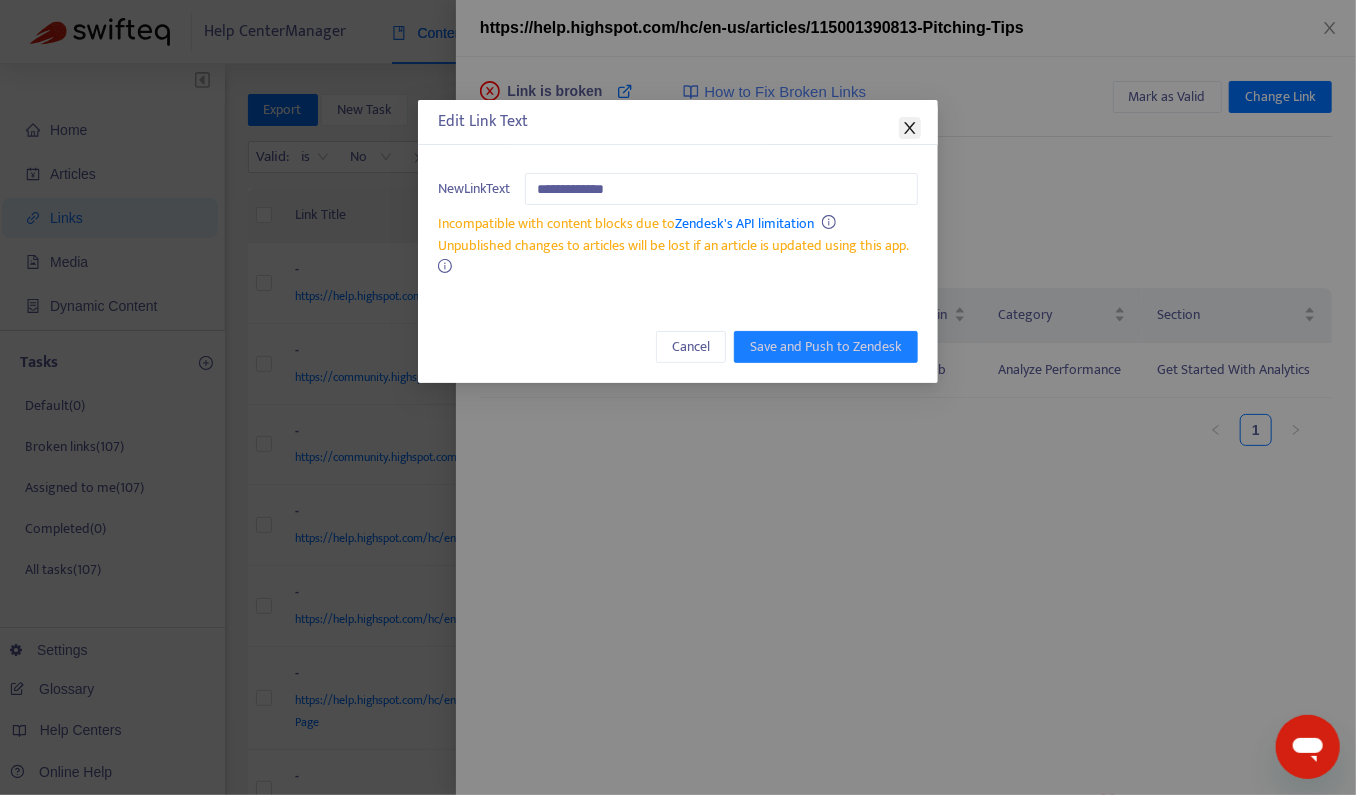 click 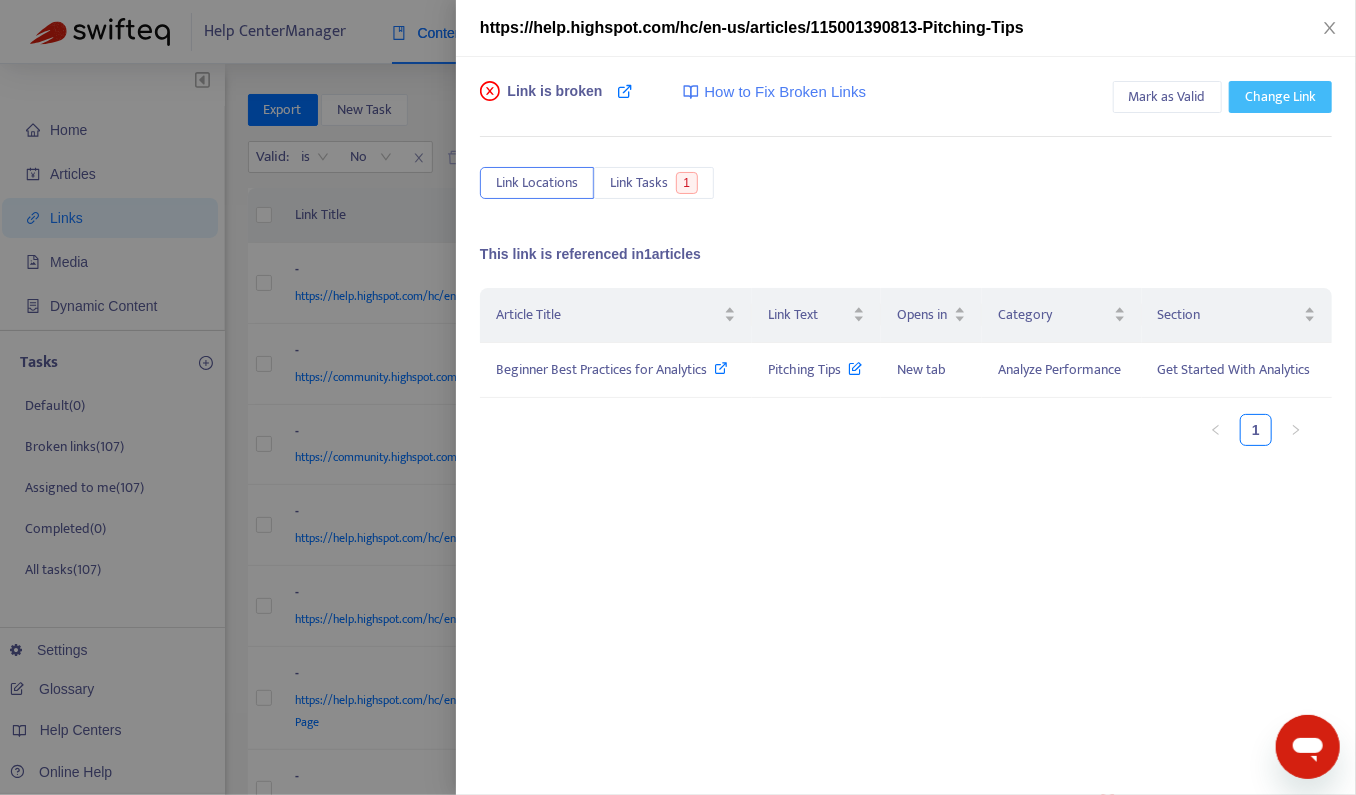 click on "Change Link" at bounding box center [1280, 97] 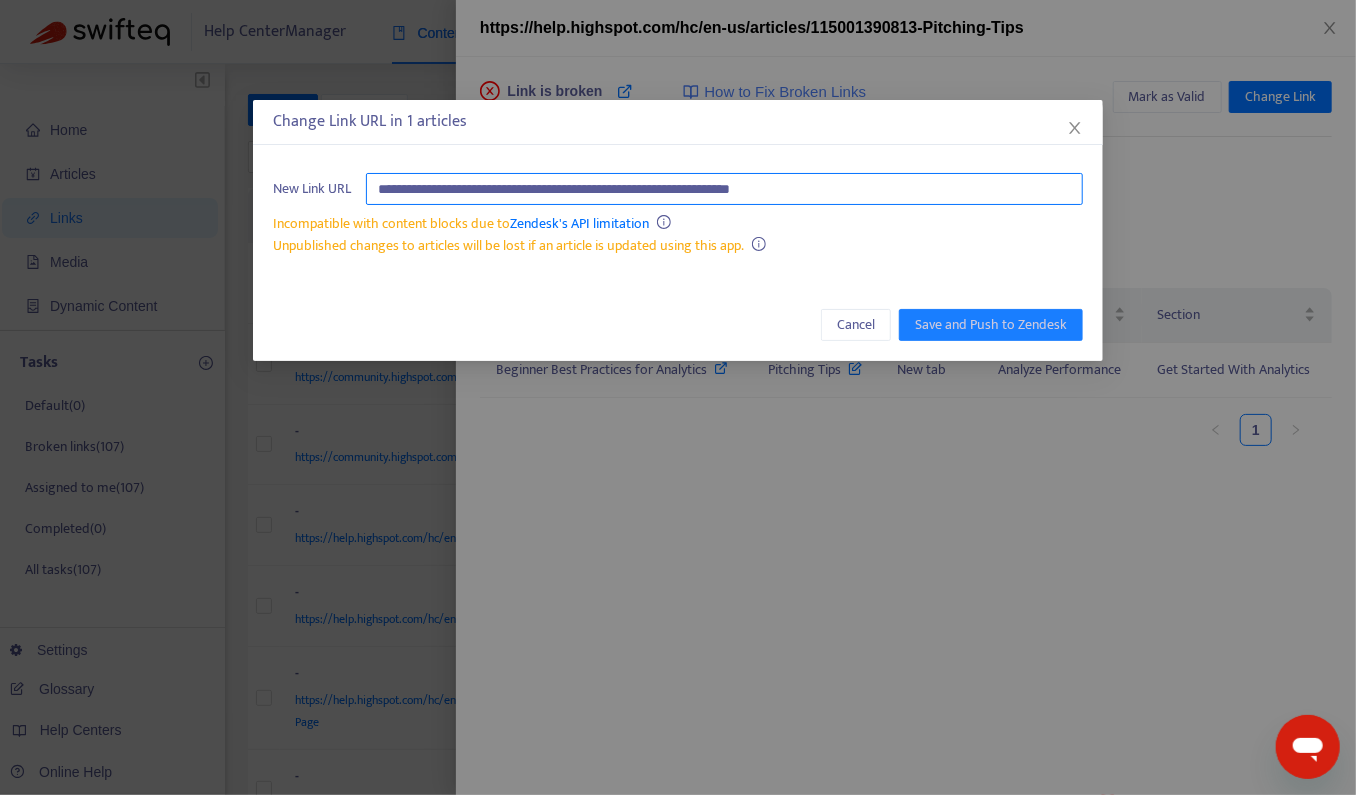 click on "**********" at bounding box center [724, 189] 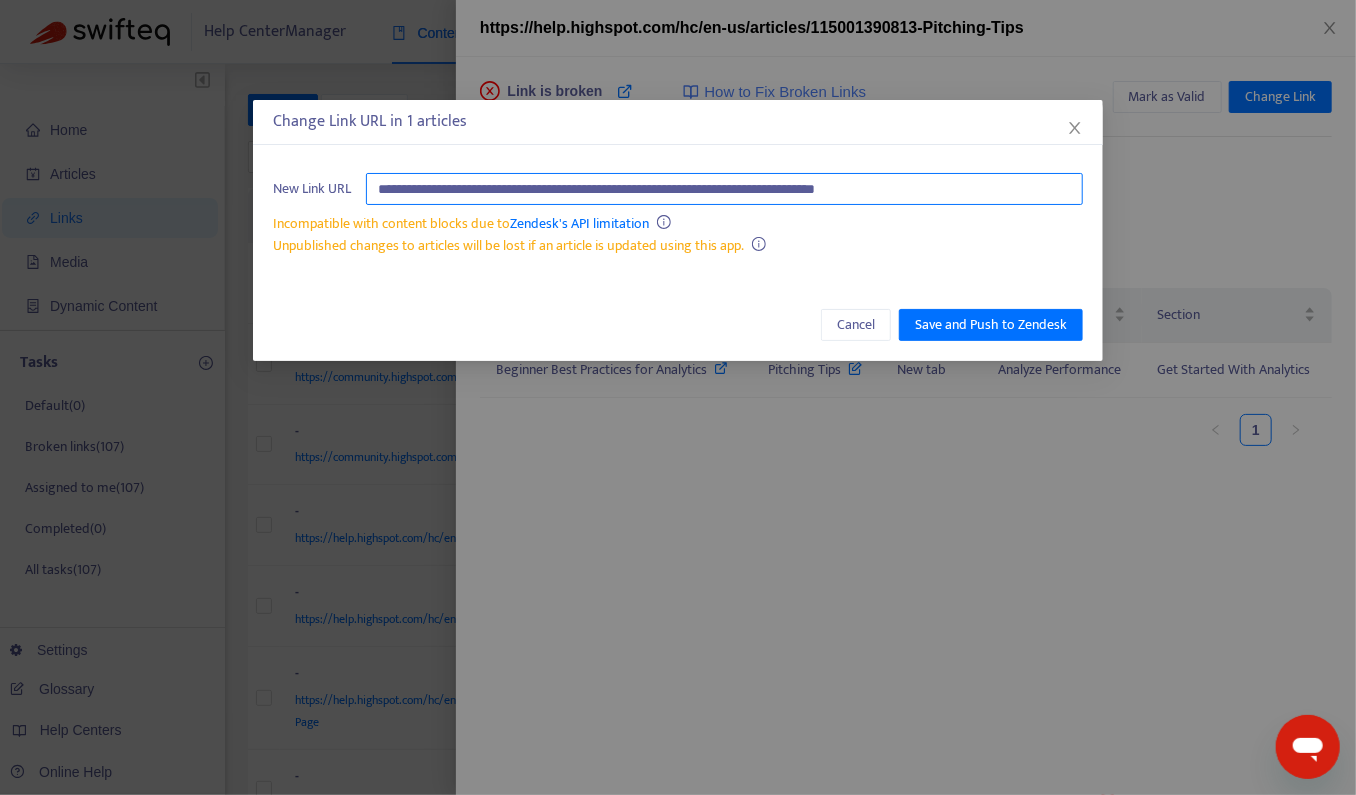 drag, startPoint x: 735, startPoint y: 194, endPoint x: 1110, endPoint y: 194, distance: 375 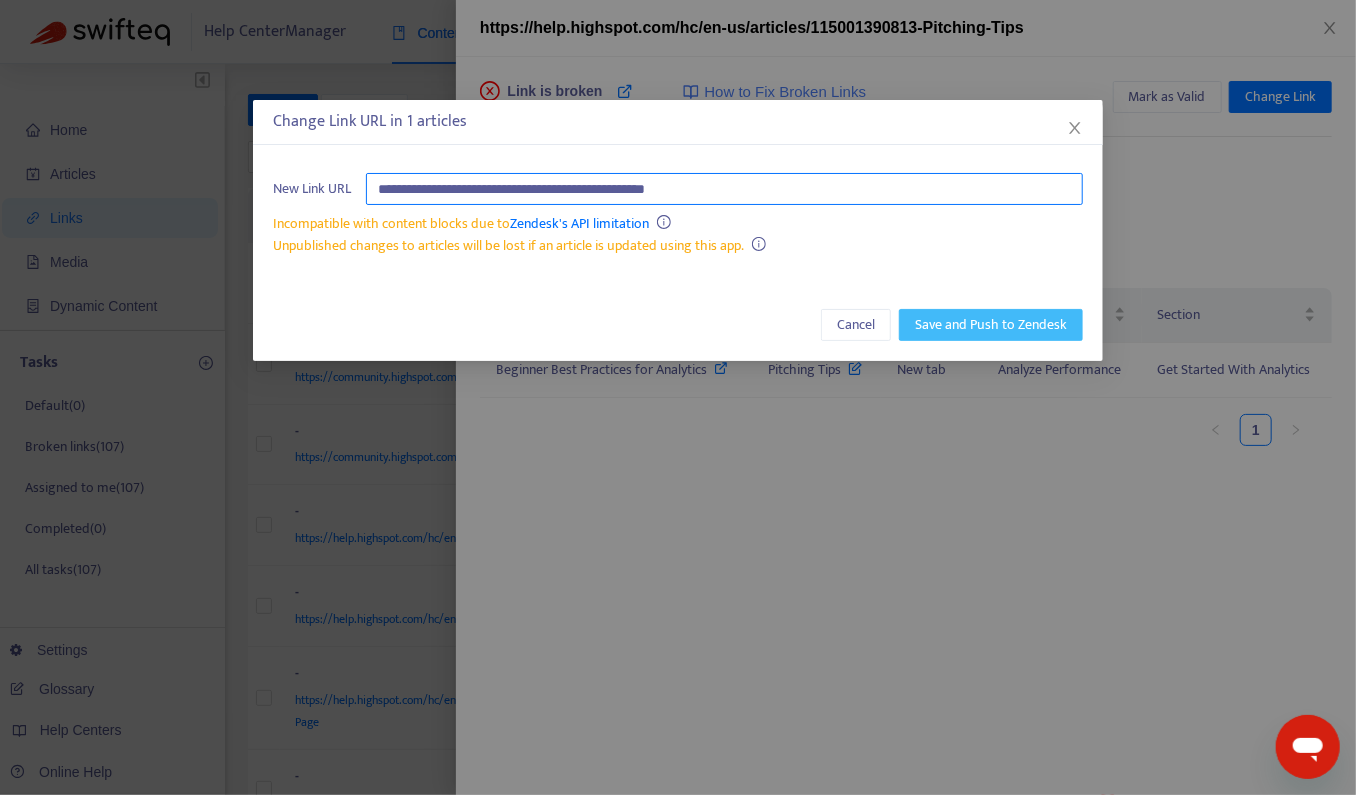 type on "**********" 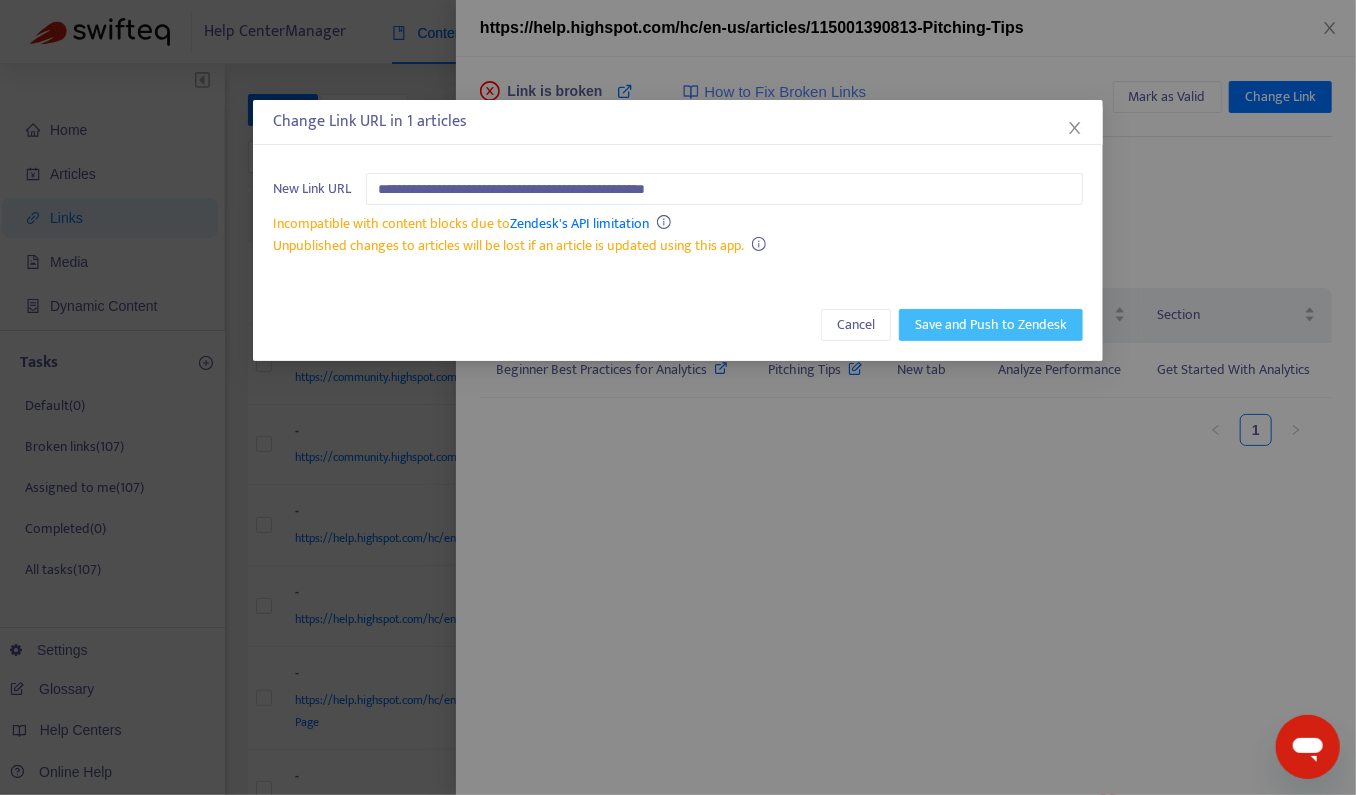 click on "Save and Push to Zendesk" at bounding box center [991, 325] 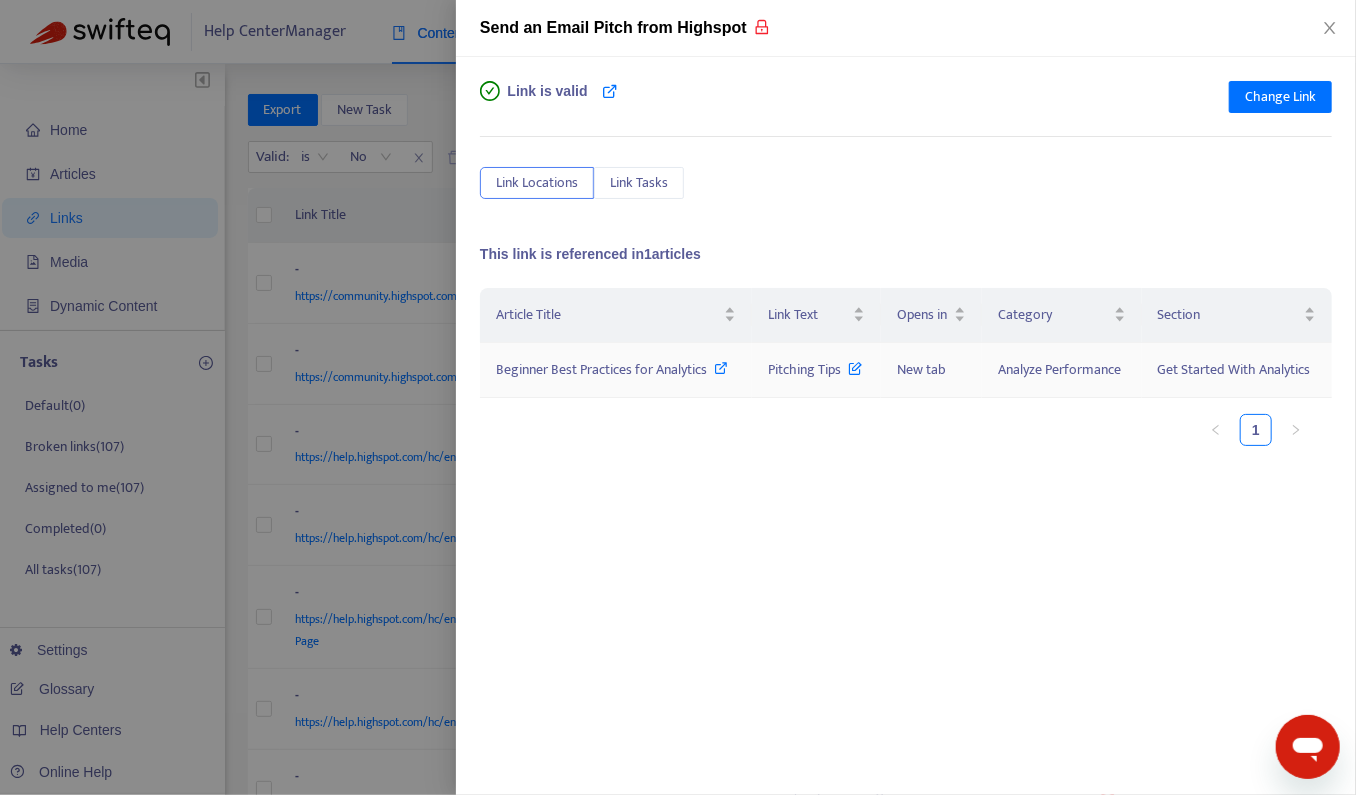 click at bounding box center [855, 364] 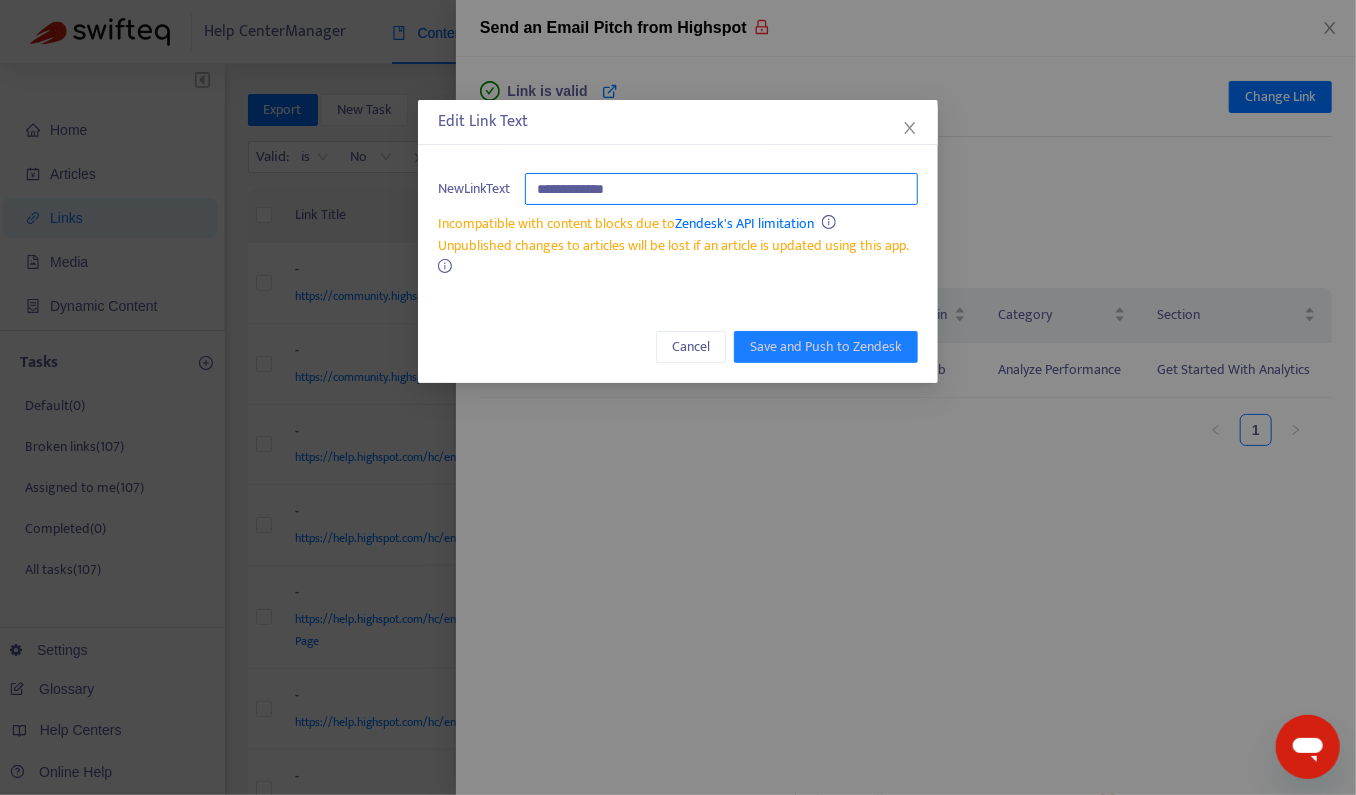 click on "**********" at bounding box center (721, 189) 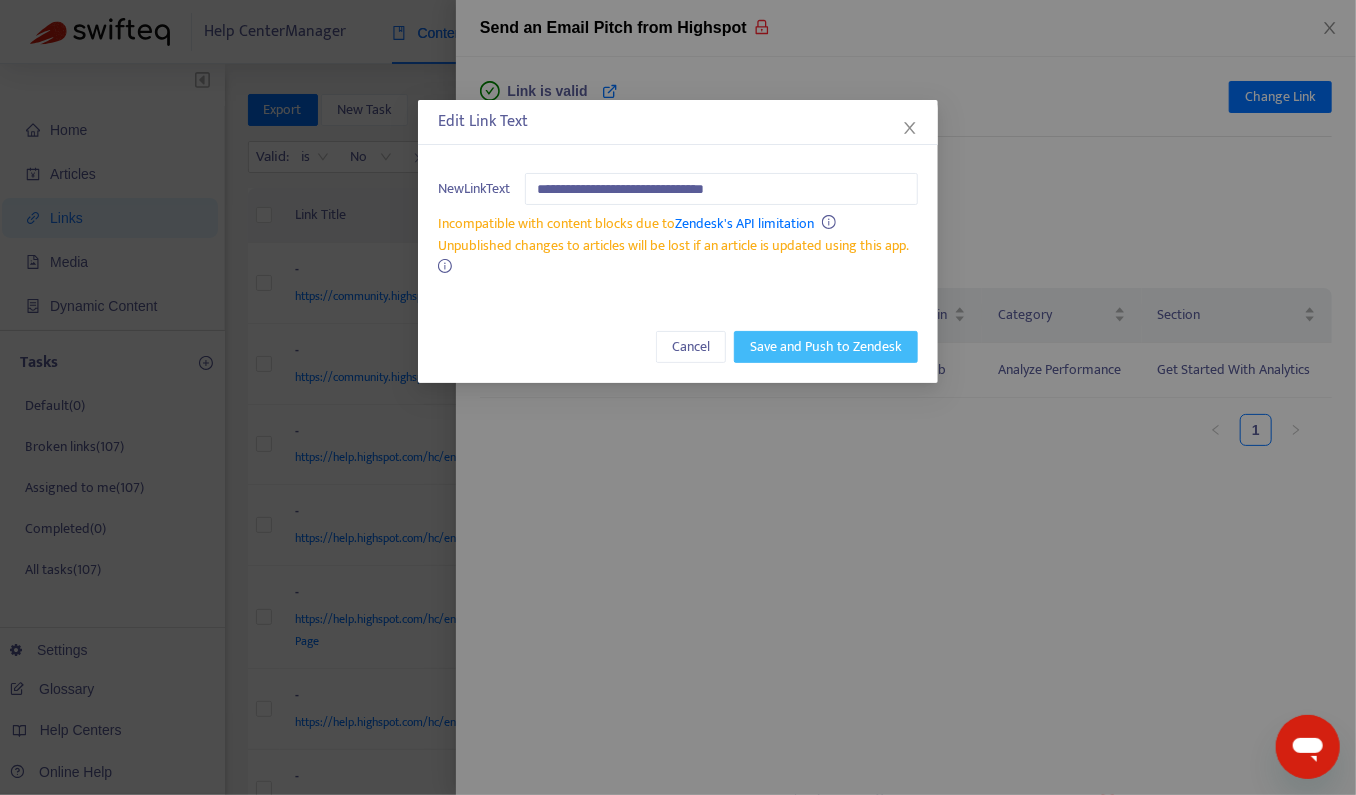 type on "**********" 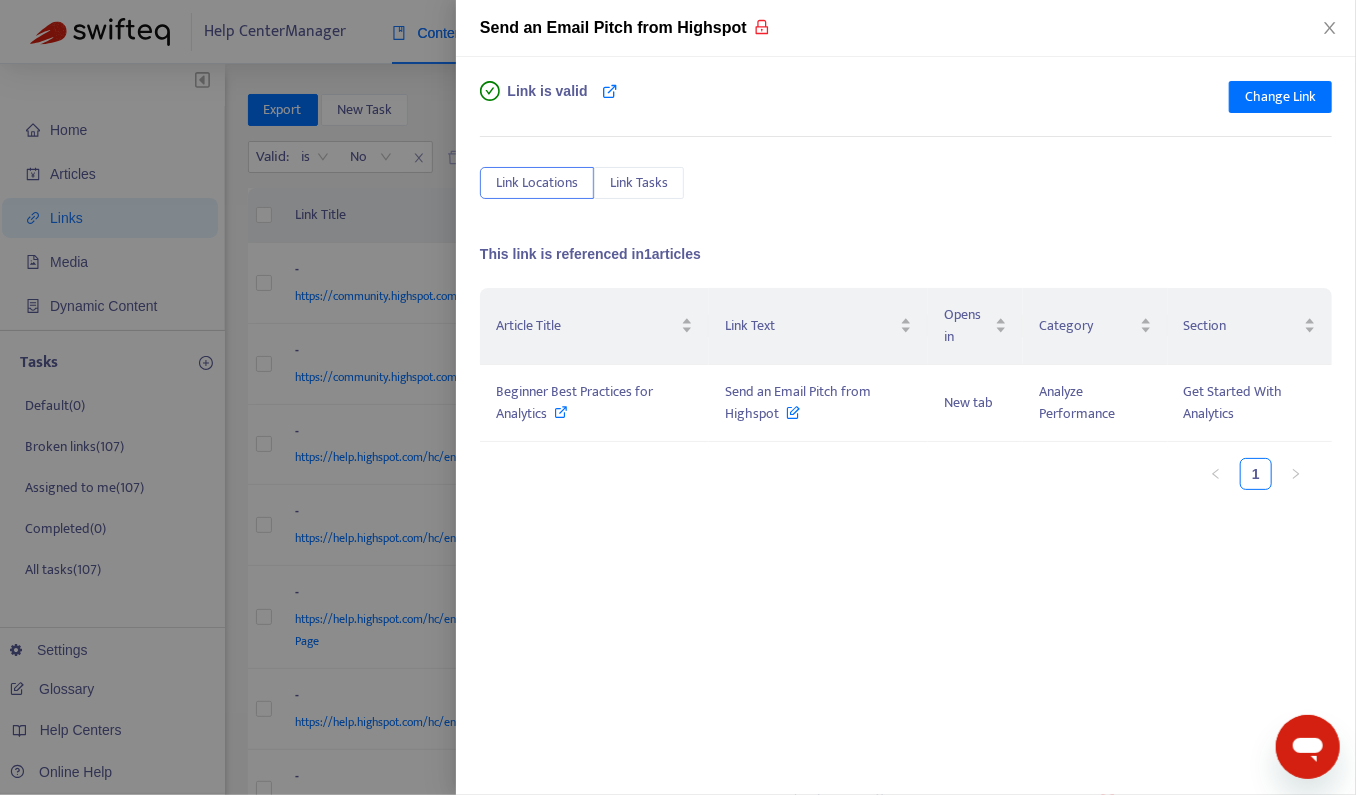 click at bounding box center (678, 397) 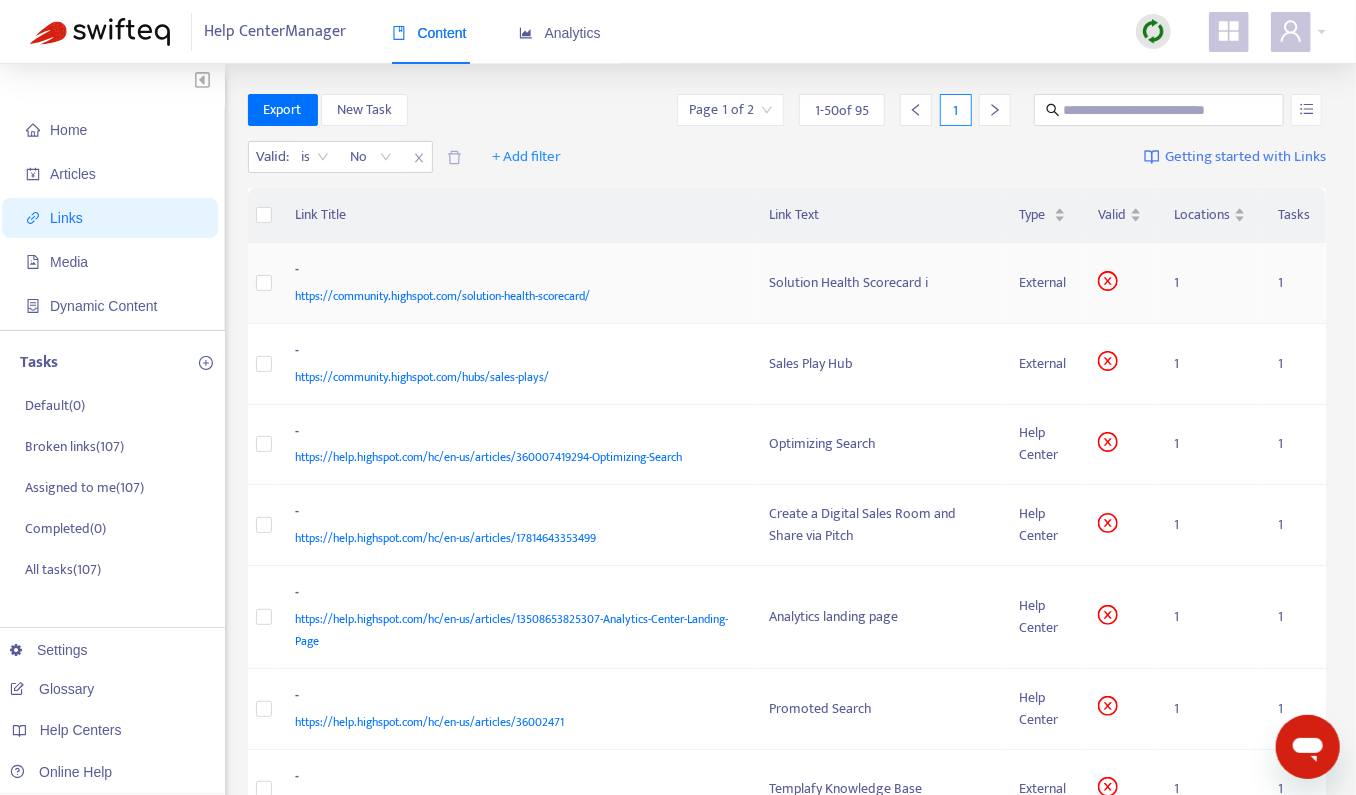 click on "https://community.highspot.com/solution-health-scorecard/" at bounding box center [513, 296] 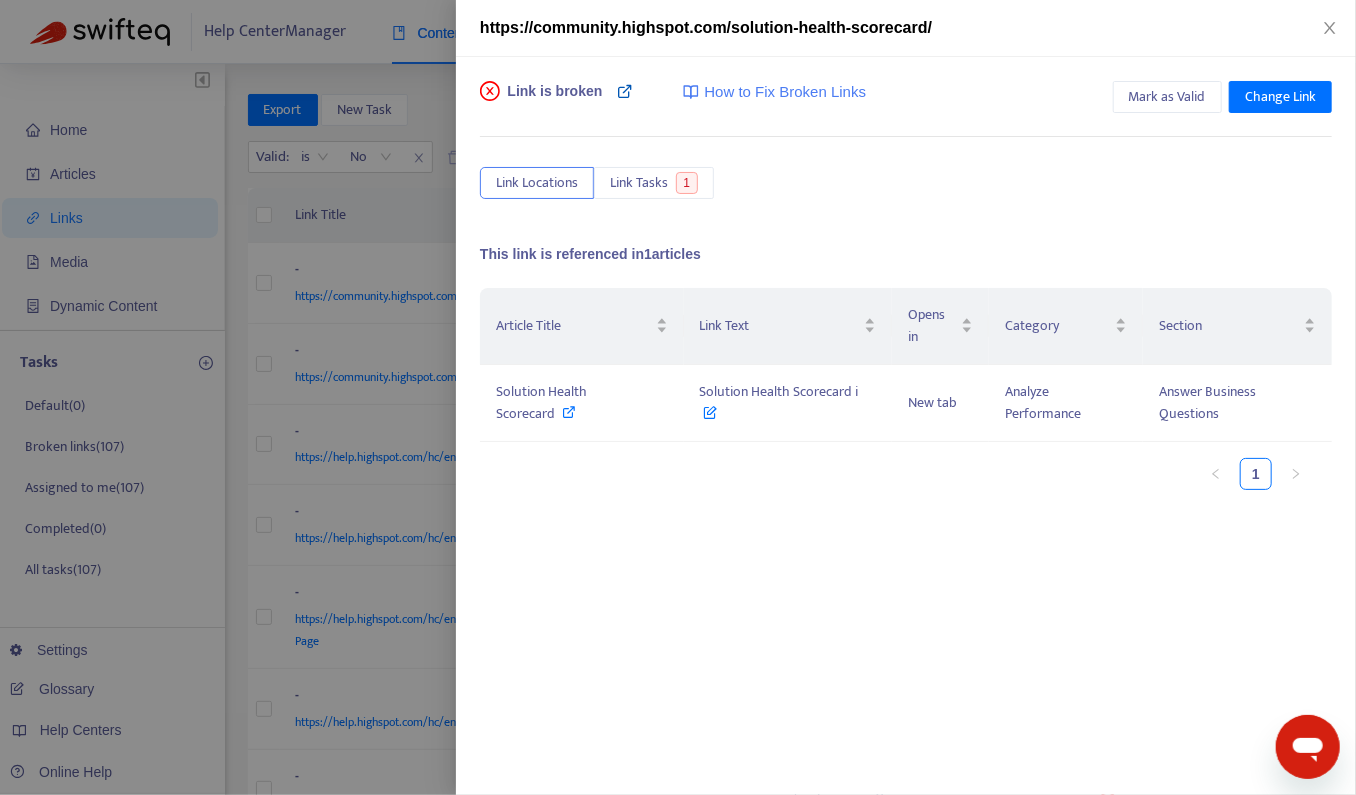 click at bounding box center [625, 91] 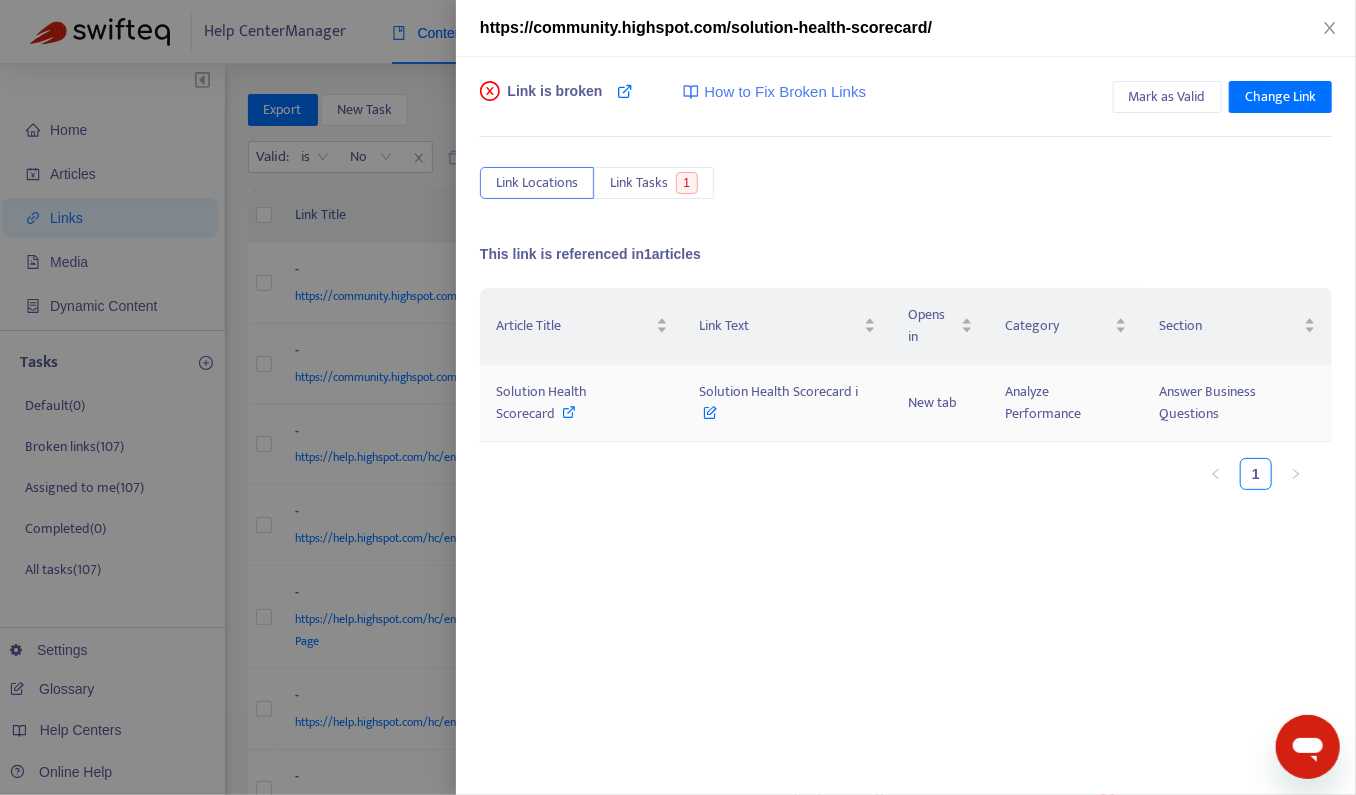 click on "Solution Health Scorecard i" at bounding box center (779, 402) 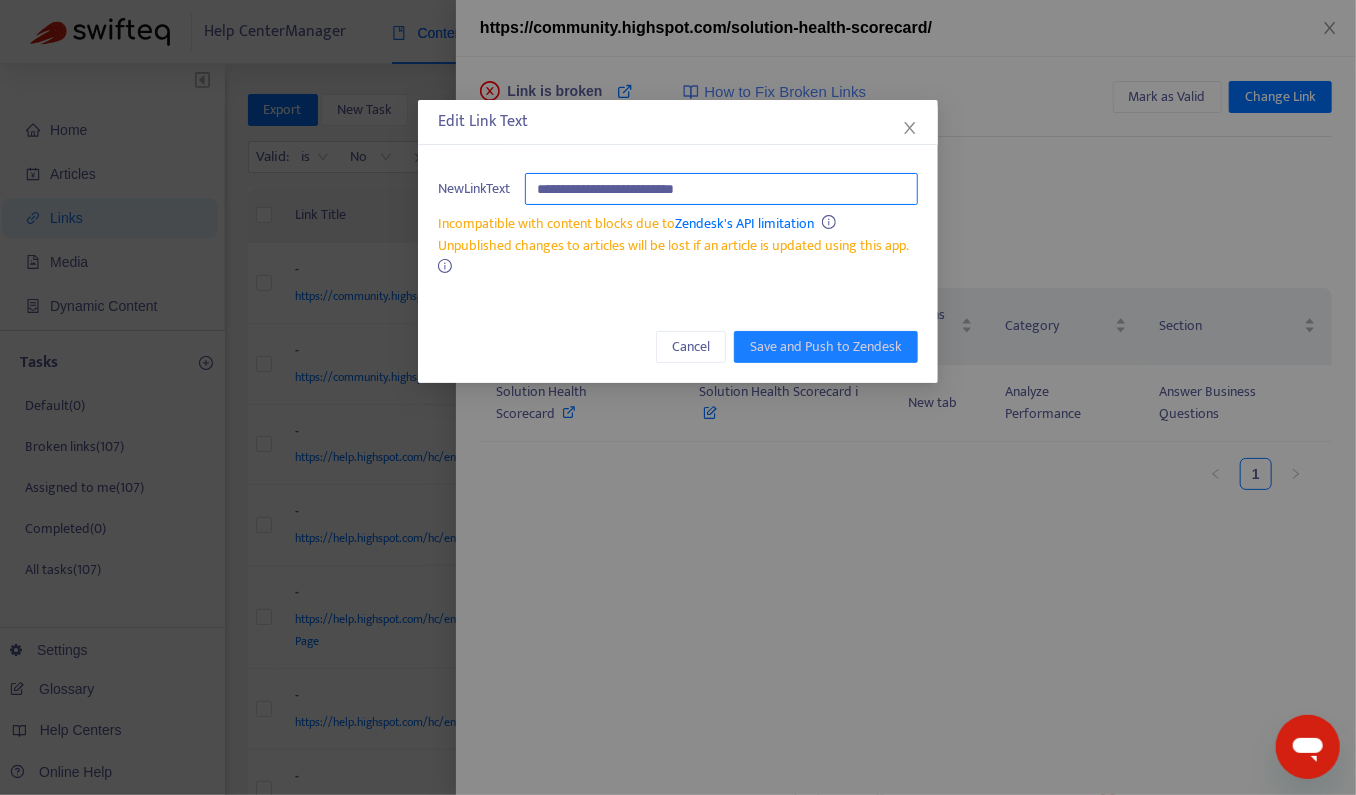 click on "**********" at bounding box center [721, 189] 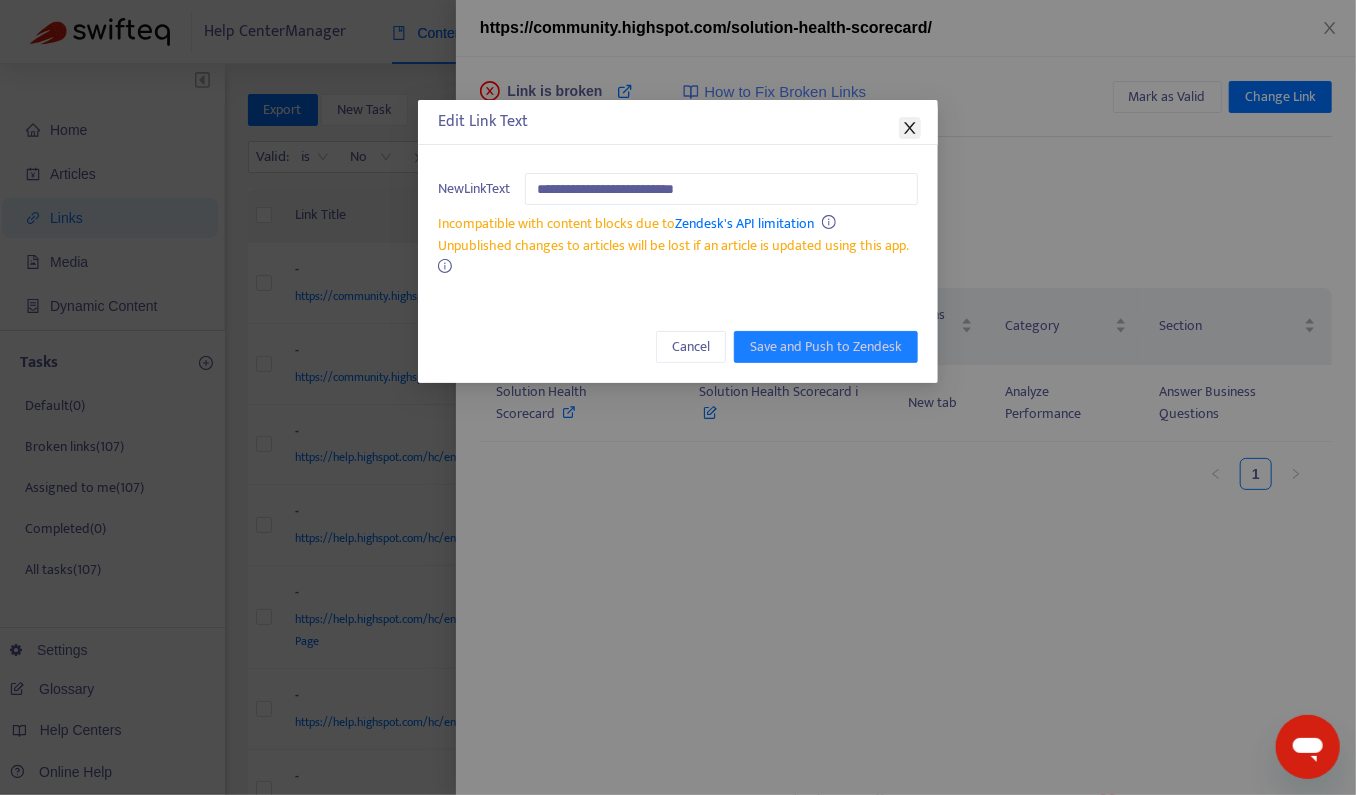 click at bounding box center (910, 128) 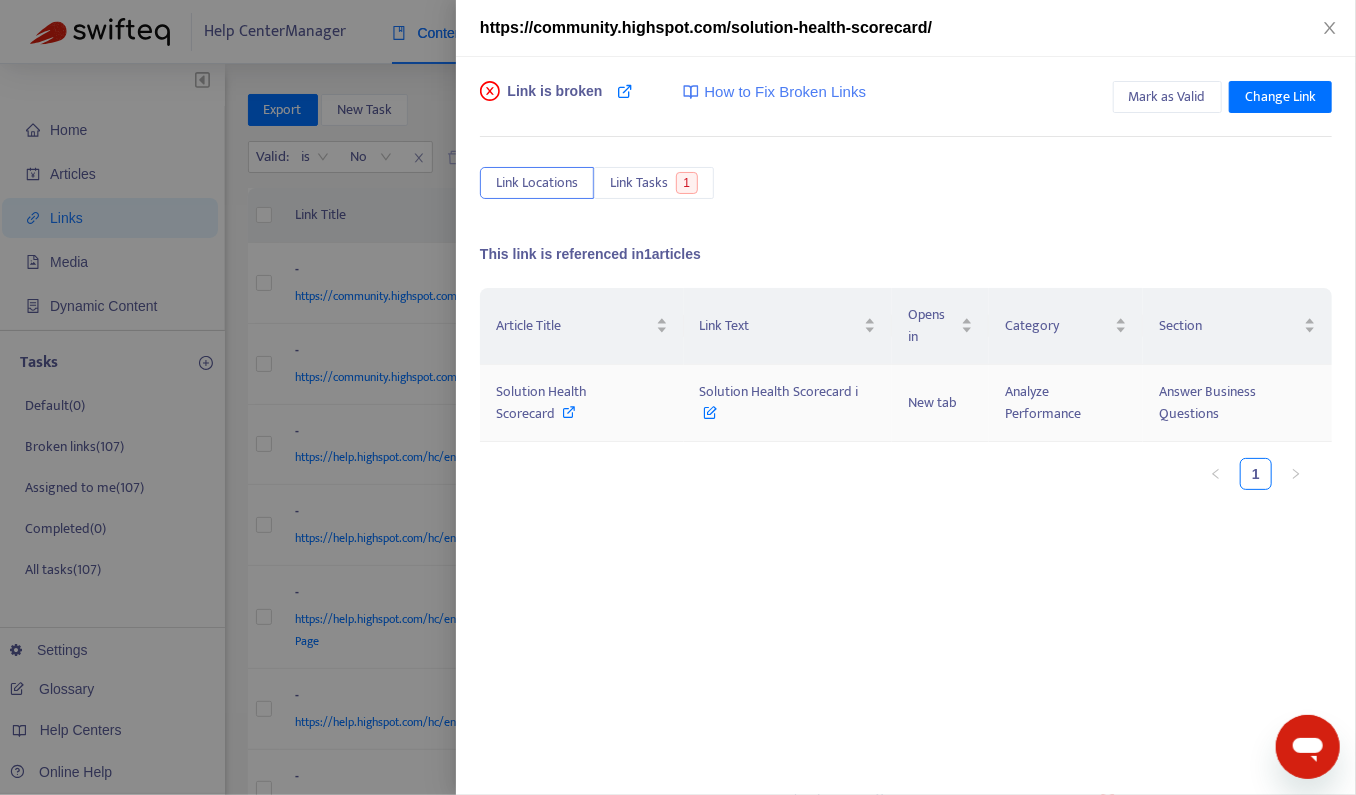 click at bounding box center [570, 412] 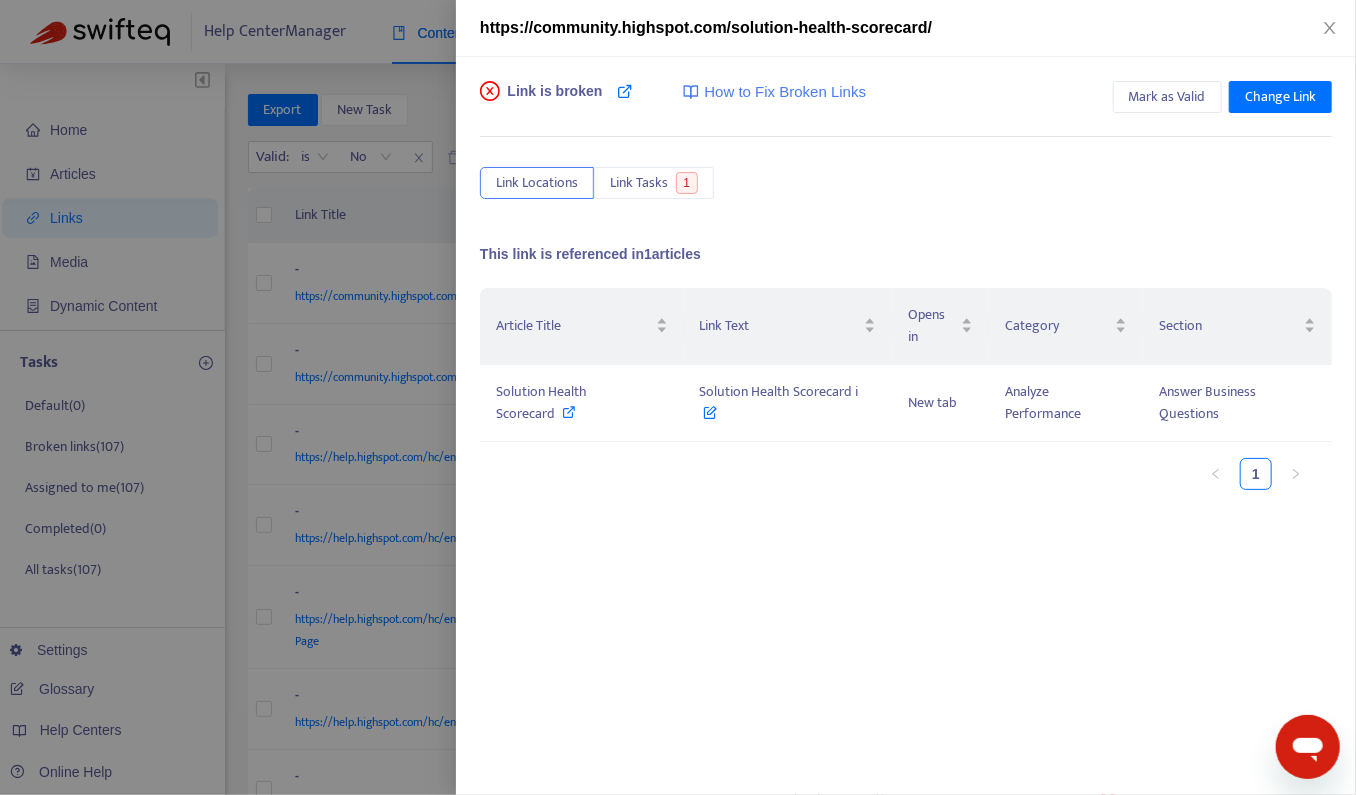 click at bounding box center (678, 397) 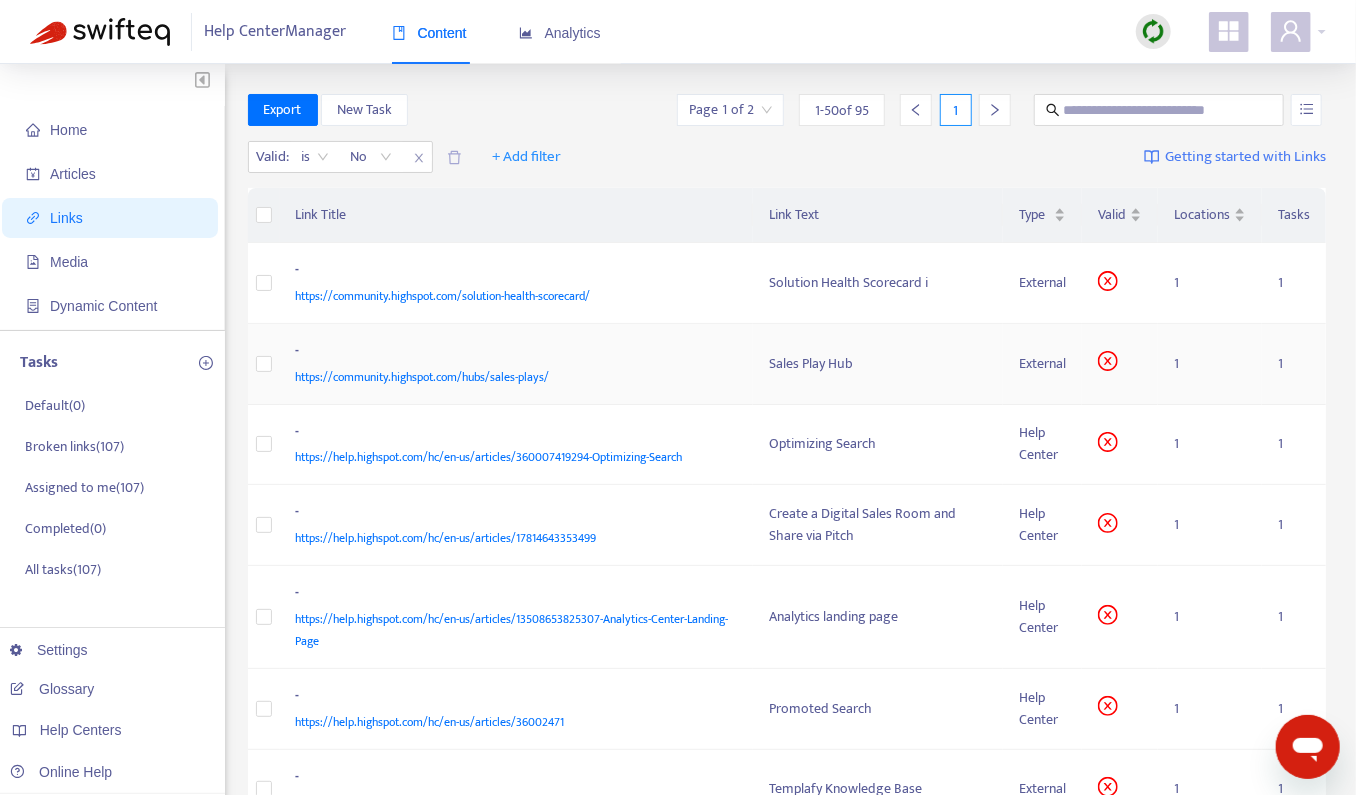 click on "-" at bounding box center [513, 353] 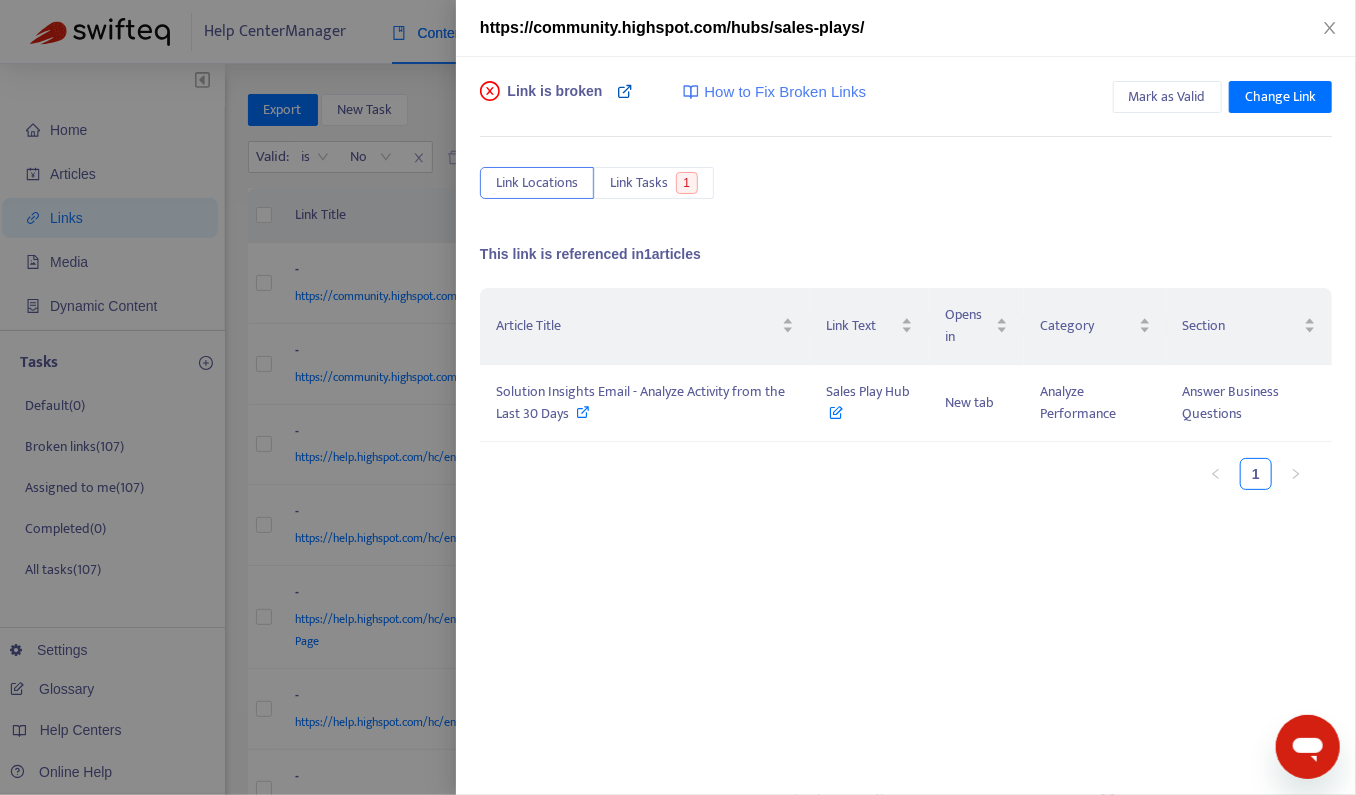 click at bounding box center [625, 91] 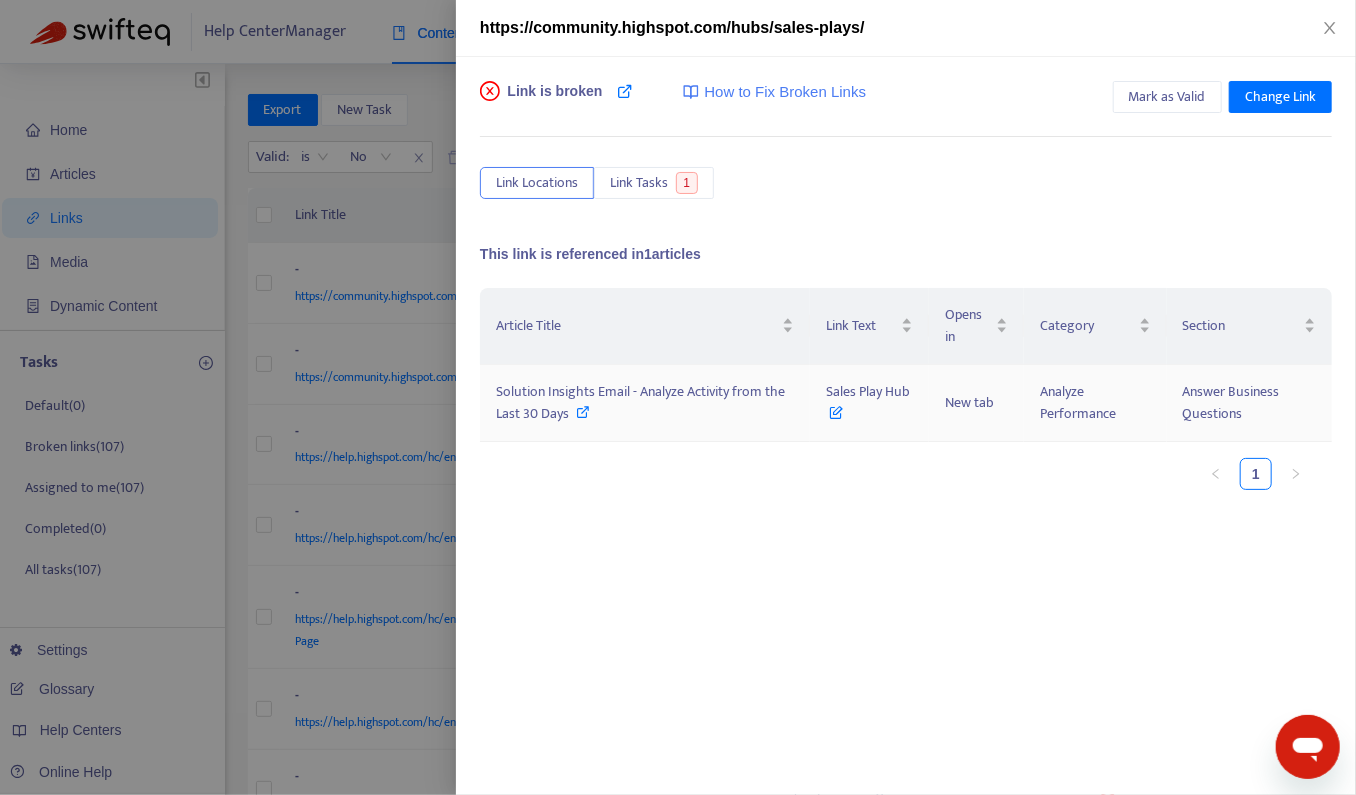 click on "Solution Insights Email - Analyze Activity from the Last 30 Days" at bounding box center (645, 403) 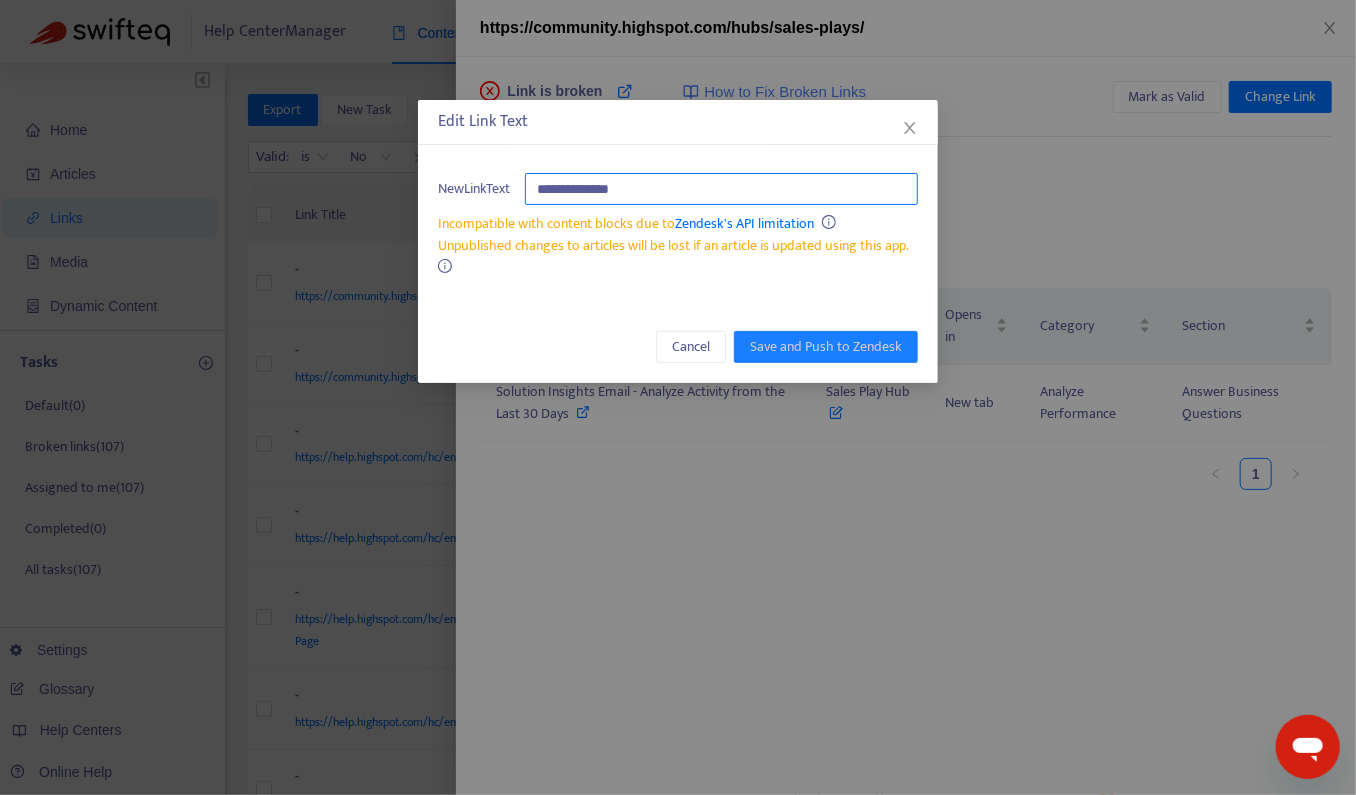 click on "**********" at bounding box center [721, 189] 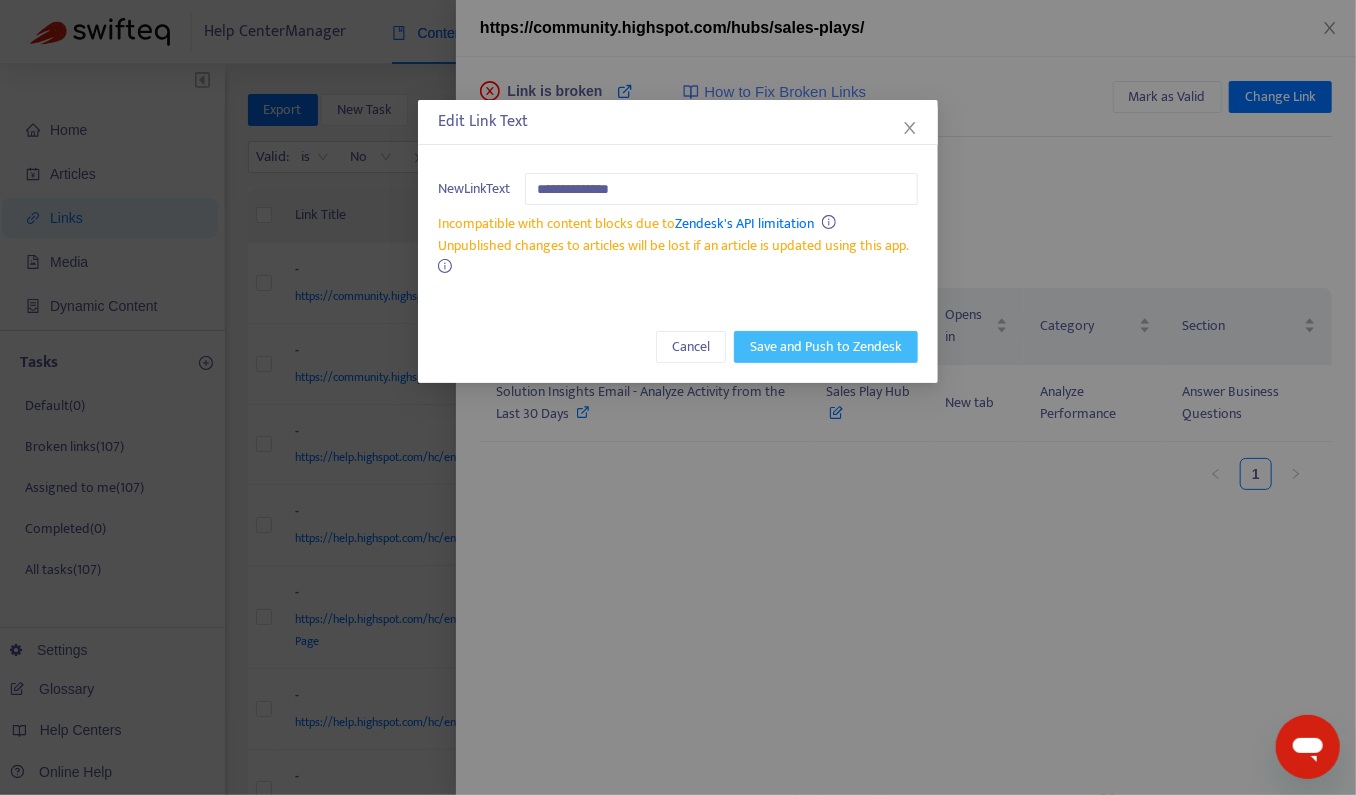 type on "**********" 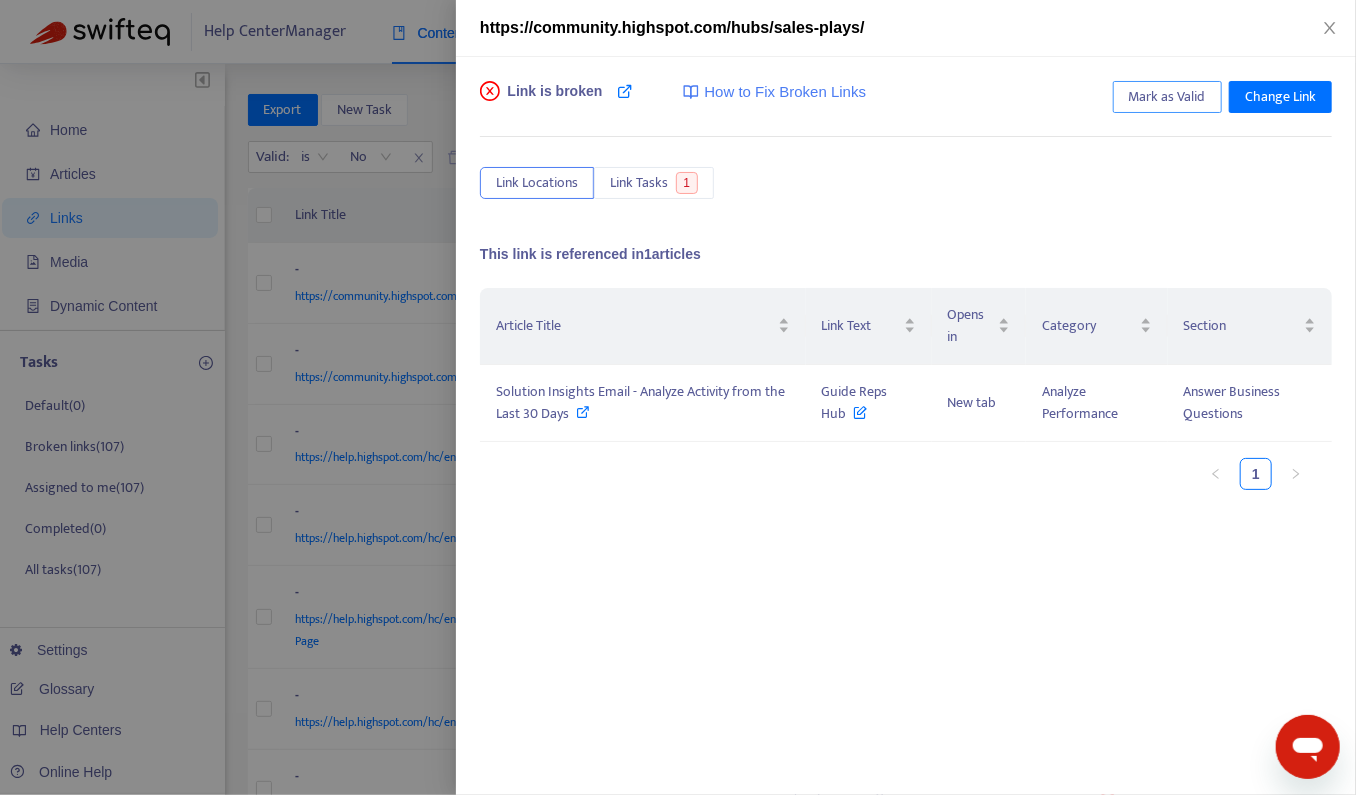 click on "Mark as Valid" at bounding box center [1167, 97] 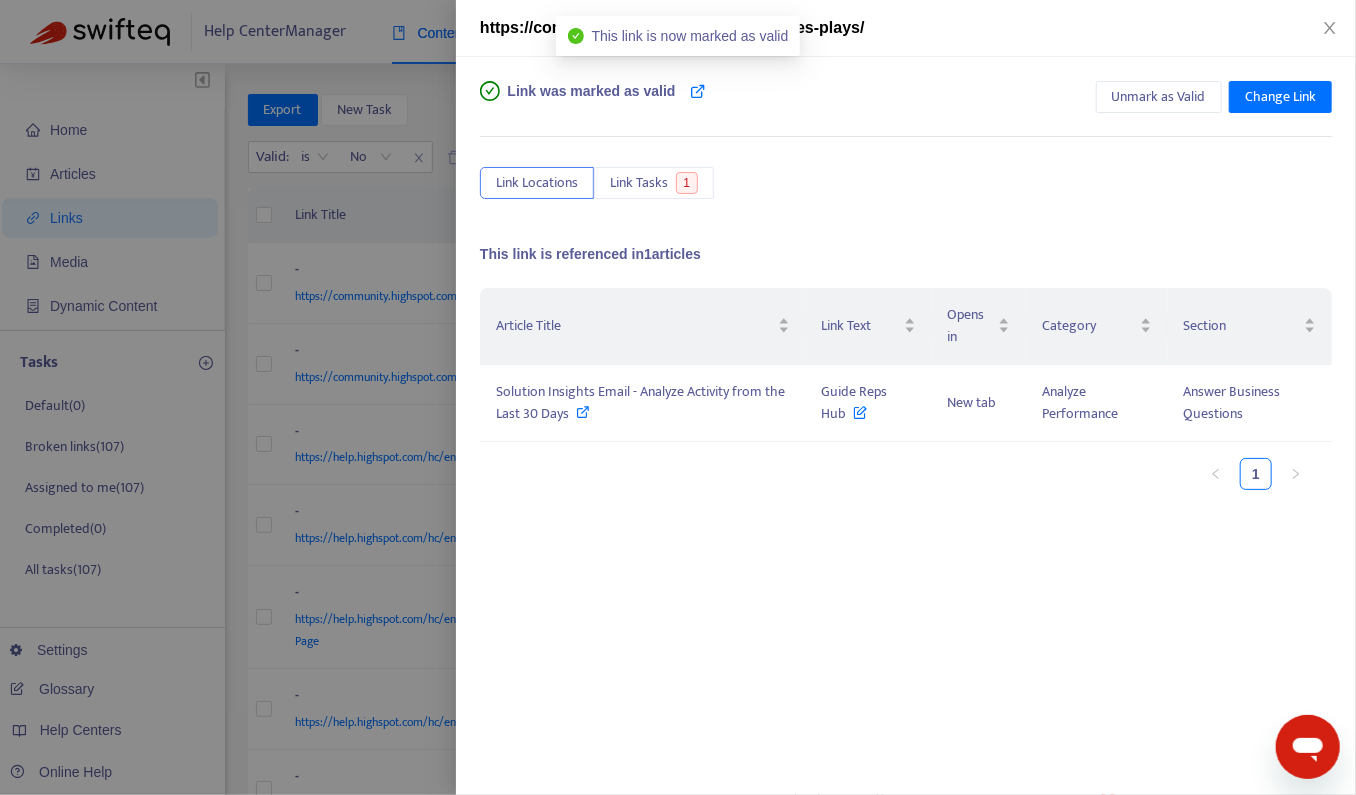 click at bounding box center [678, 397] 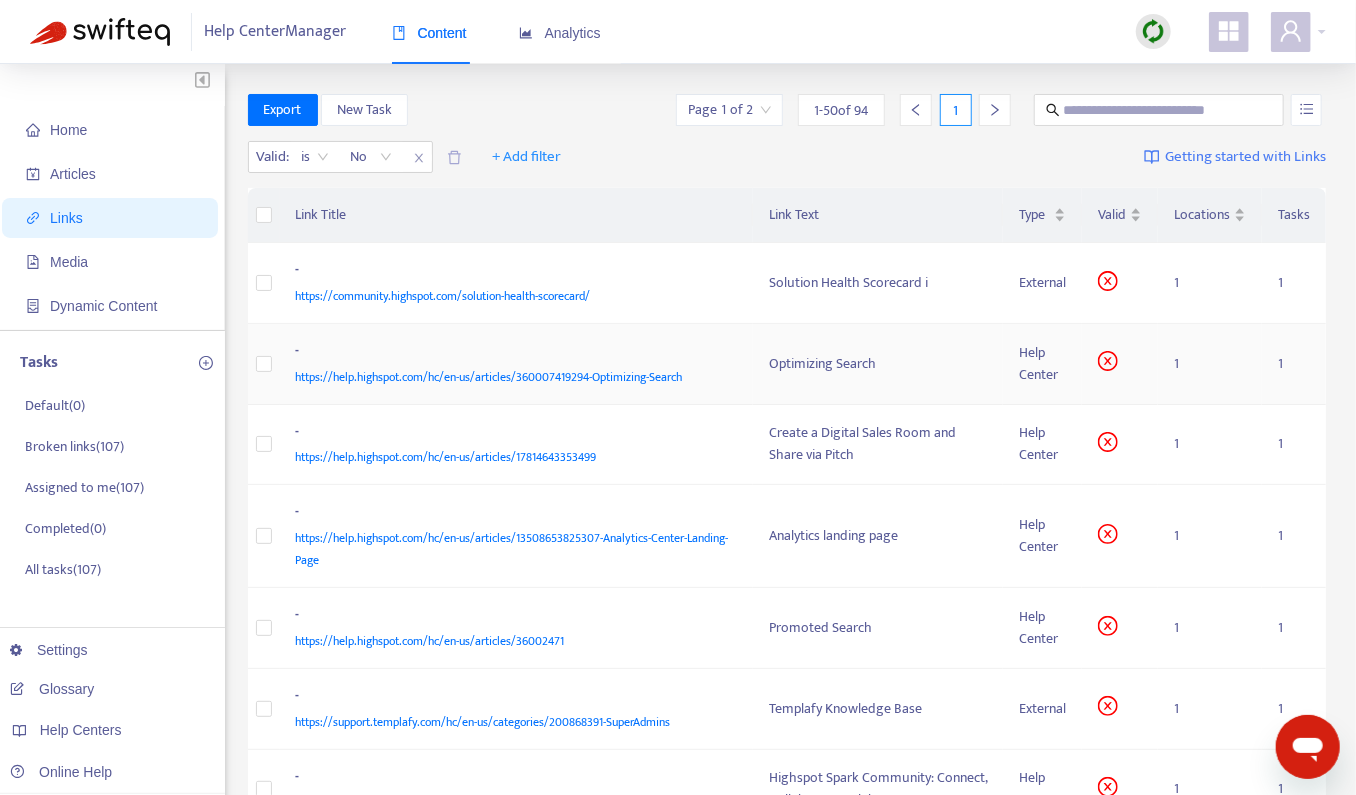click on "- https://help.highspot.com/hc/en-us/articles/360007419294-Optimizing-Search" at bounding box center [517, 364] 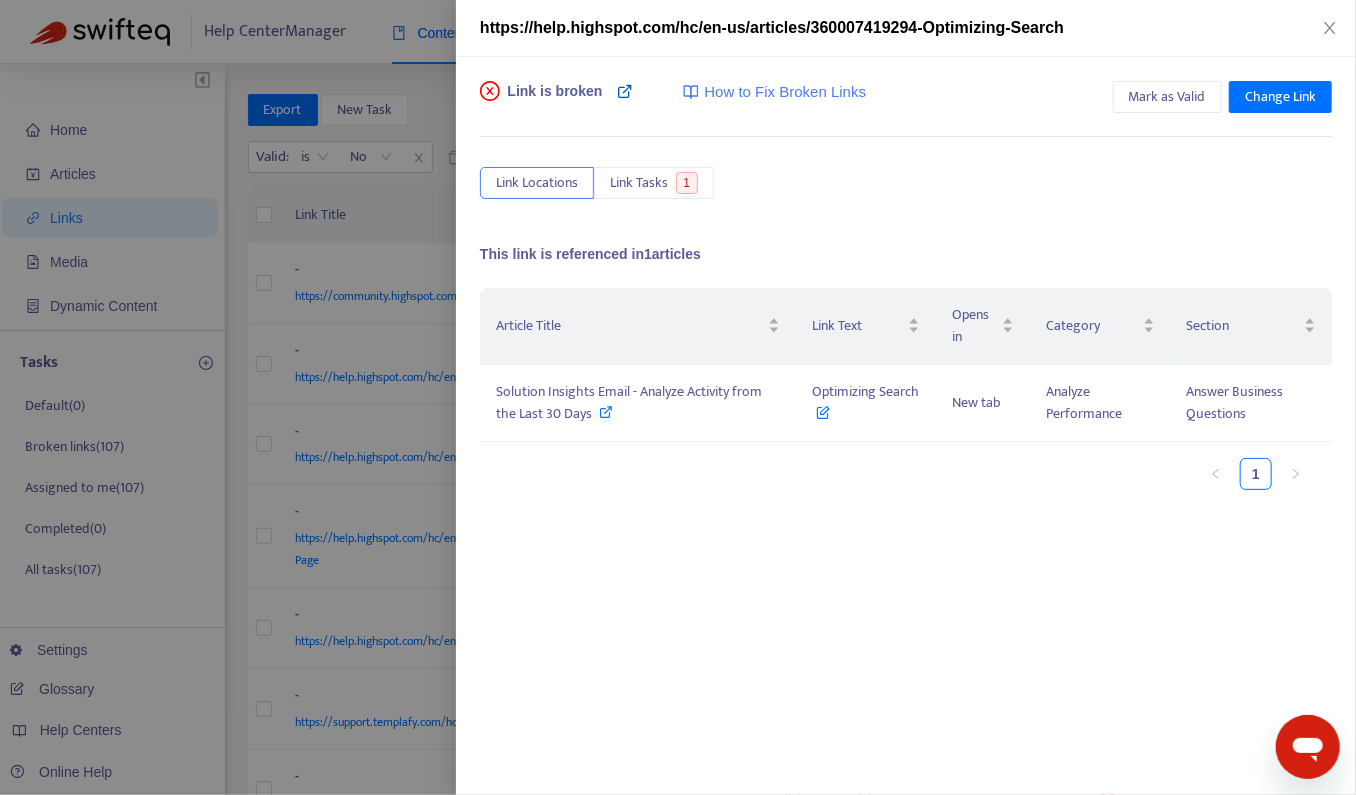 click at bounding box center [625, 91] 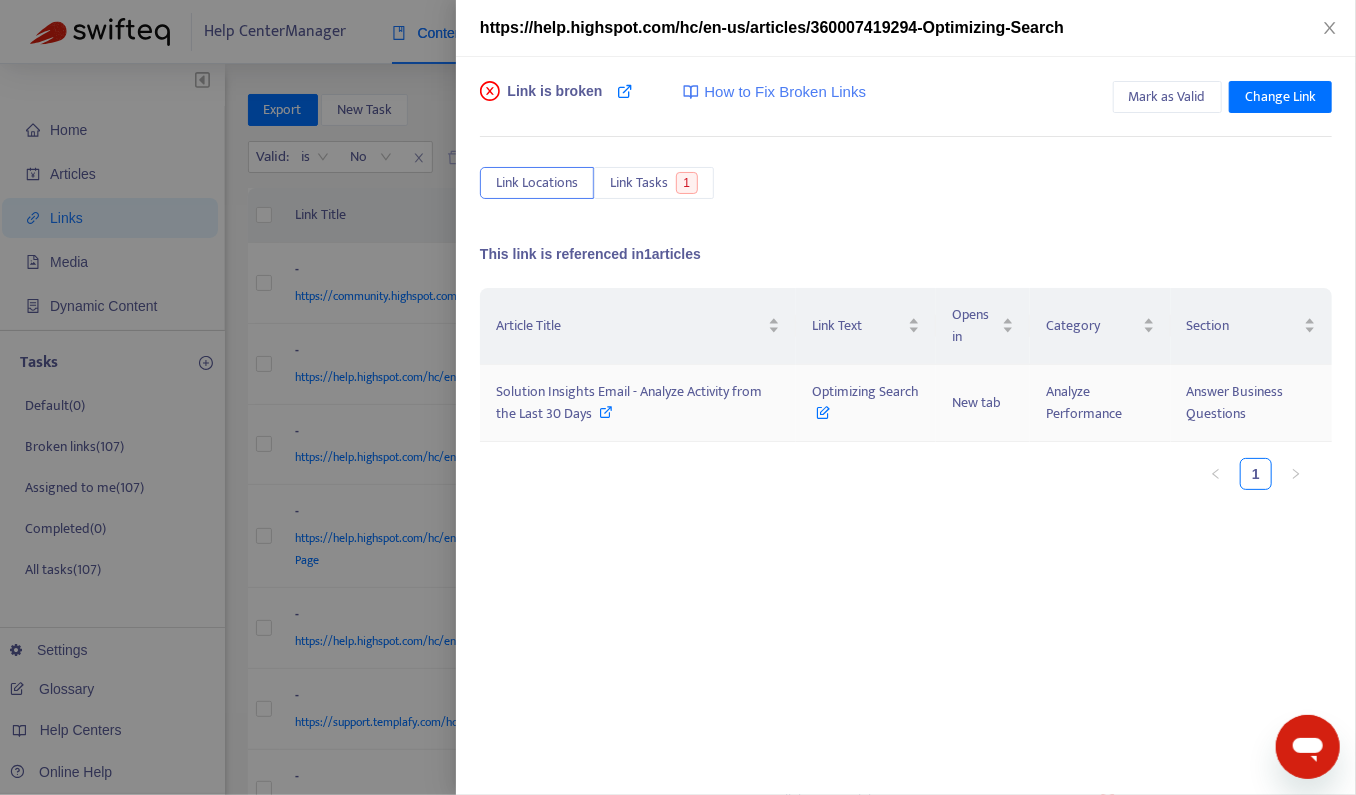 click at bounding box center (823, 408) 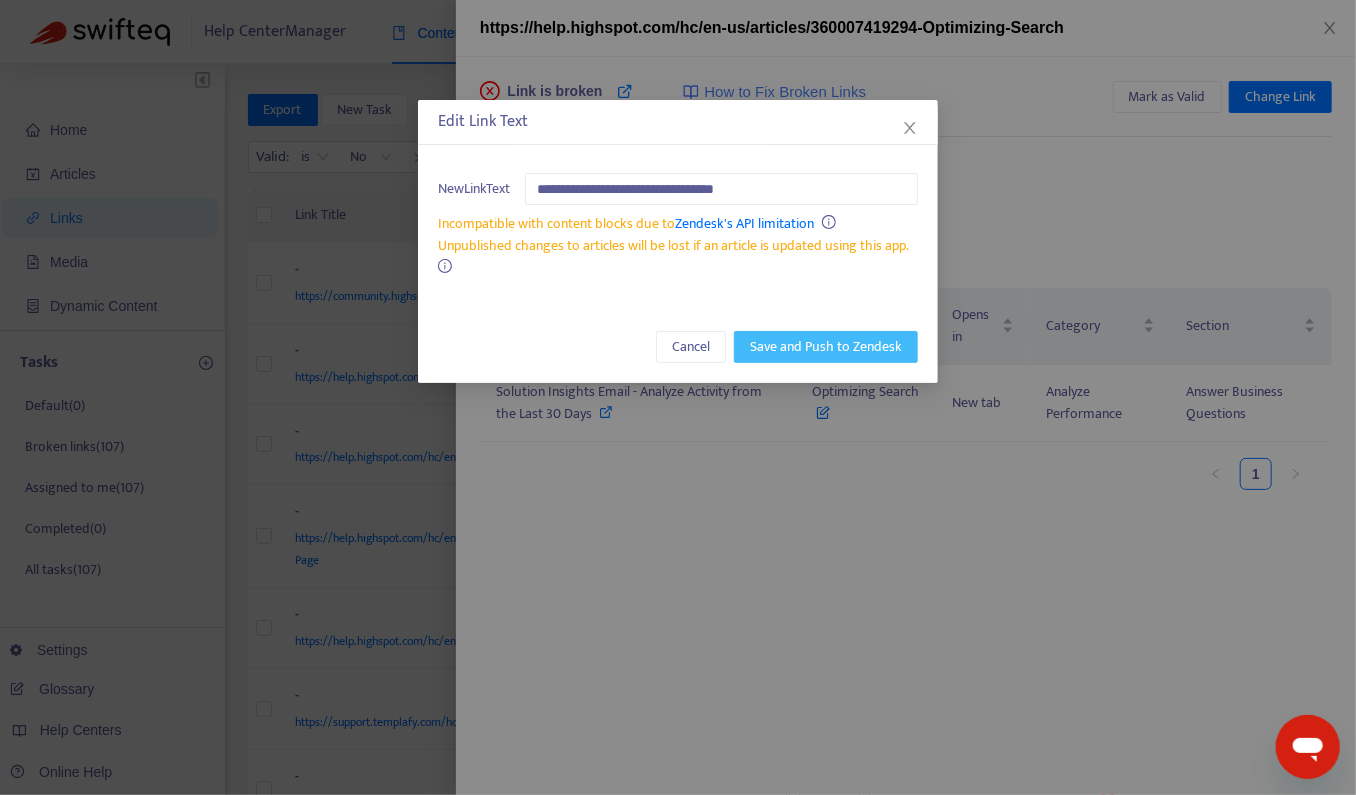 type on "**********" 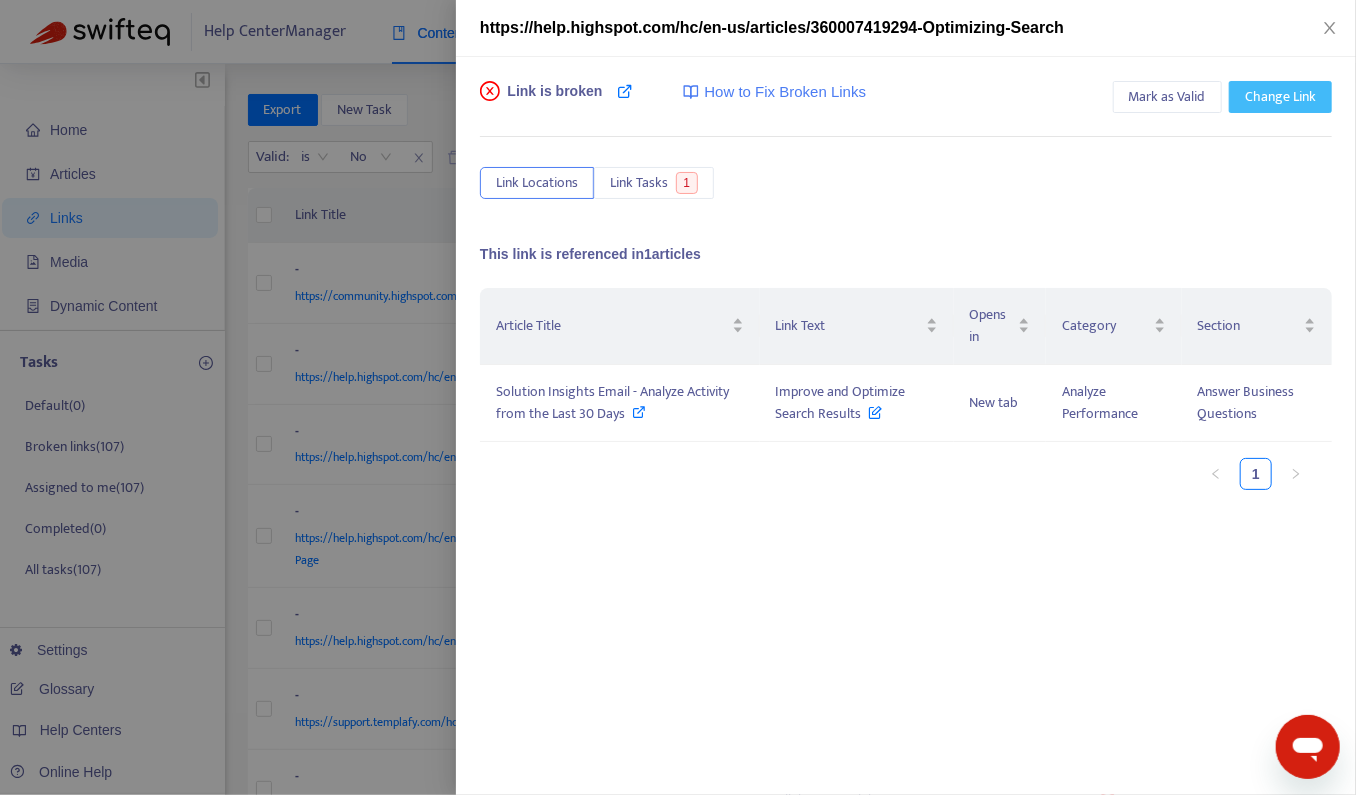 click on "Change Link" at bounding box center (1280, 97) 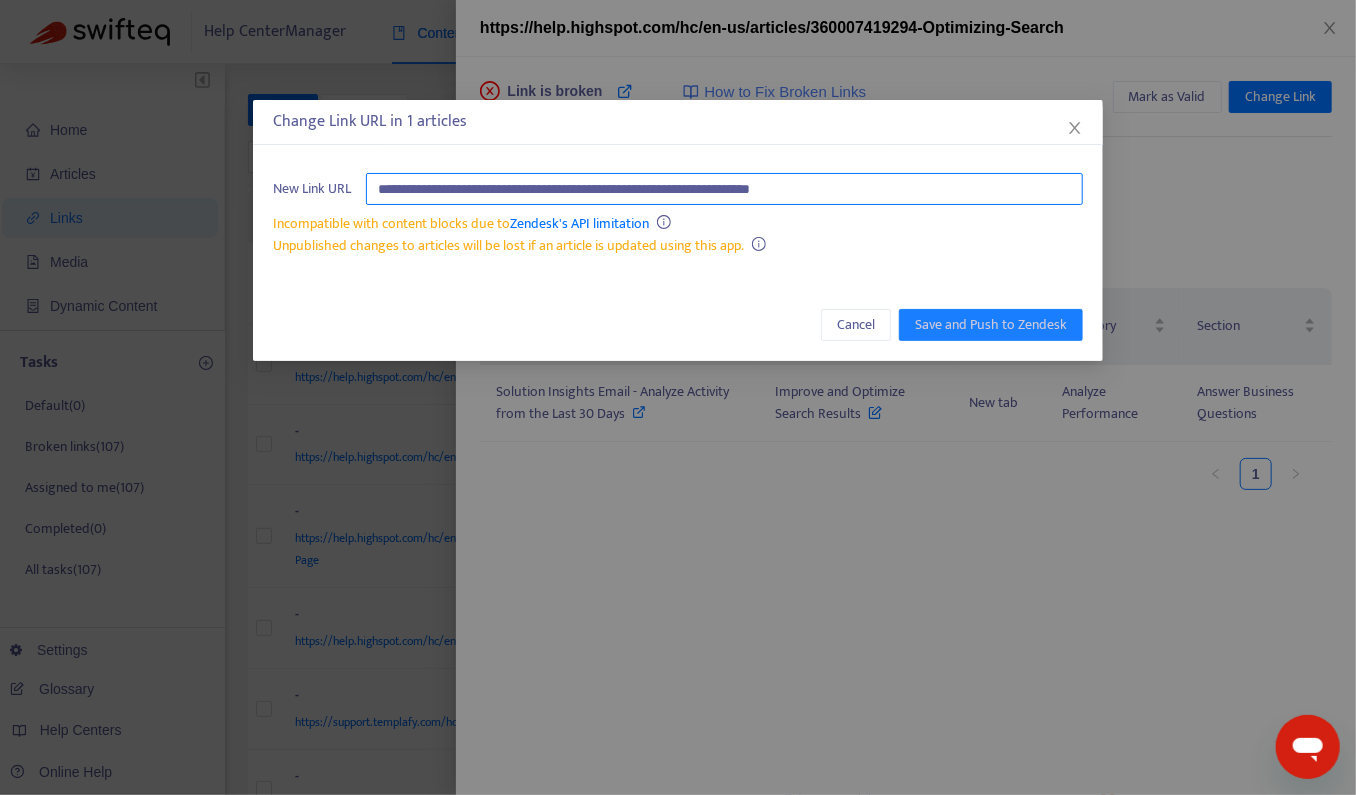 click on "**********" at bounding box center (724, 189) 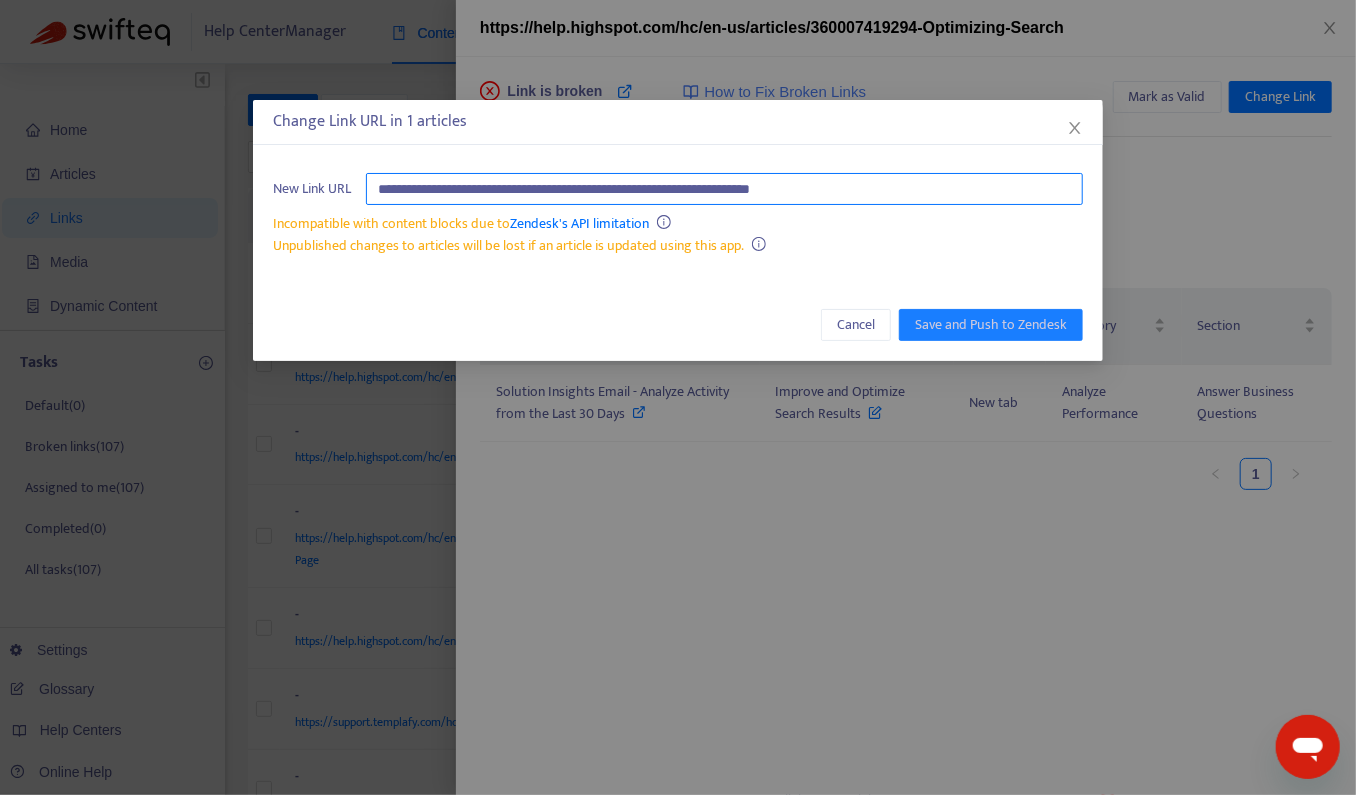 drag, startPoint x: 665, startPoint y: 188, endPoint x: 965, endPoint y: 184, distance: 300.02667 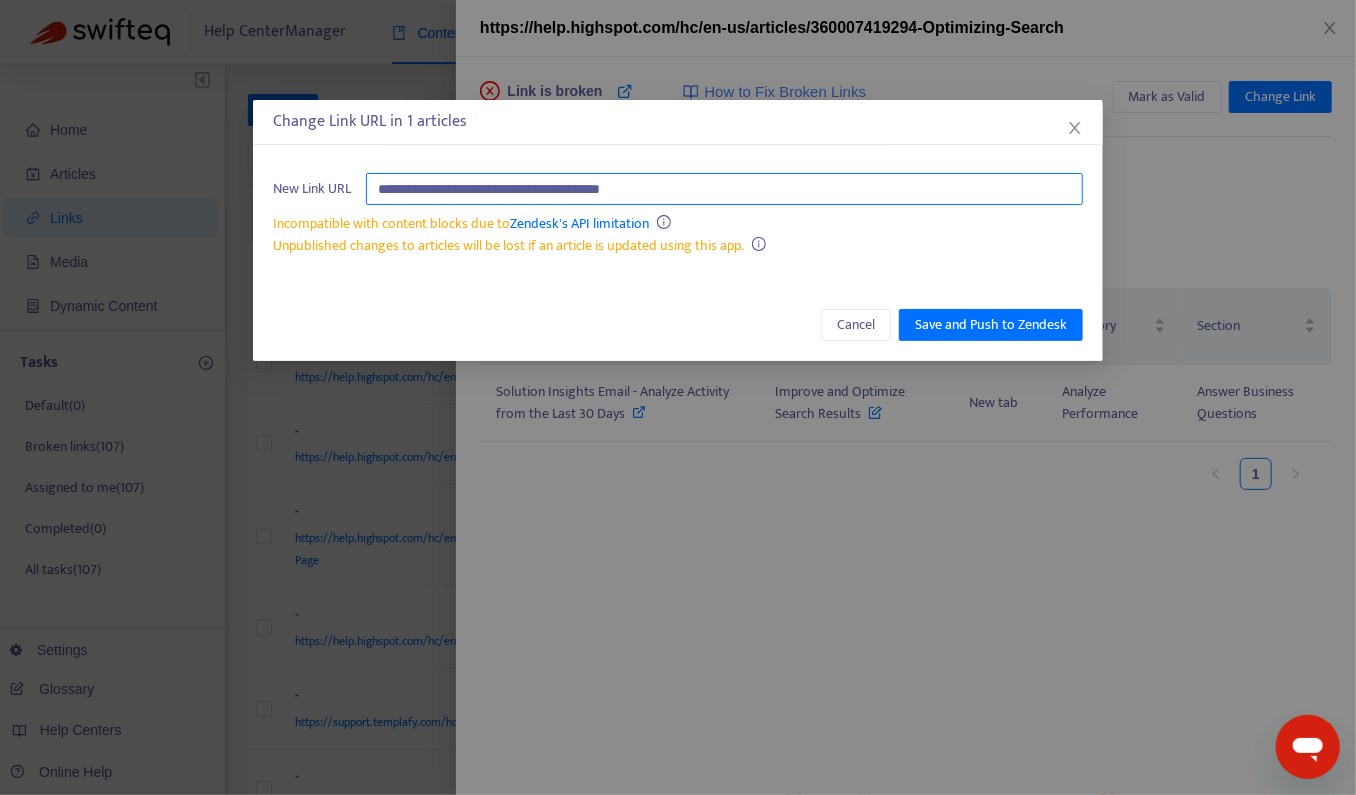 paste on "**********" 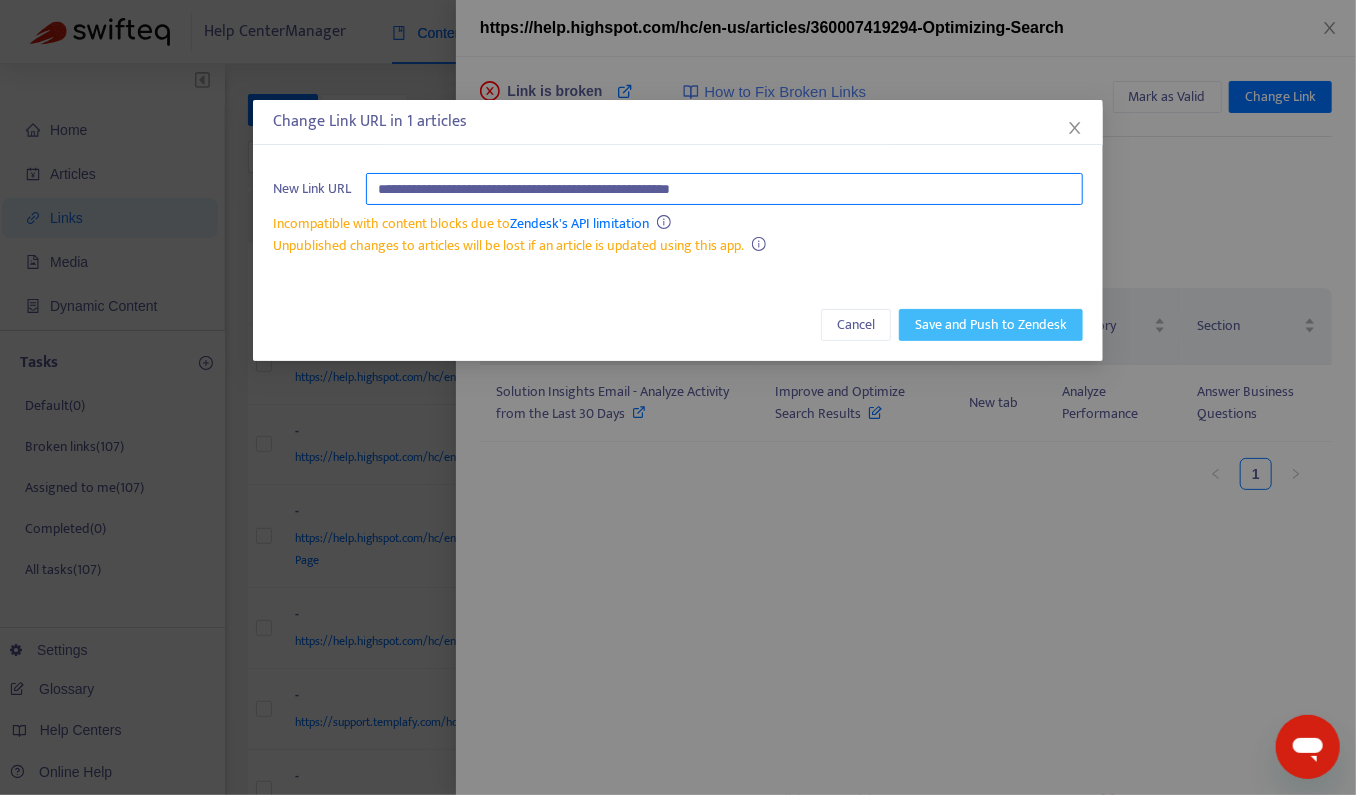 type on "**********" 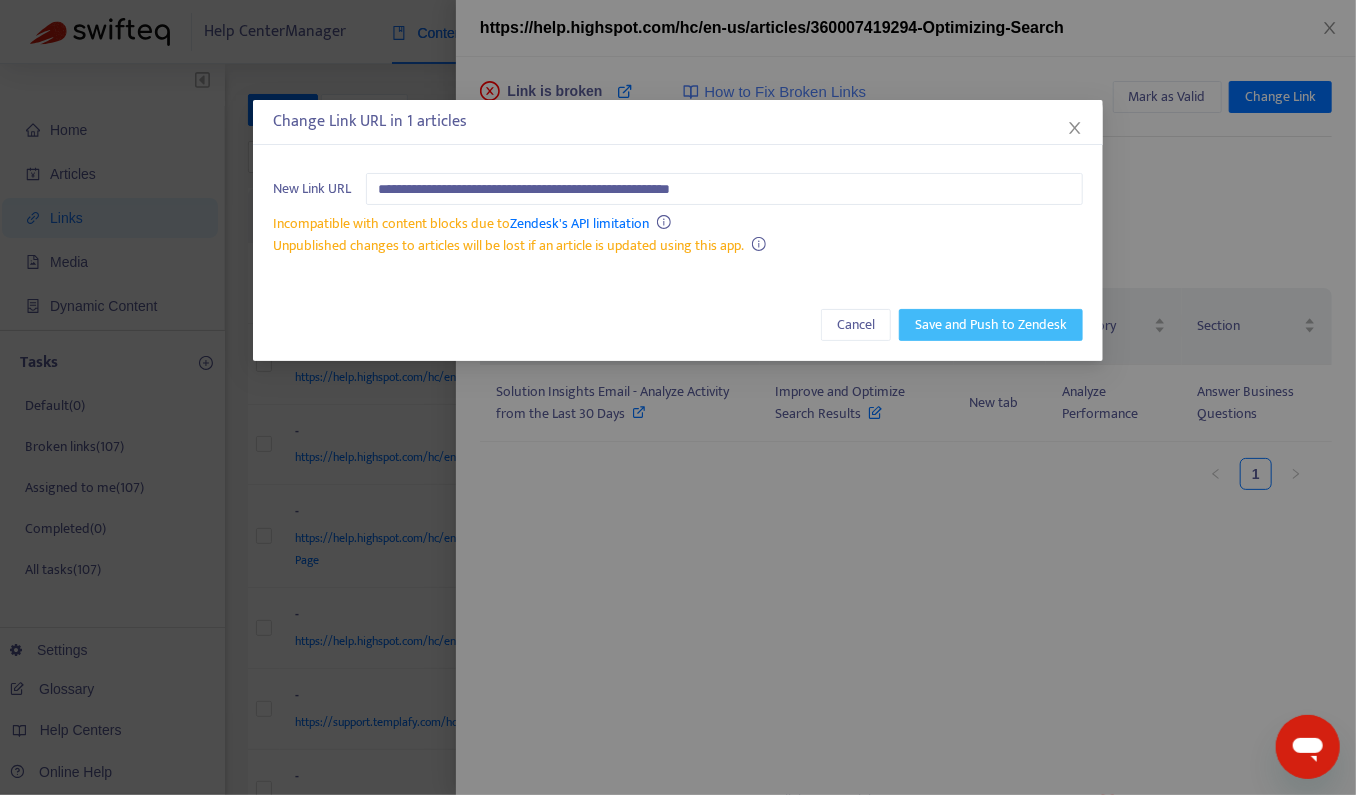 click on "Save and Push to Zendesk" at bounding box center [991, 325] 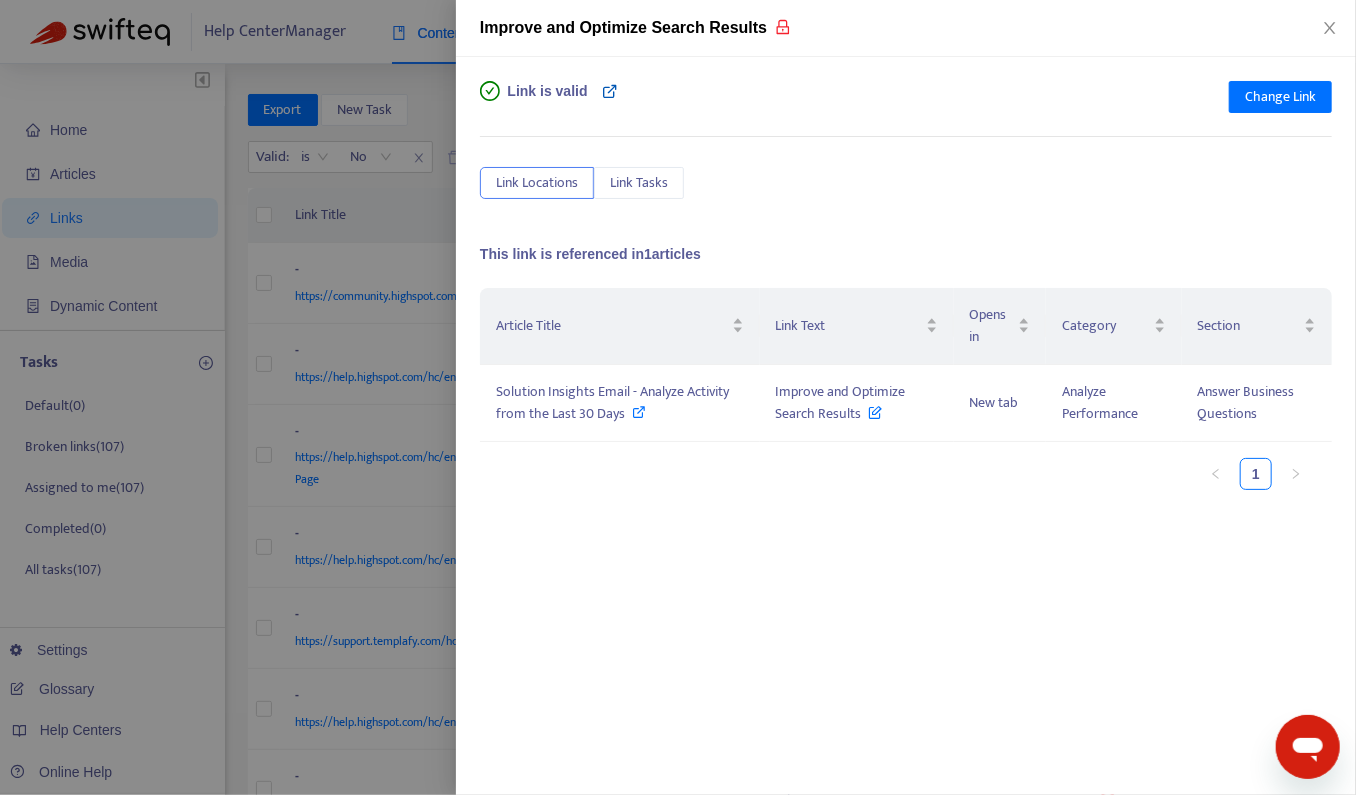 click at bounding box center [611, 91] 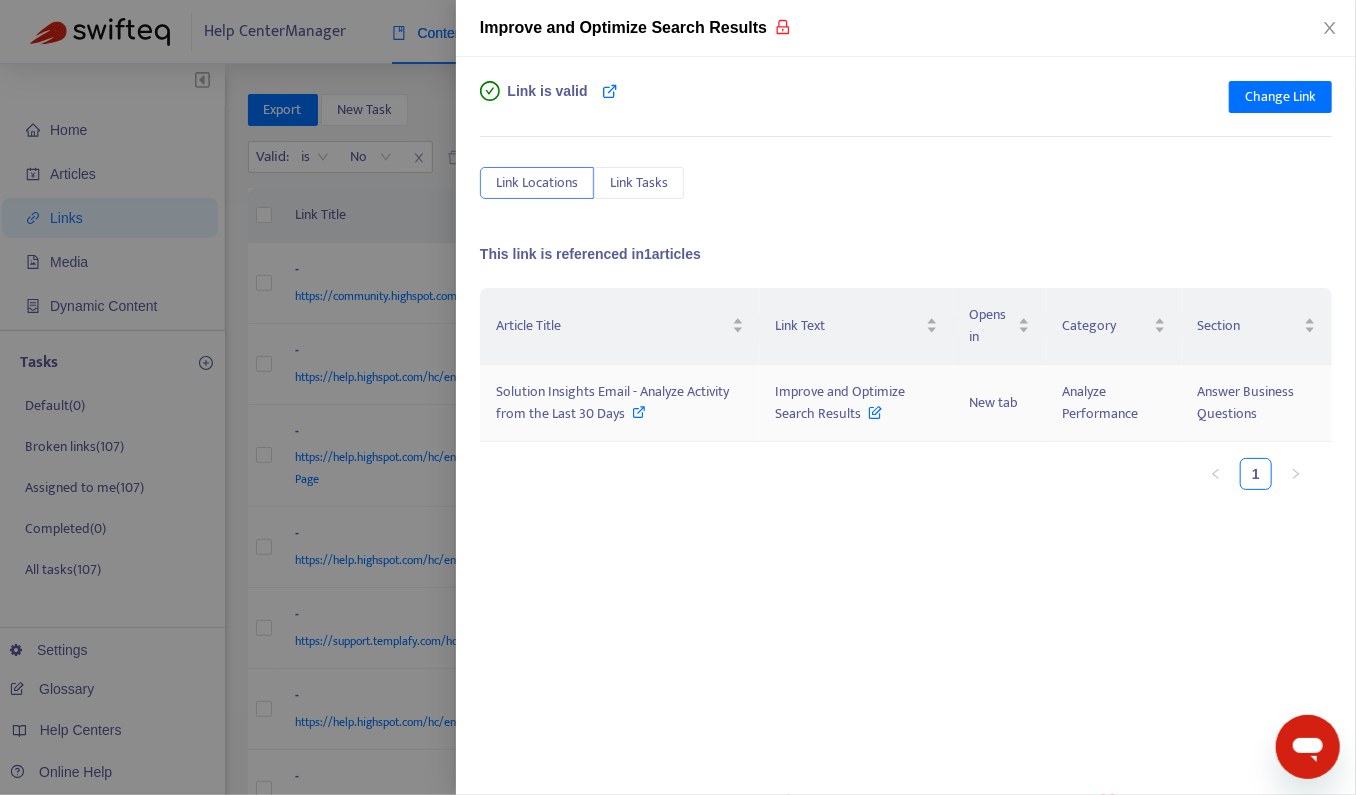 click on "Improve and Optimize Search Results" at bounding box center [841, 402] 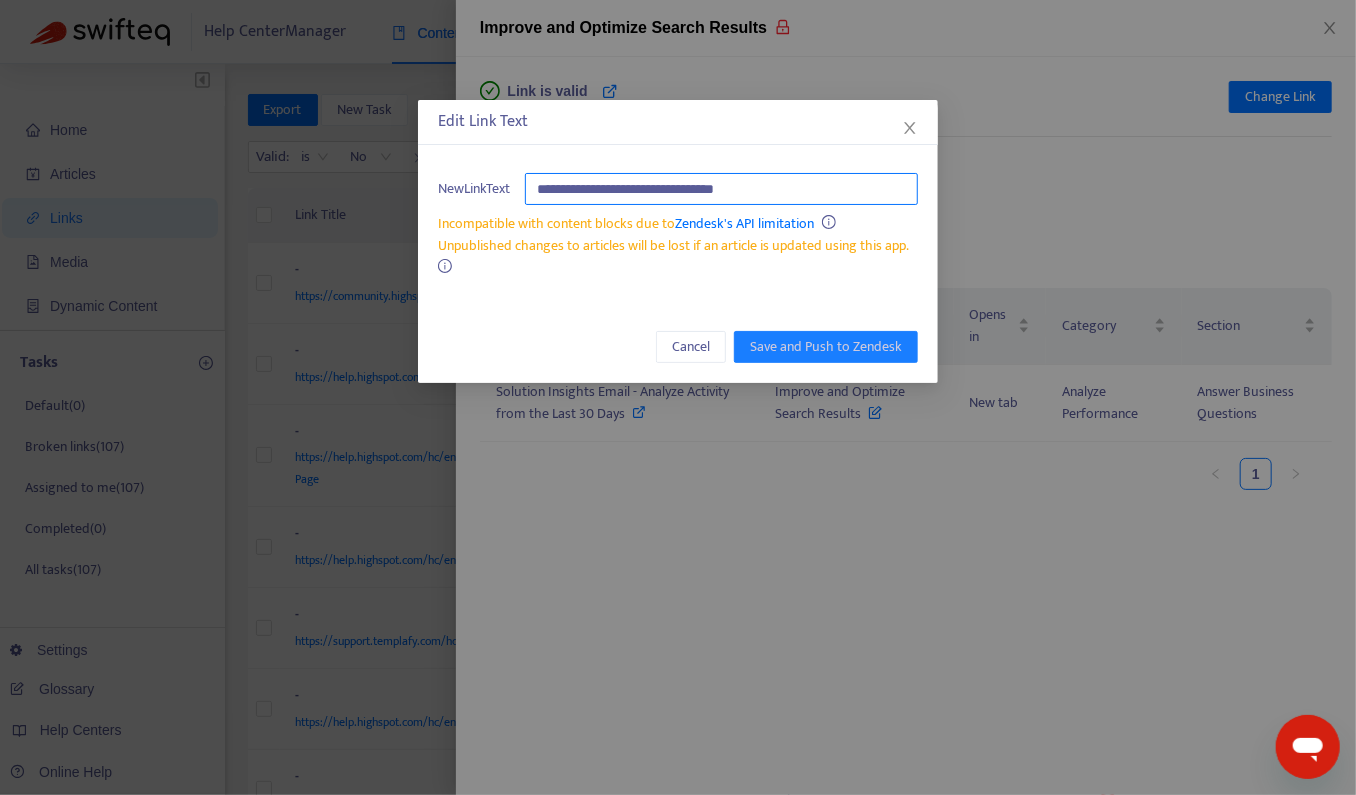 click on "**********" at bounding box center [721, 189] 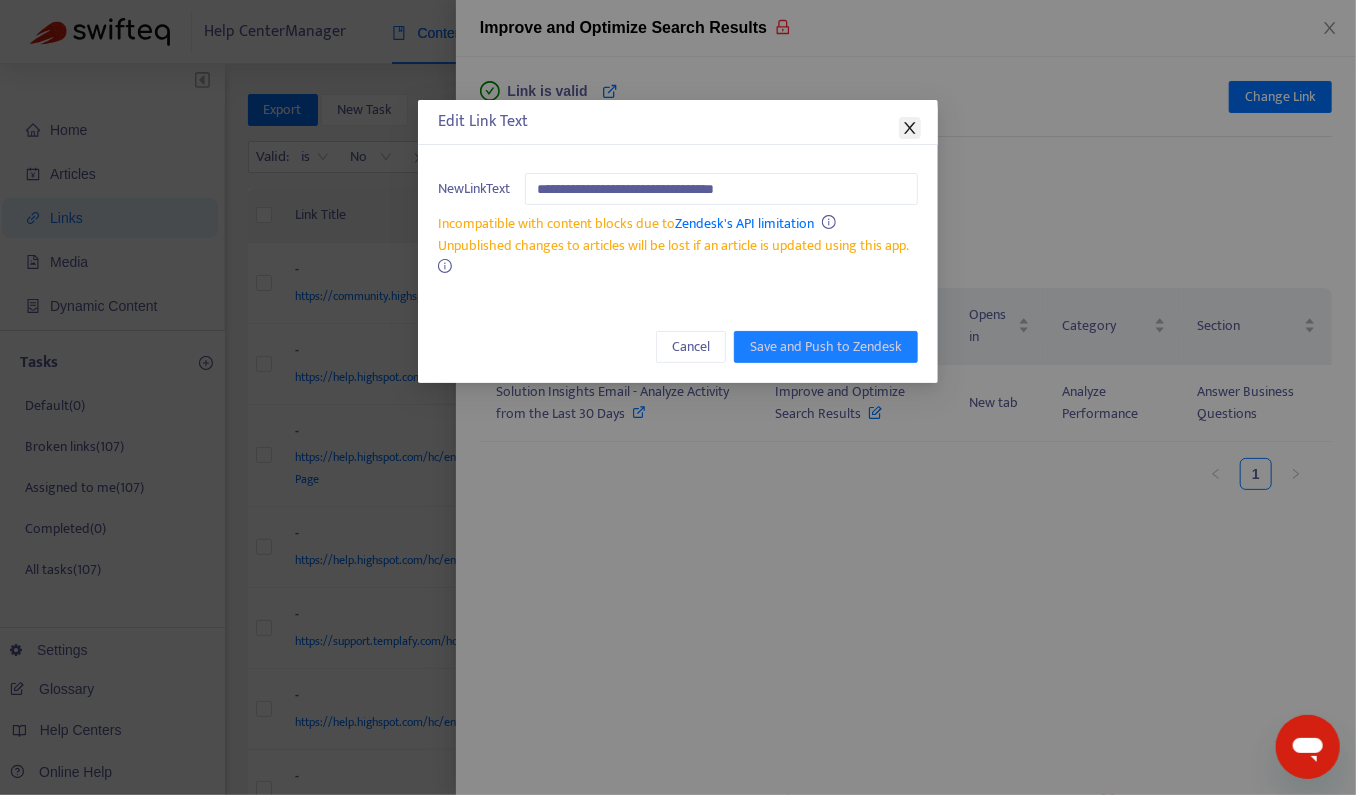 click at bounding box center (910, 128) 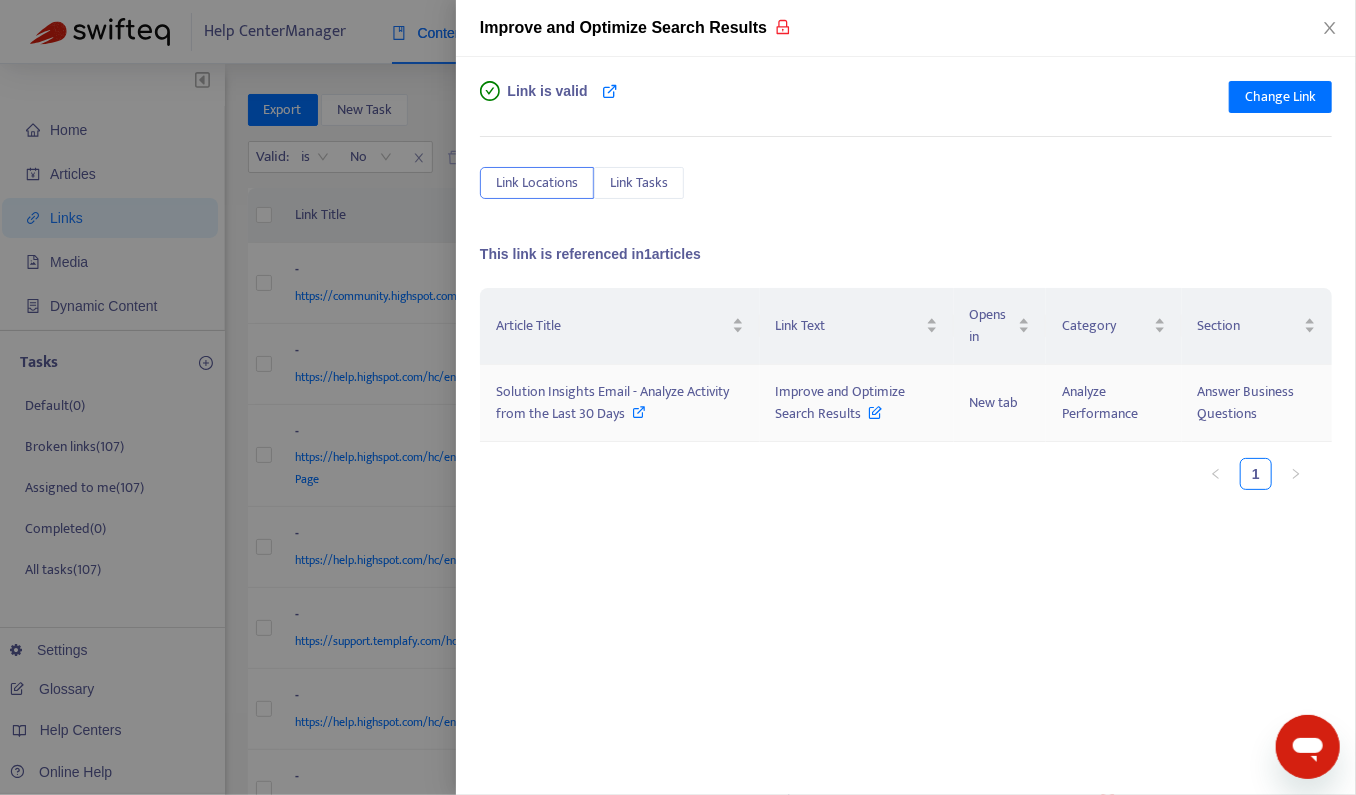 click at bounding box center [640, 412] 